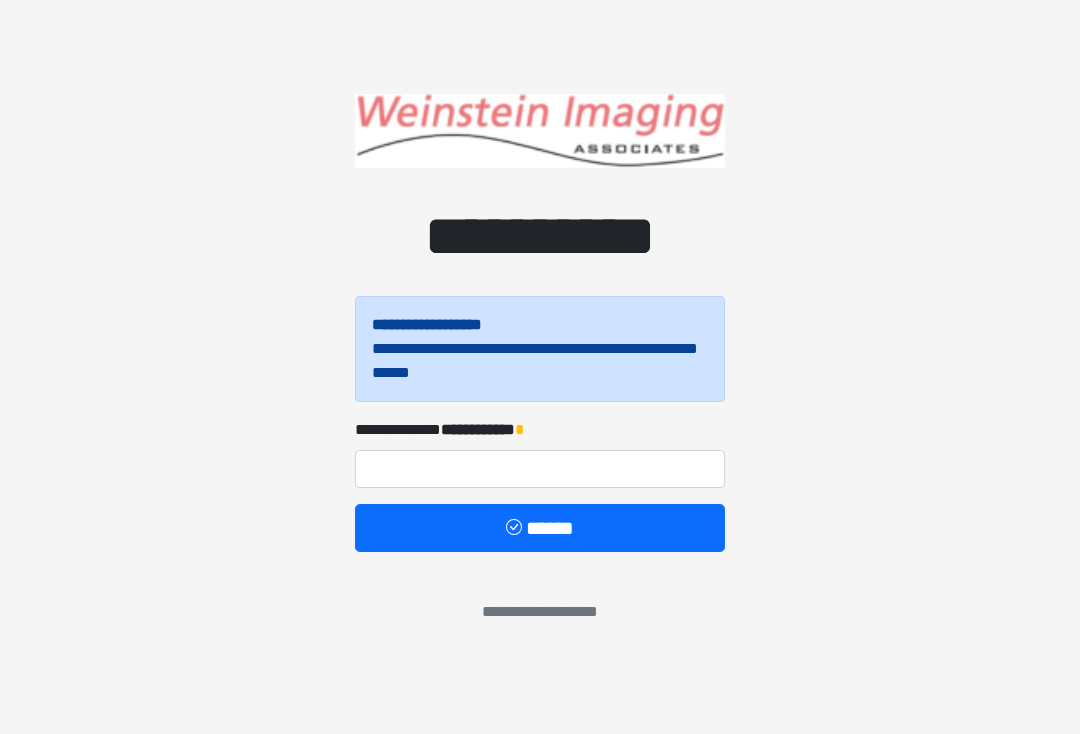 scroll, scrollTop: 0, scrollLeft: 0, axis: both 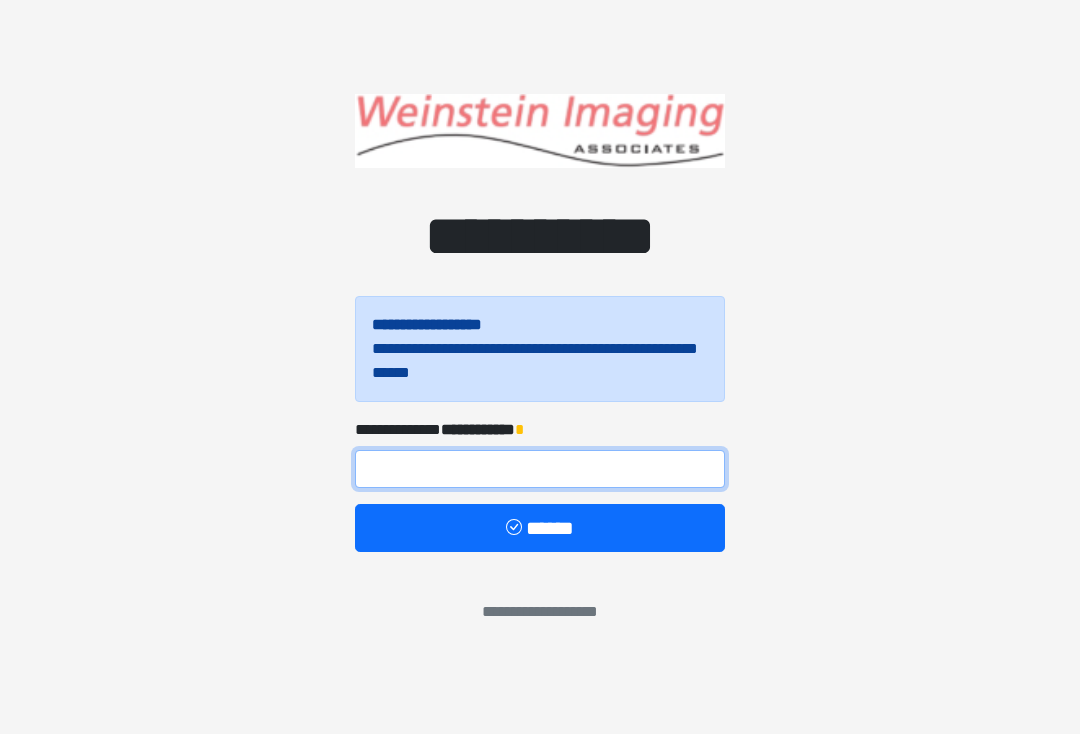 click at bounding box center [540, 469] 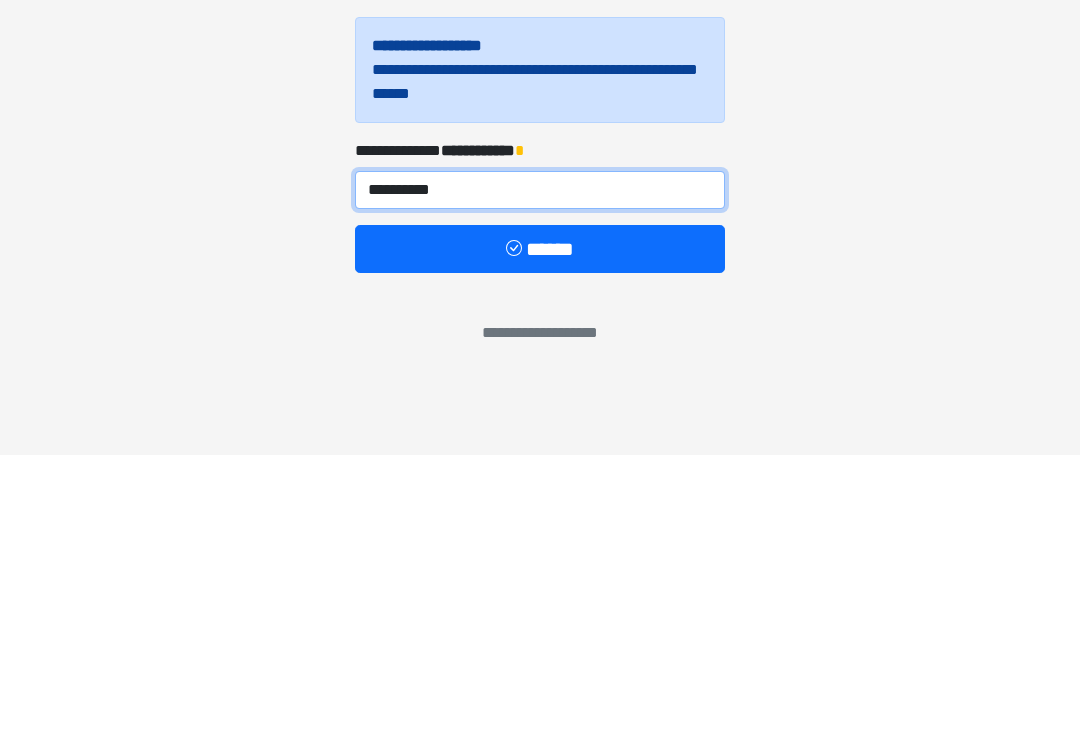 type on "**********" 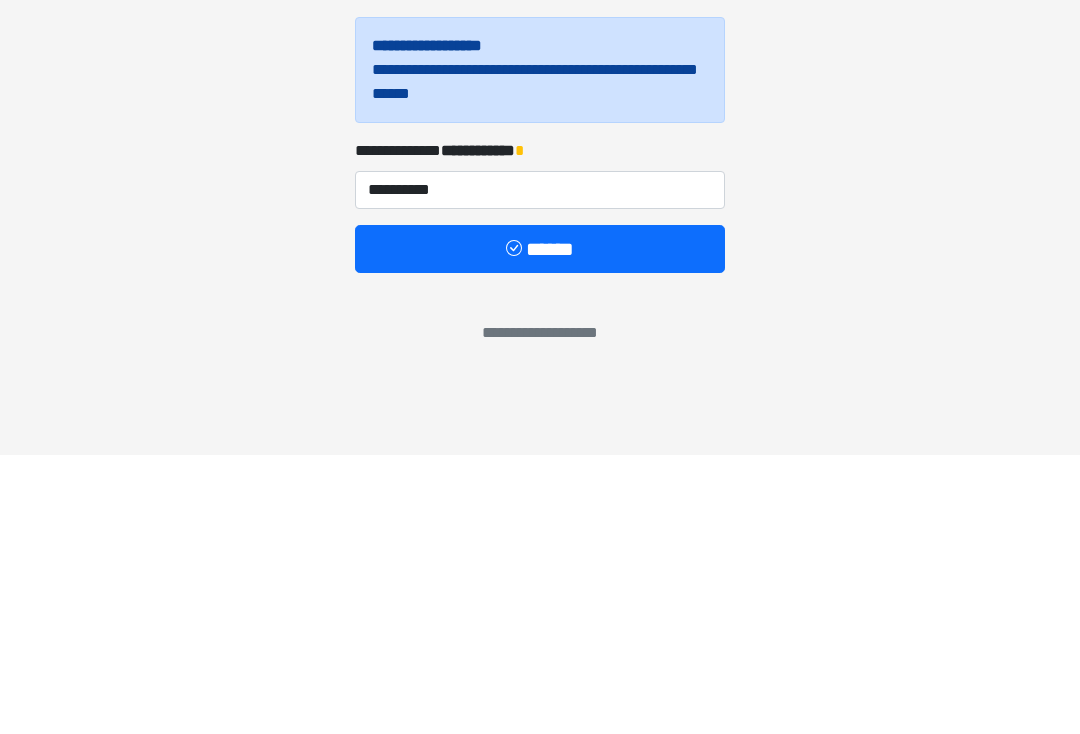 click on "******" at bounding box center (540, 528) 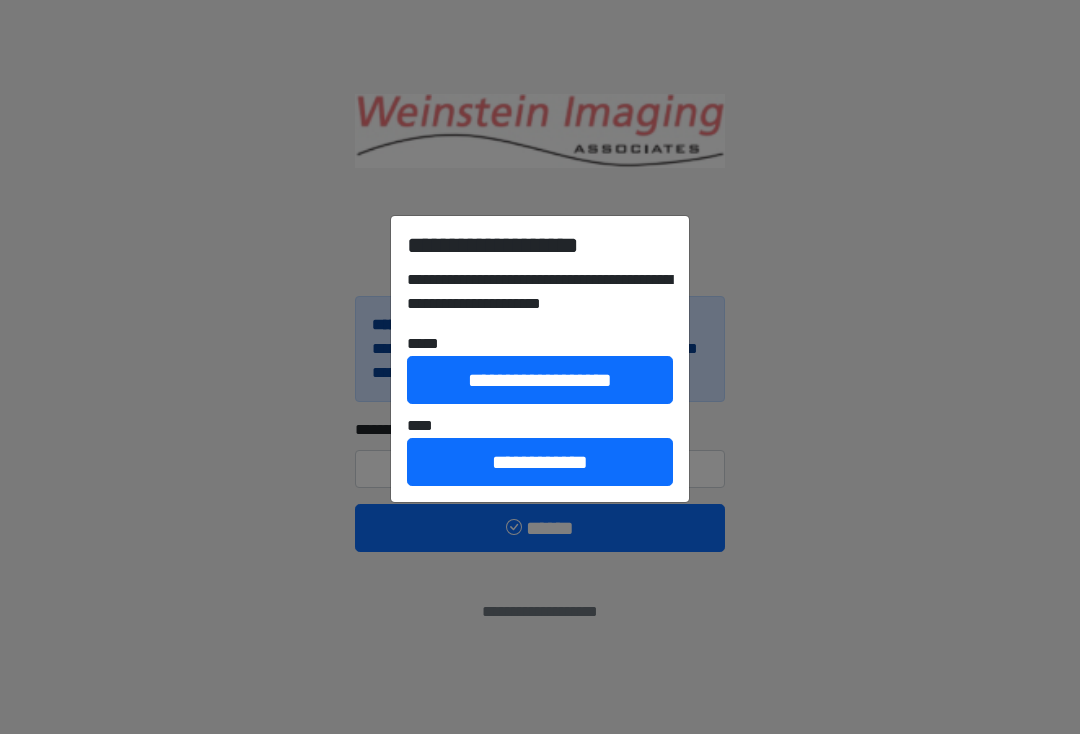 click on "**********" at bounding box center (540, 367) 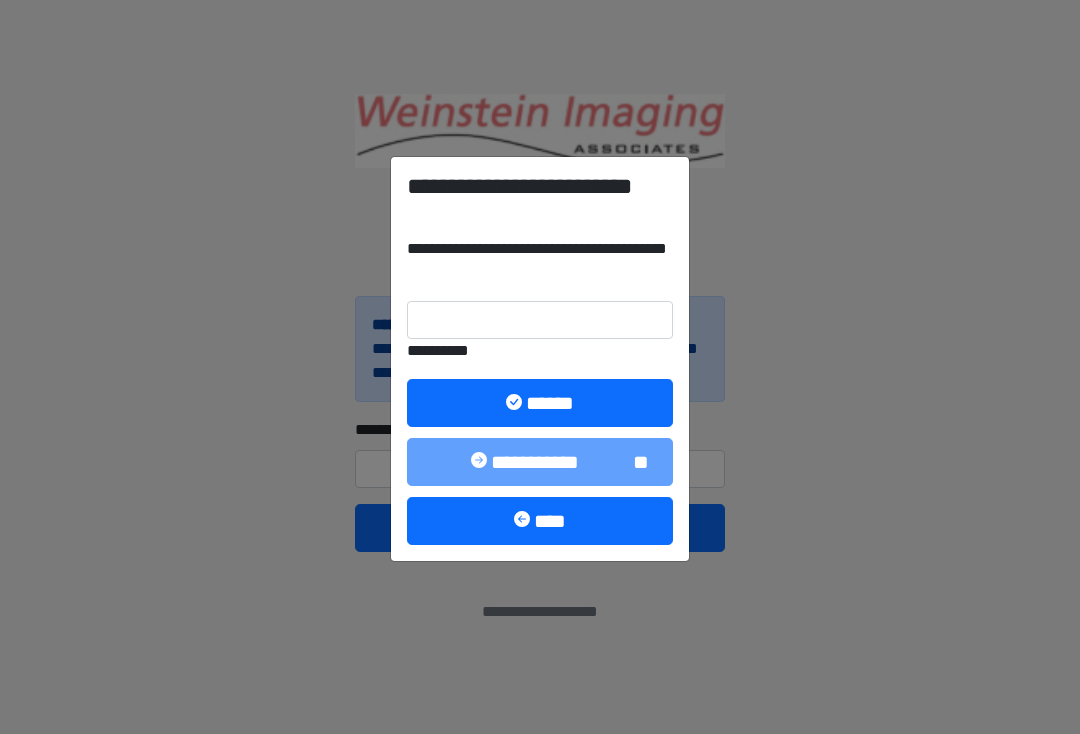 click on "**********" at bounding box center (540, 358) 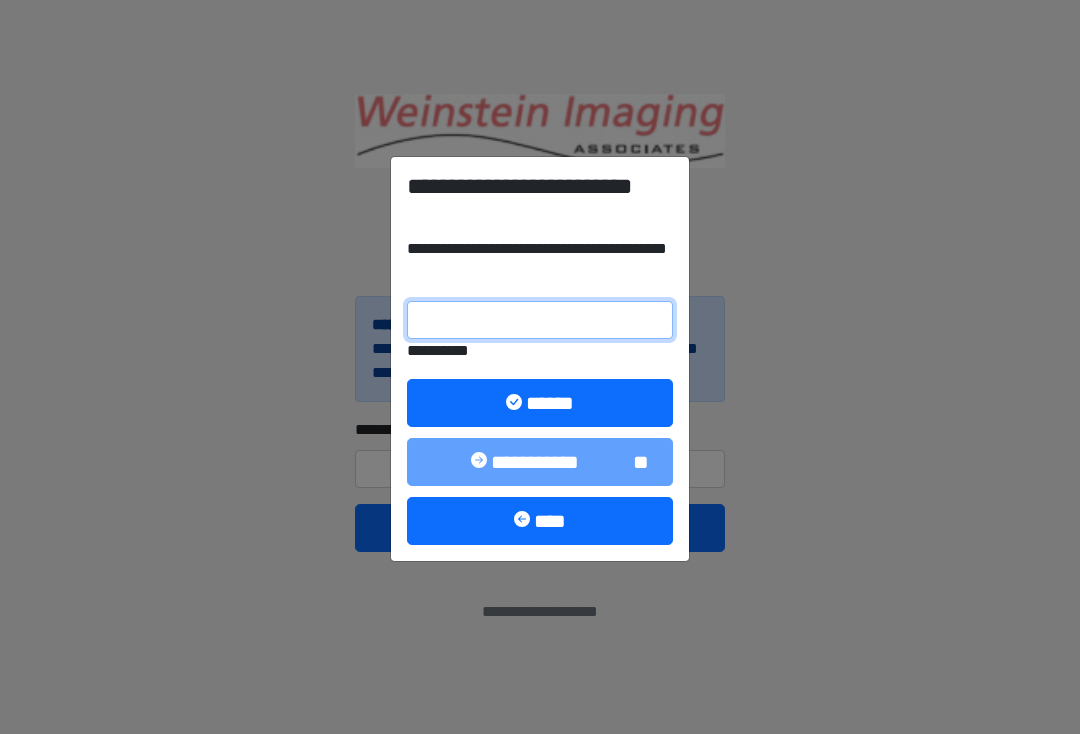 click on "**********" at bounding box center [540, 320] 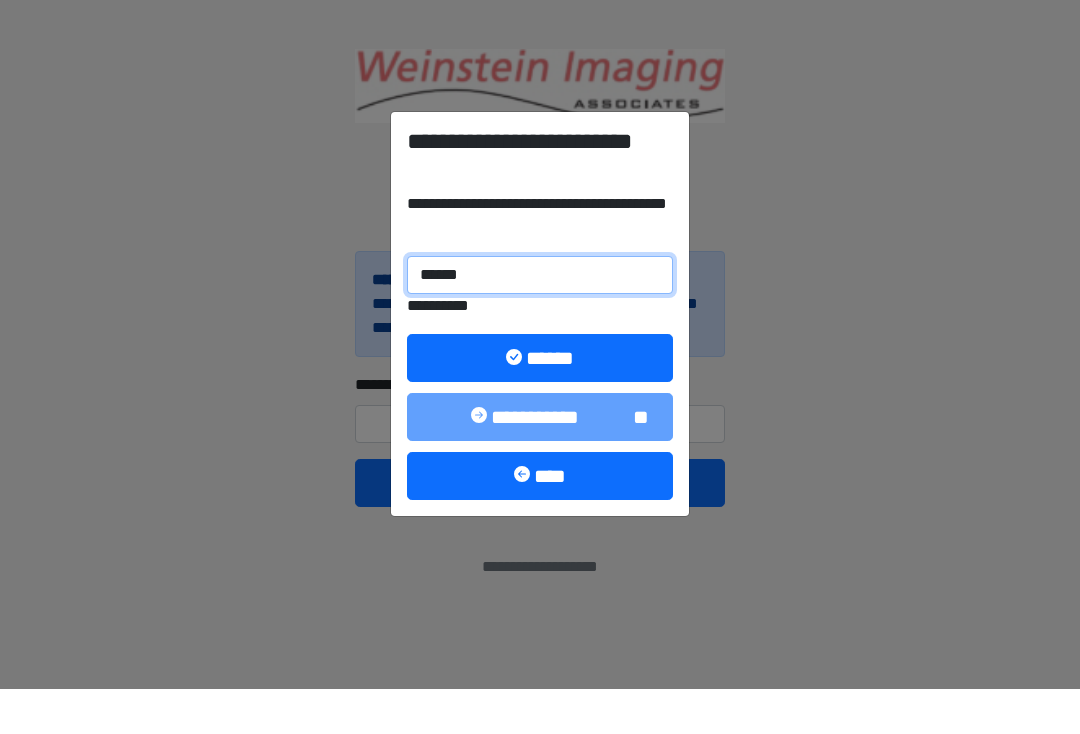 type on "******" 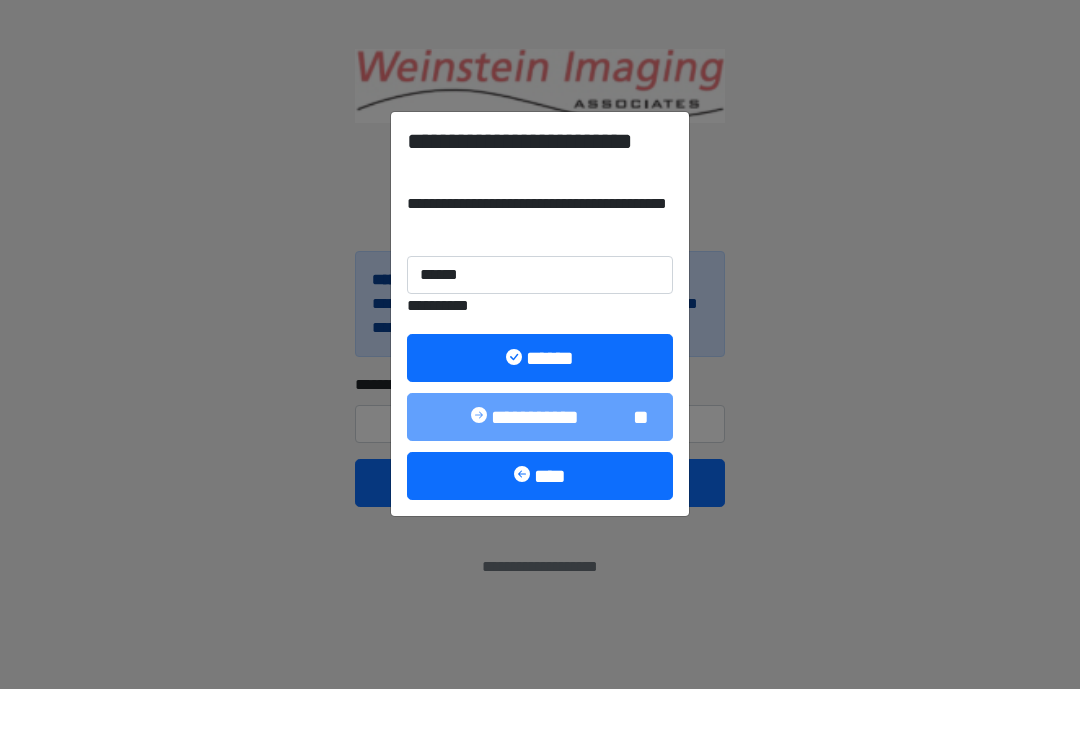 click on "******" at bounding box center (540, 403) 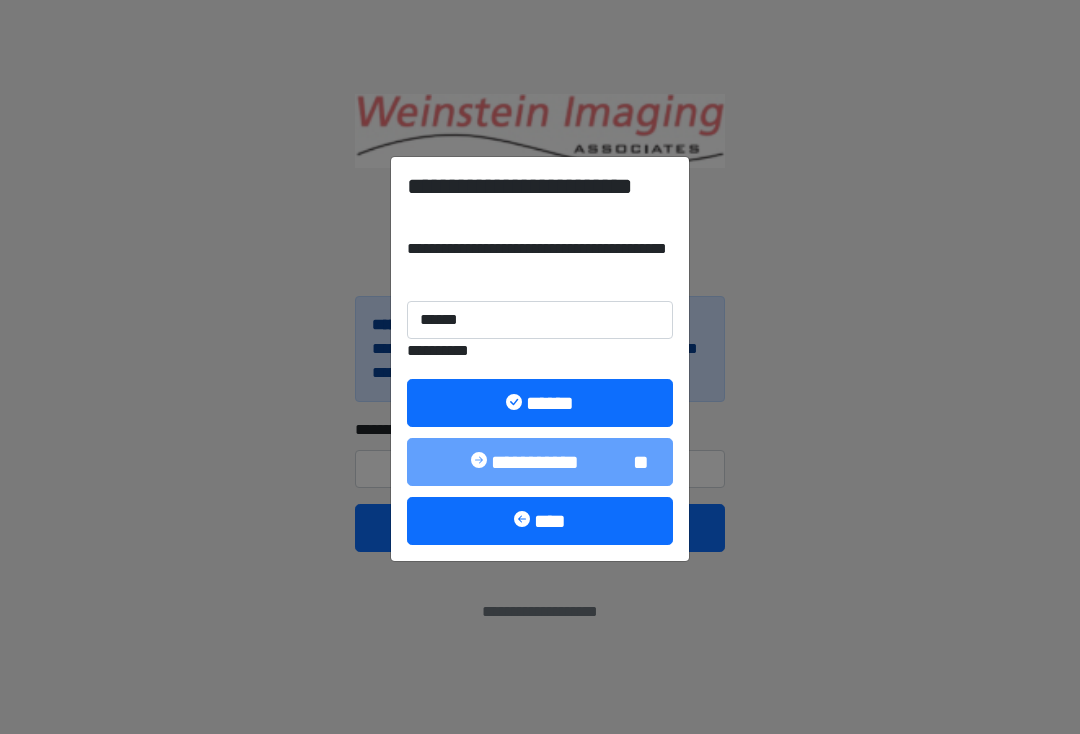 select on "*******" 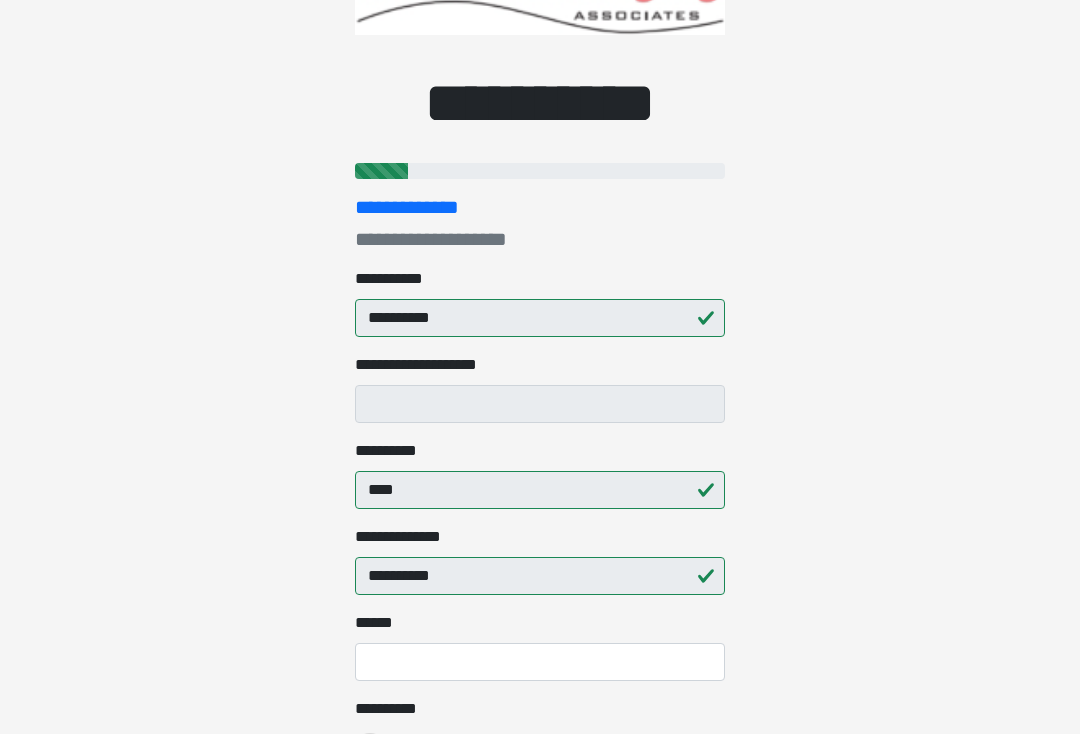 scroll, scrollTop: 100, scrollLeft: 0, axis: vertical 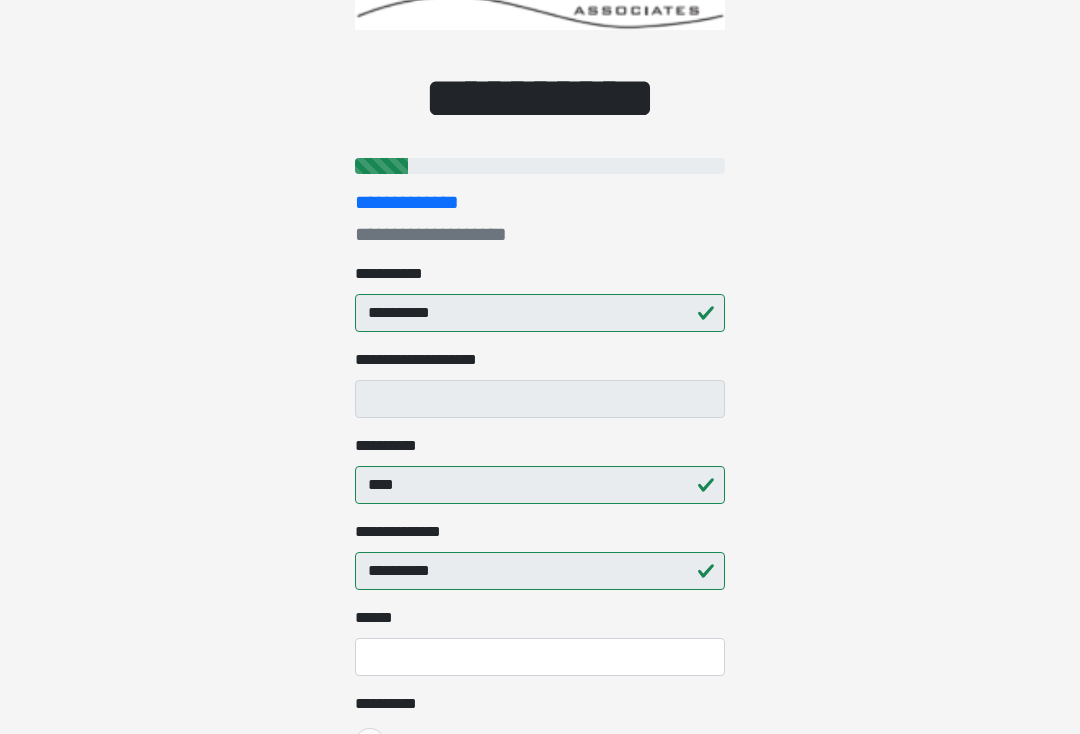 click on "**********" at bounding box center [540, 399] 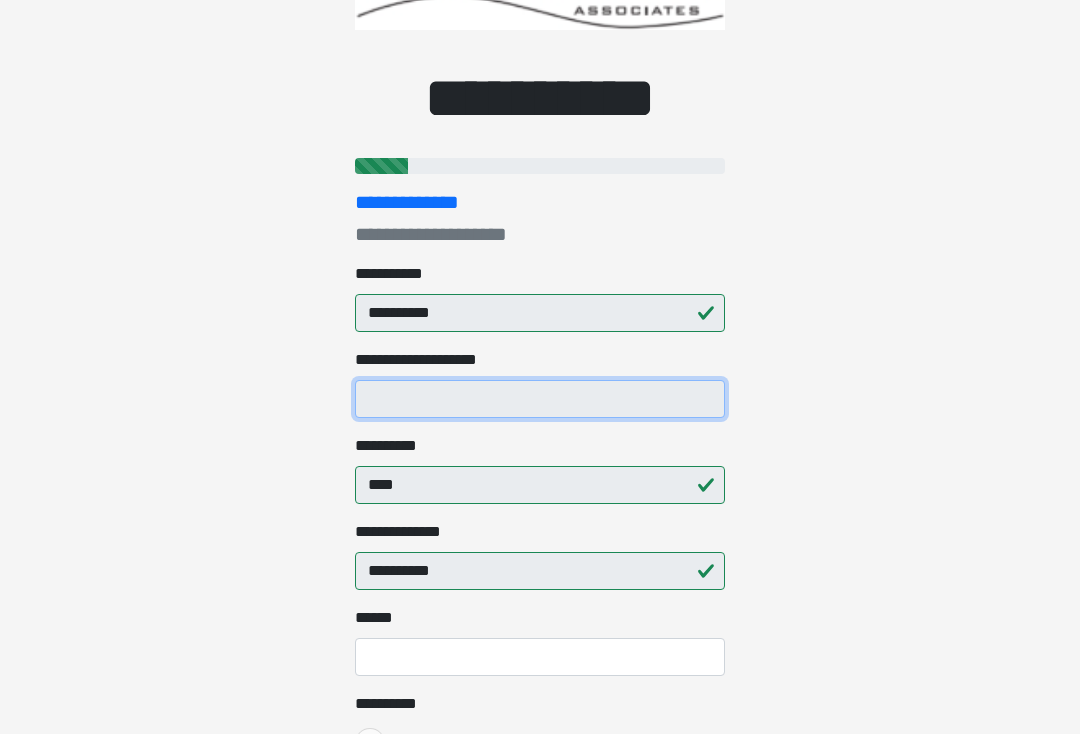 click on "**********" at bounding box center [540, 399] 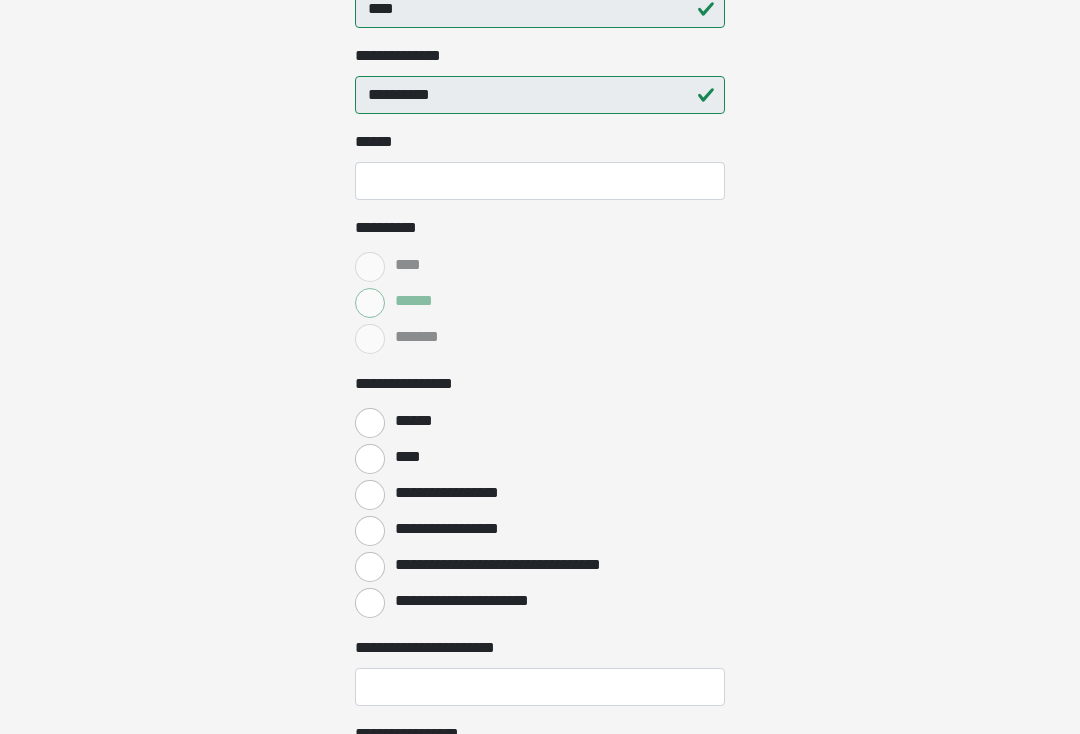 scroll, scrollTop: 564, scrollLeft: 0, axis: vertical 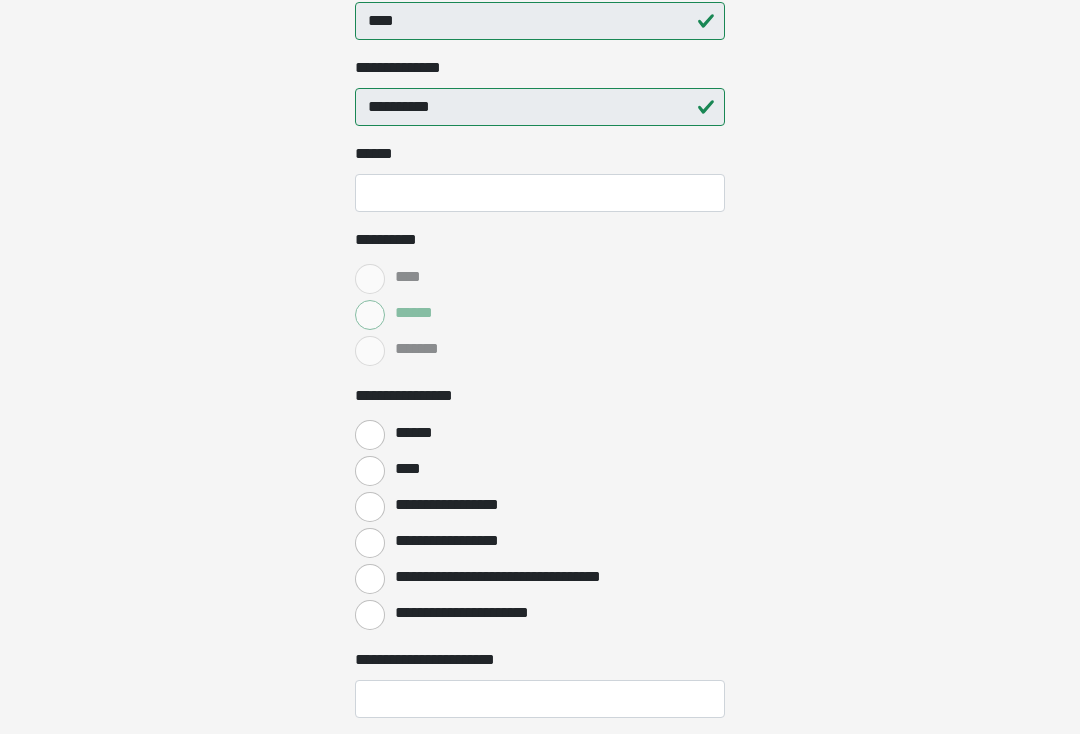 click on "**** *" at bounding box center (540, 193) 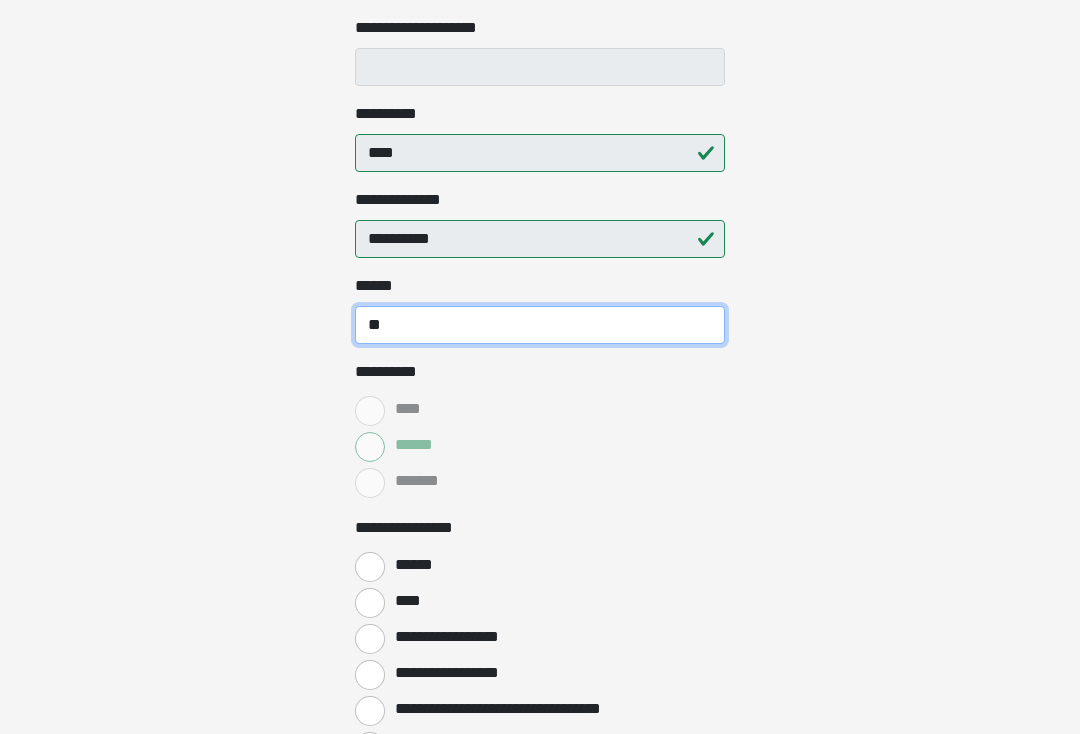 type on "**" 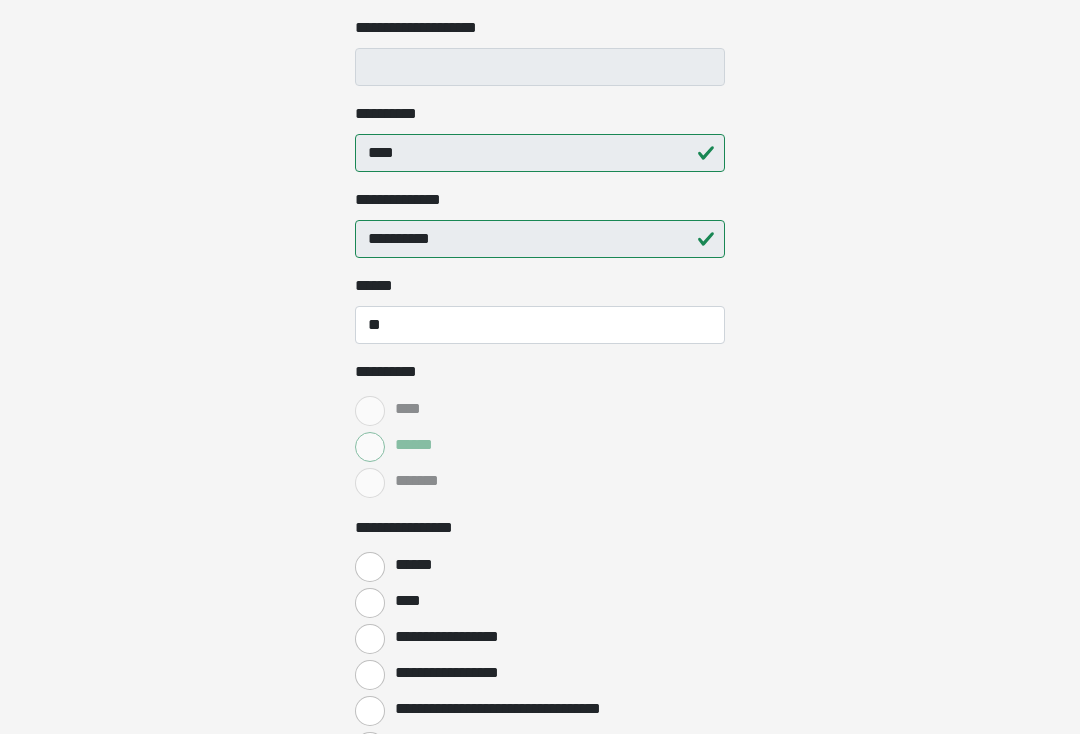 click on "**********" at bounding box center [540, 67] 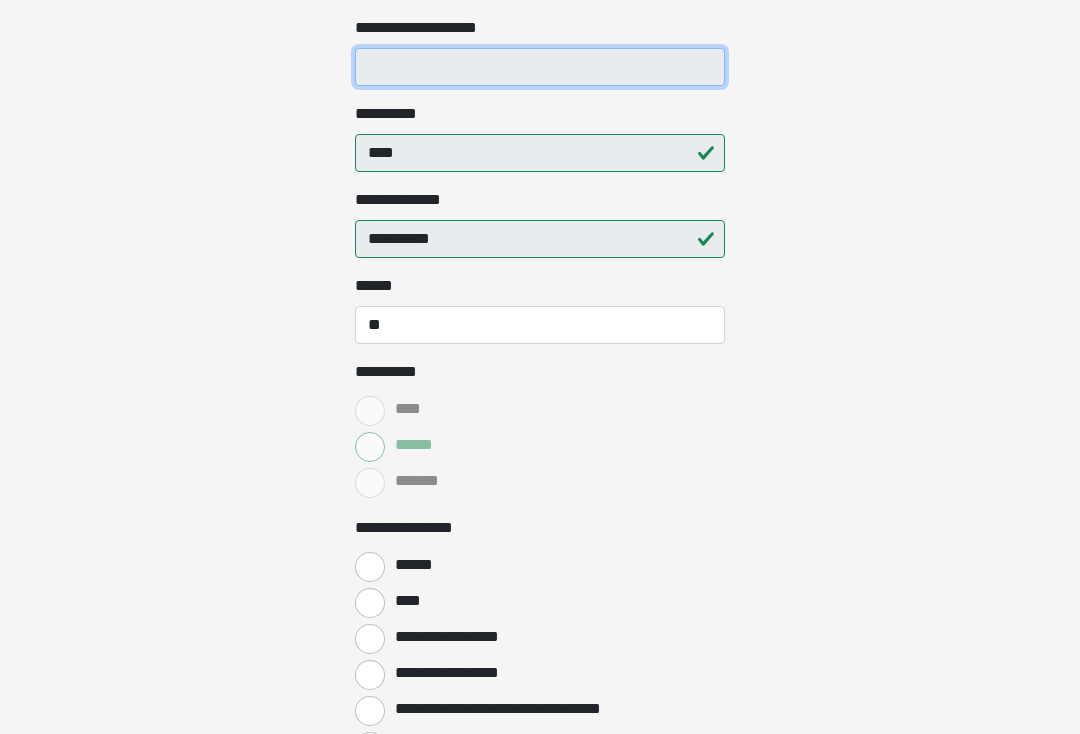 scroll, scrollTop: 433, scrollLeft: 0, axis: vertical 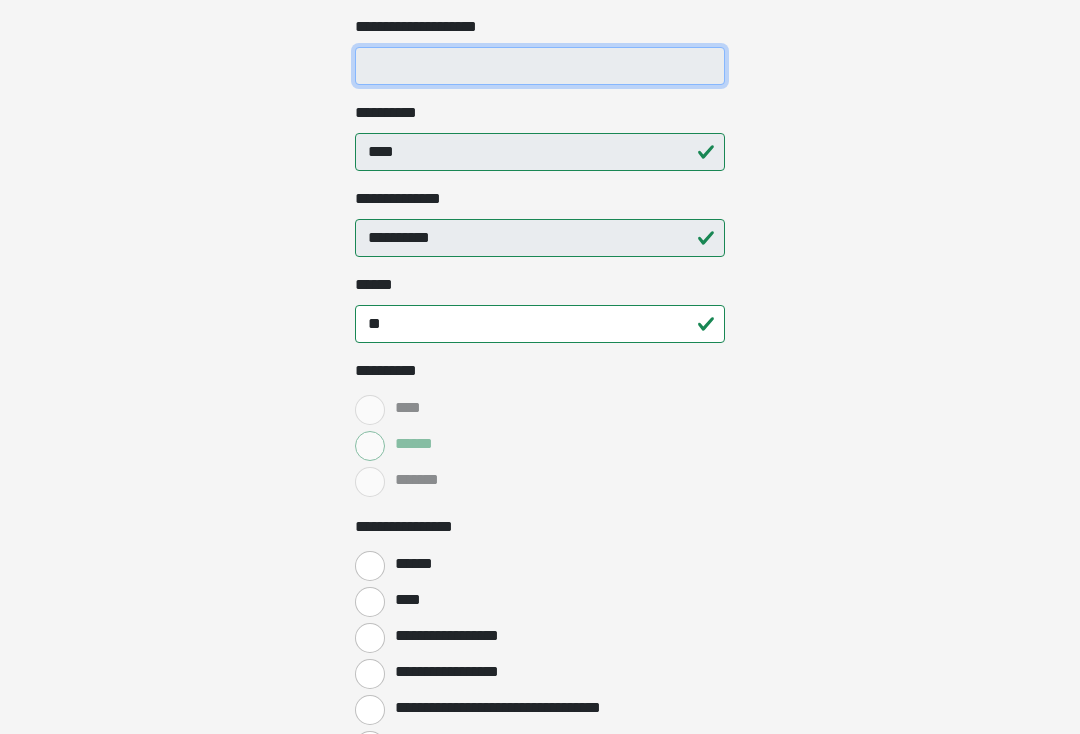 click on "**********" at bounding box center (540, 66) 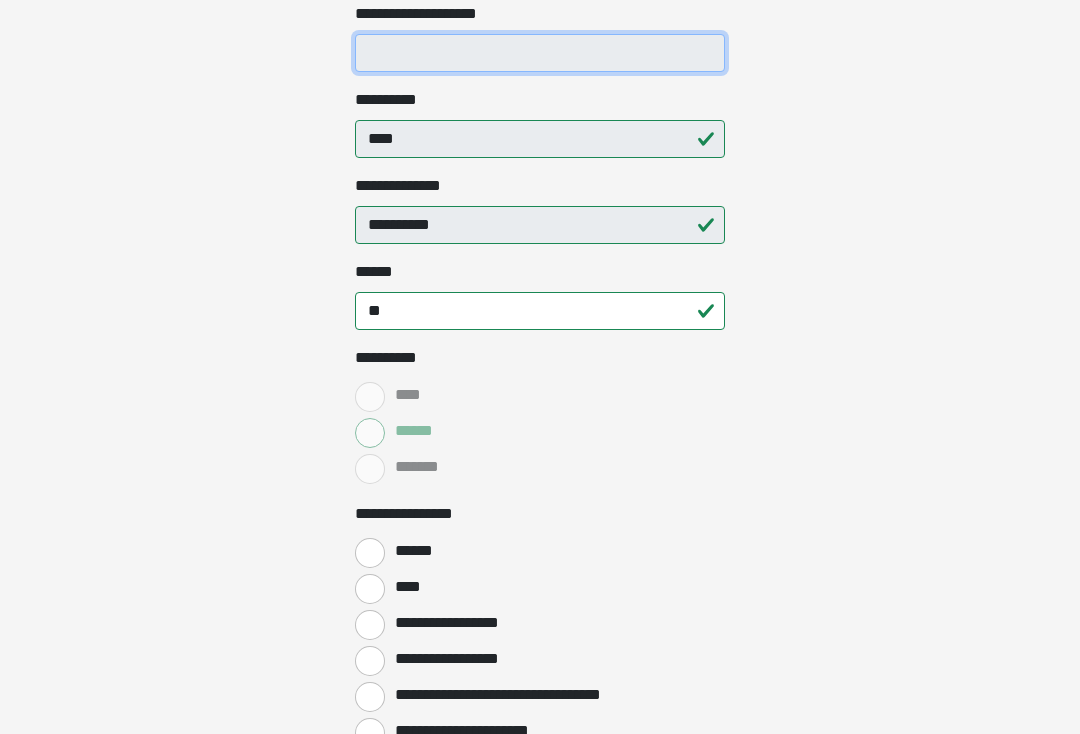 scroll, scrollTop: 453, scrollLeft: 0, axis: vertical 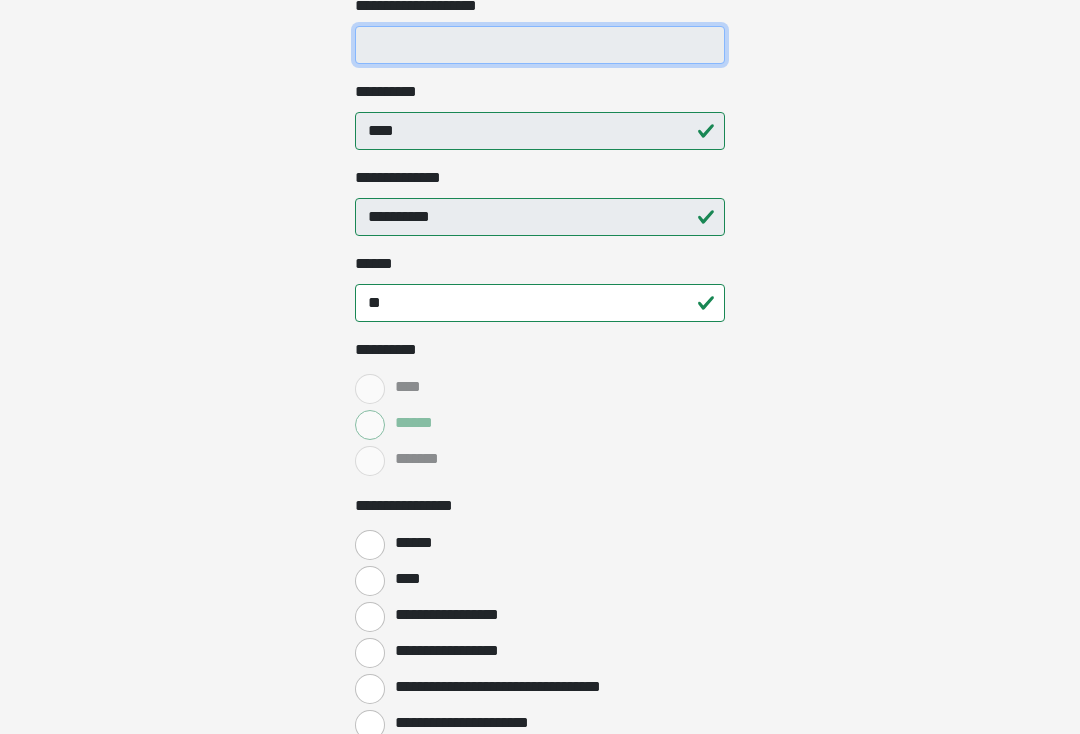 click on "******" at bounding box center [370, 546] 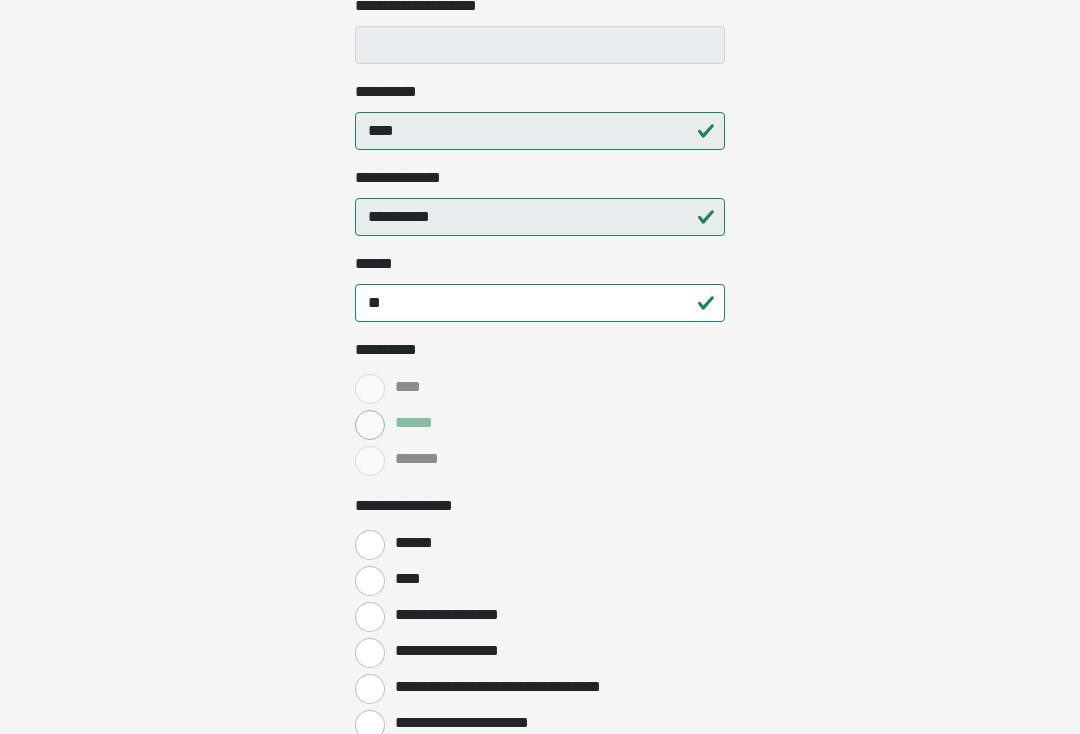 radio on "****" 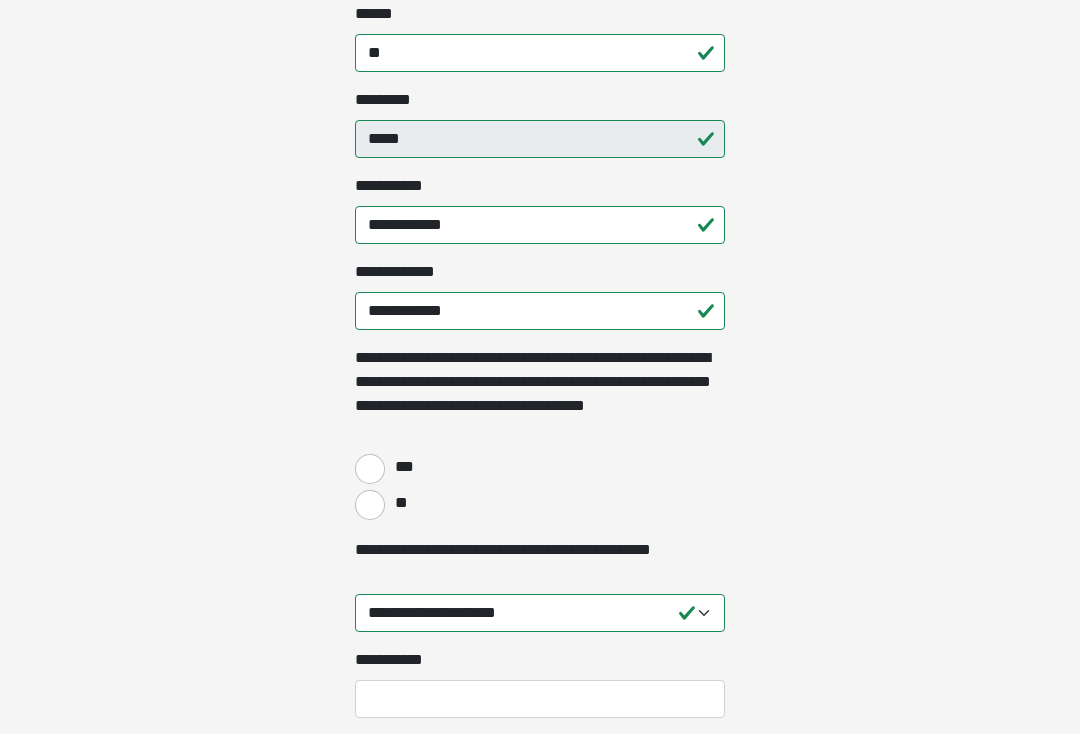 scroll, scrollTop: 1569, scrollLeft: 0, axis: vertical 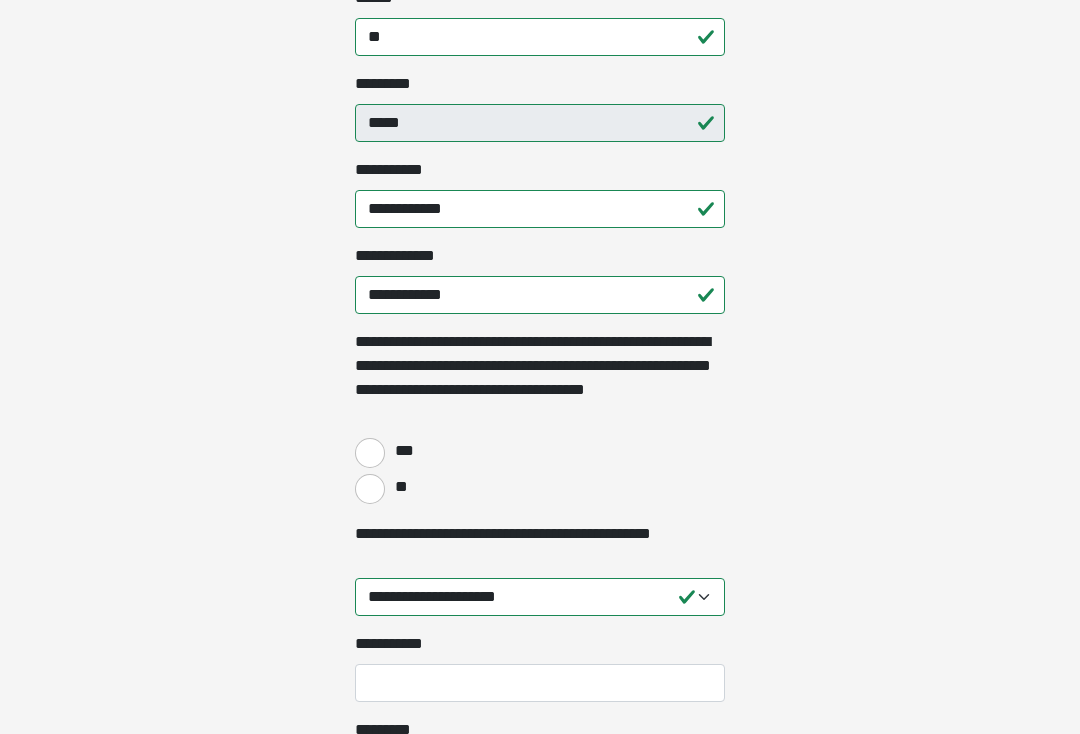 click on "***" at bounding box center [370, 454] 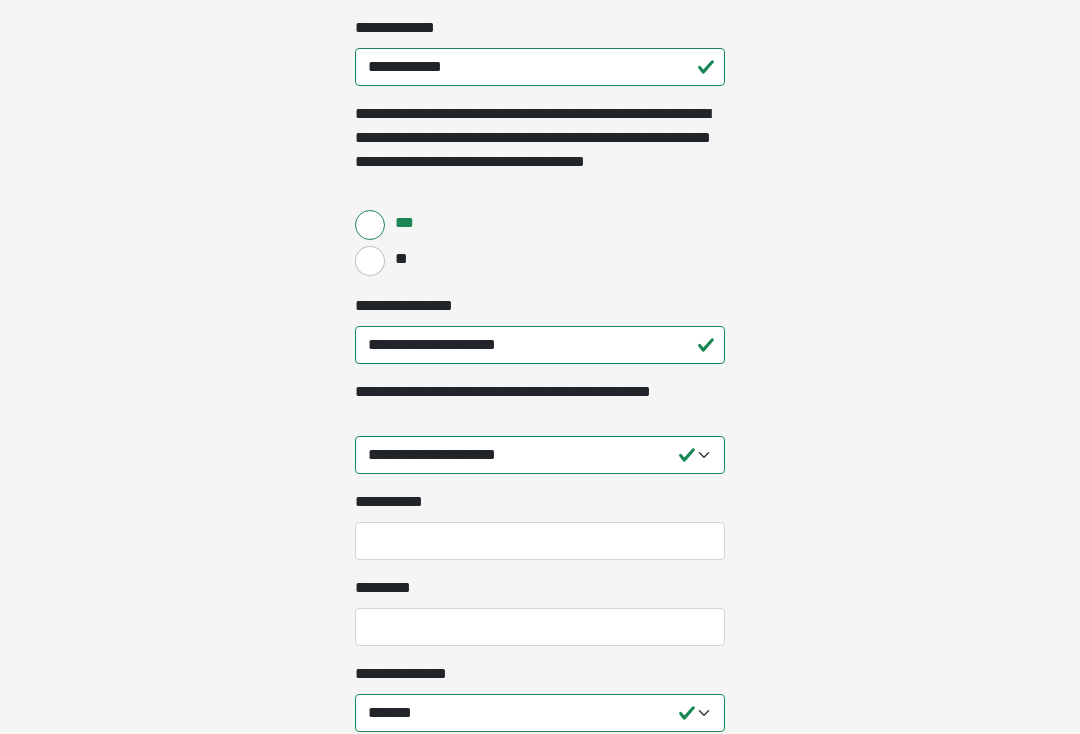 scroll, scrollTop: 1804, scrollLeft: 0, axis: vertical 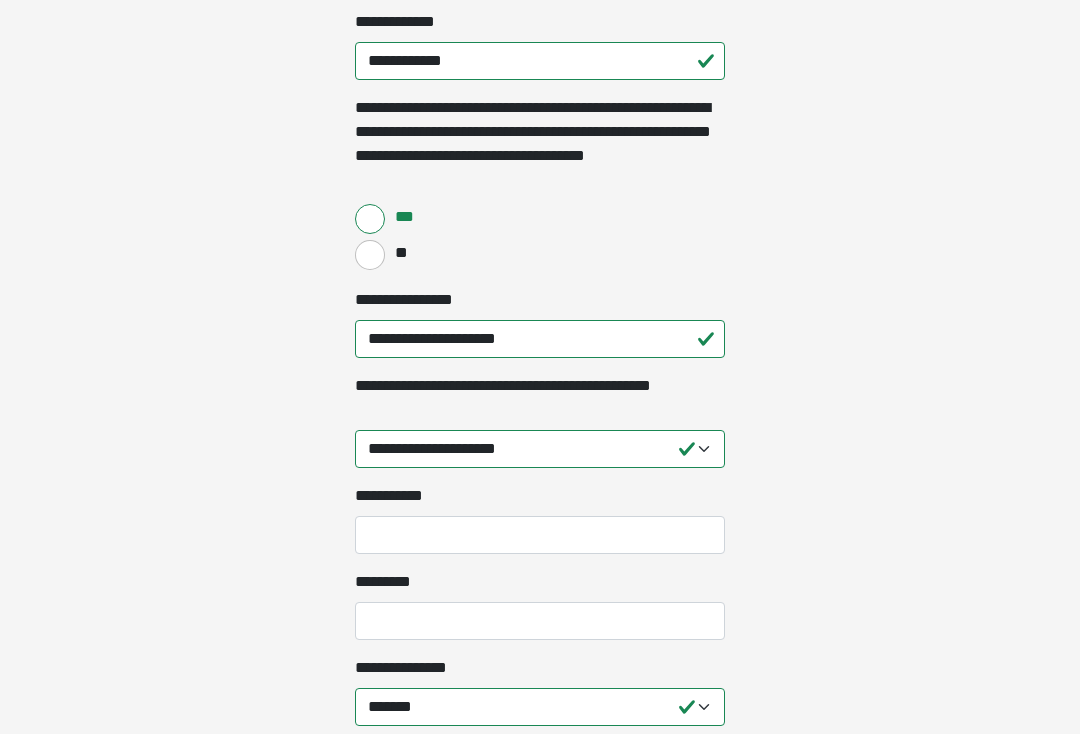 click on "**********" at bounding box center (540, 449) 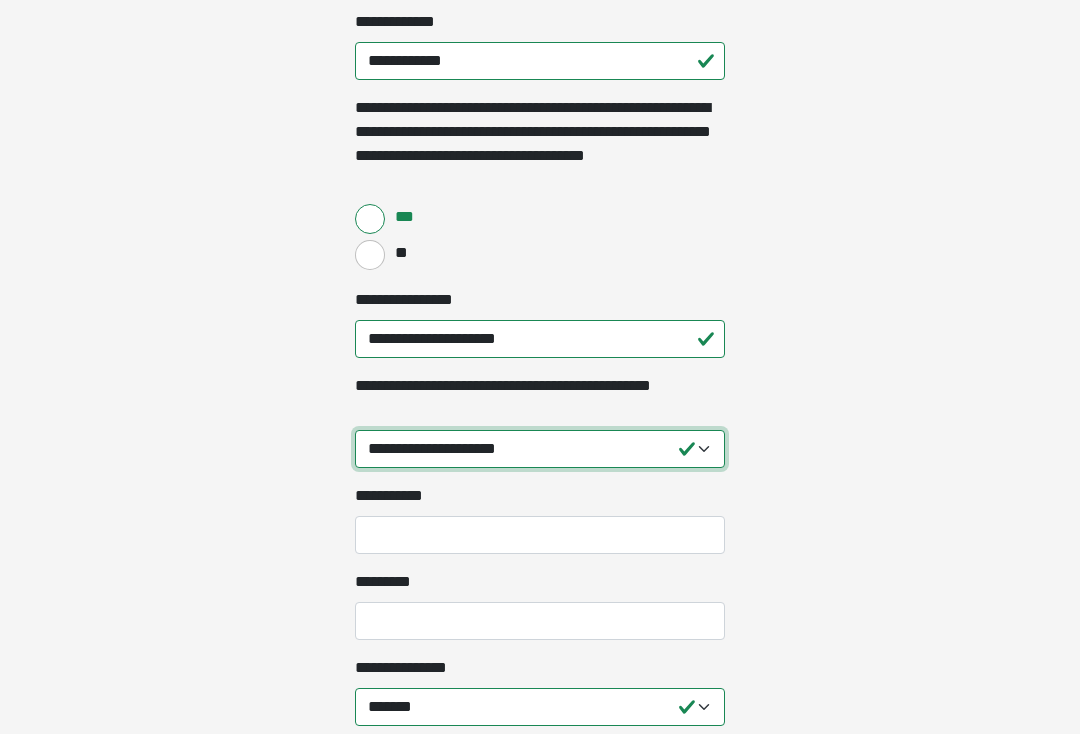 select on "*****" 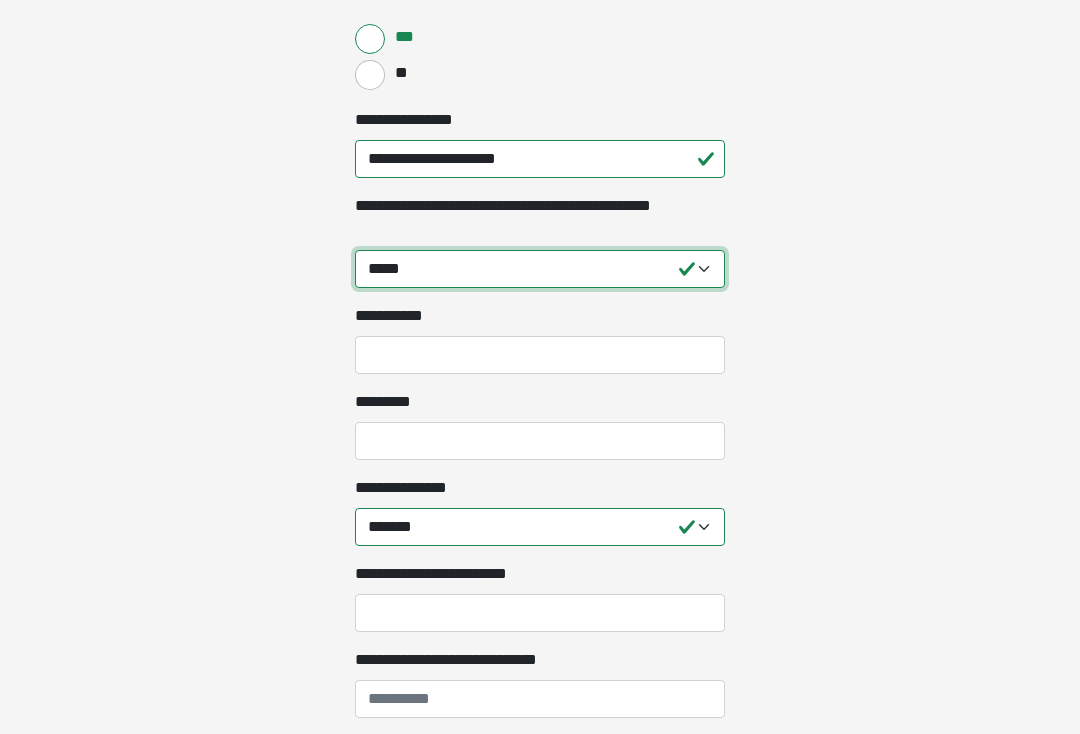 scroll, scrollTop: 1999, scrollLeft: 0, axis: vertical 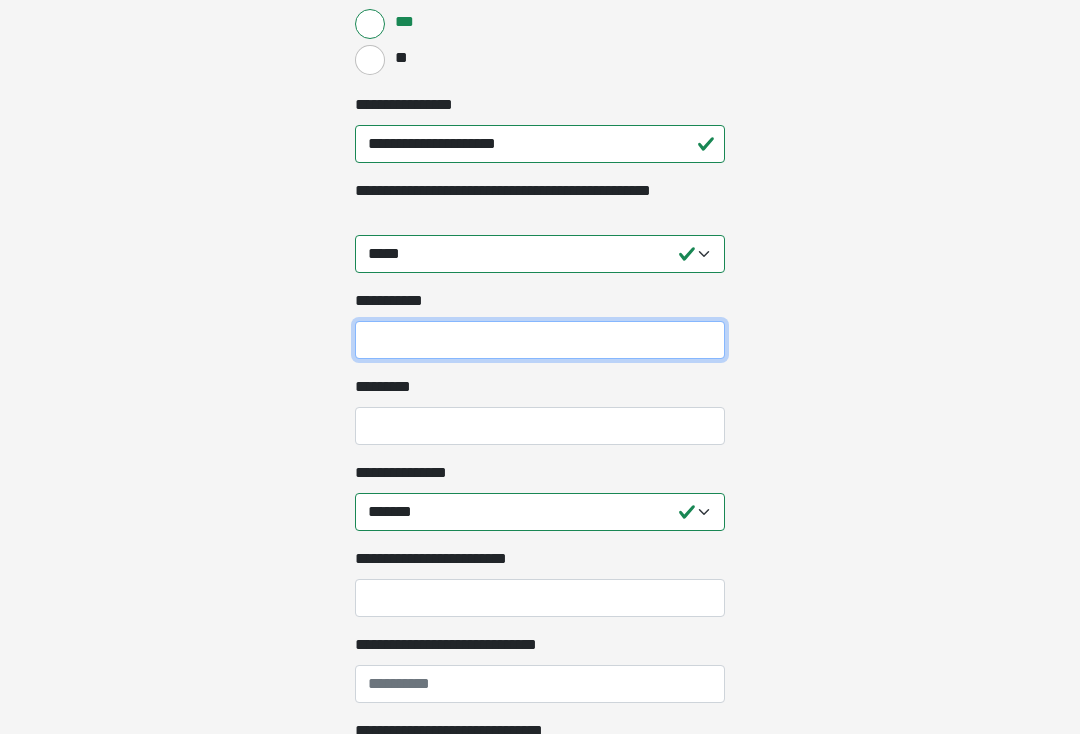 click on "**********" at bounding box center [540, 340] 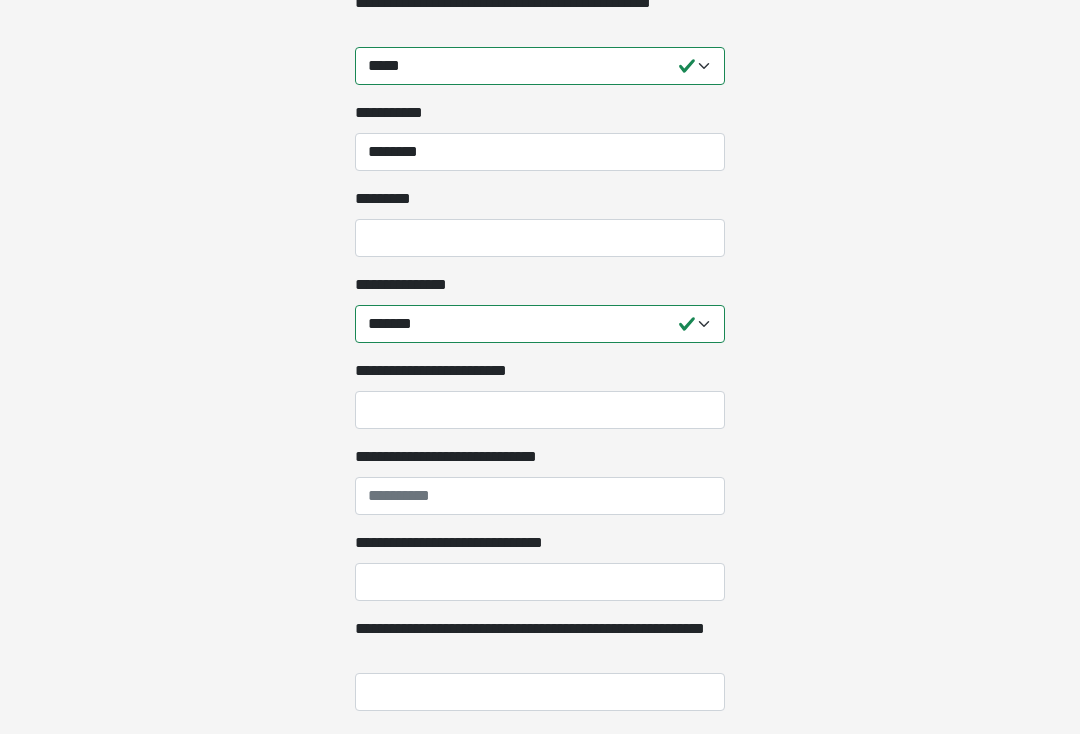 scroll, scrollTop: 2190, scrollLeft: 0, axis: vertical 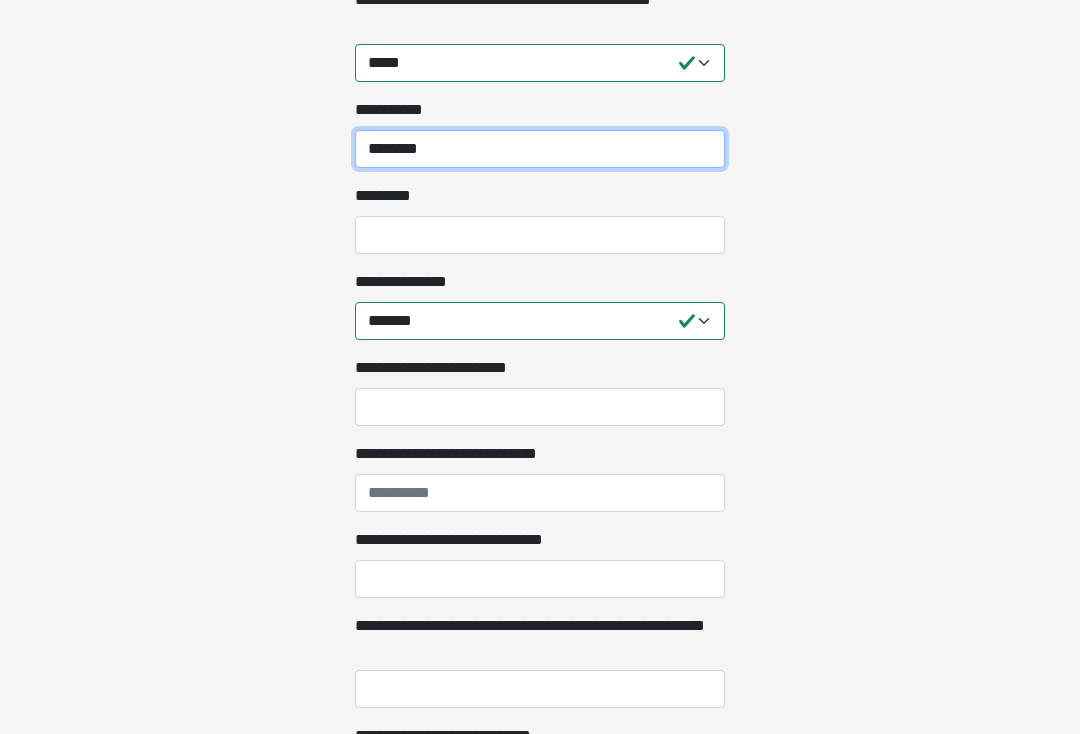 type on "*******" 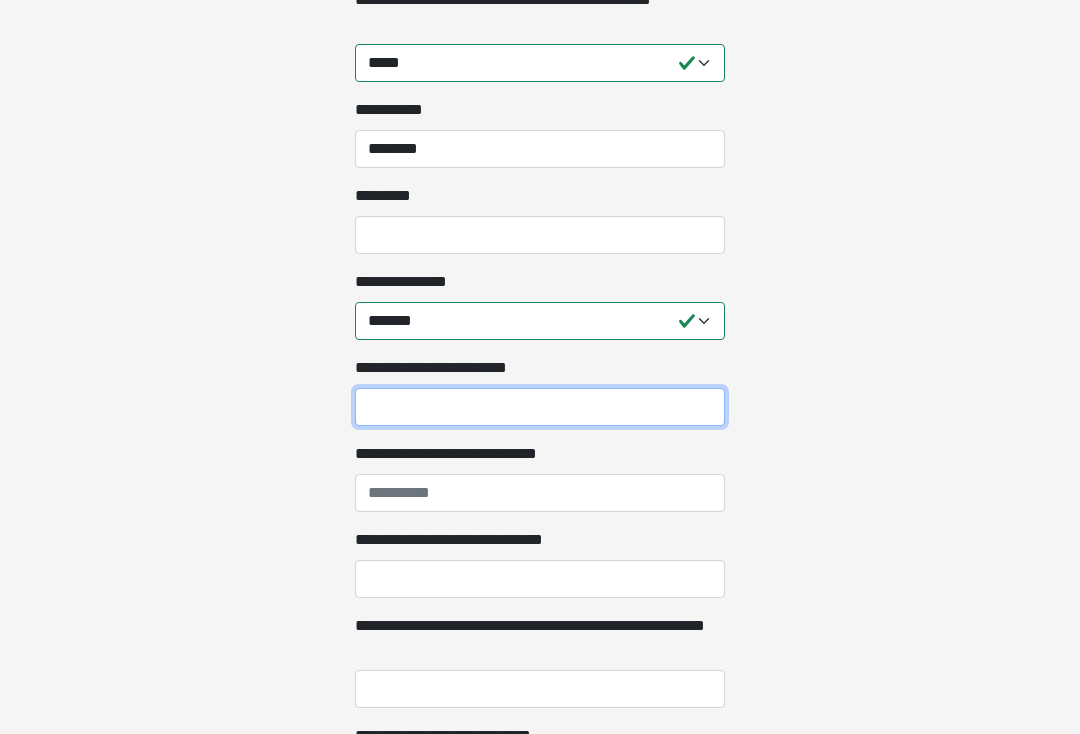 click on "**********" at bounding box center (540, 407) 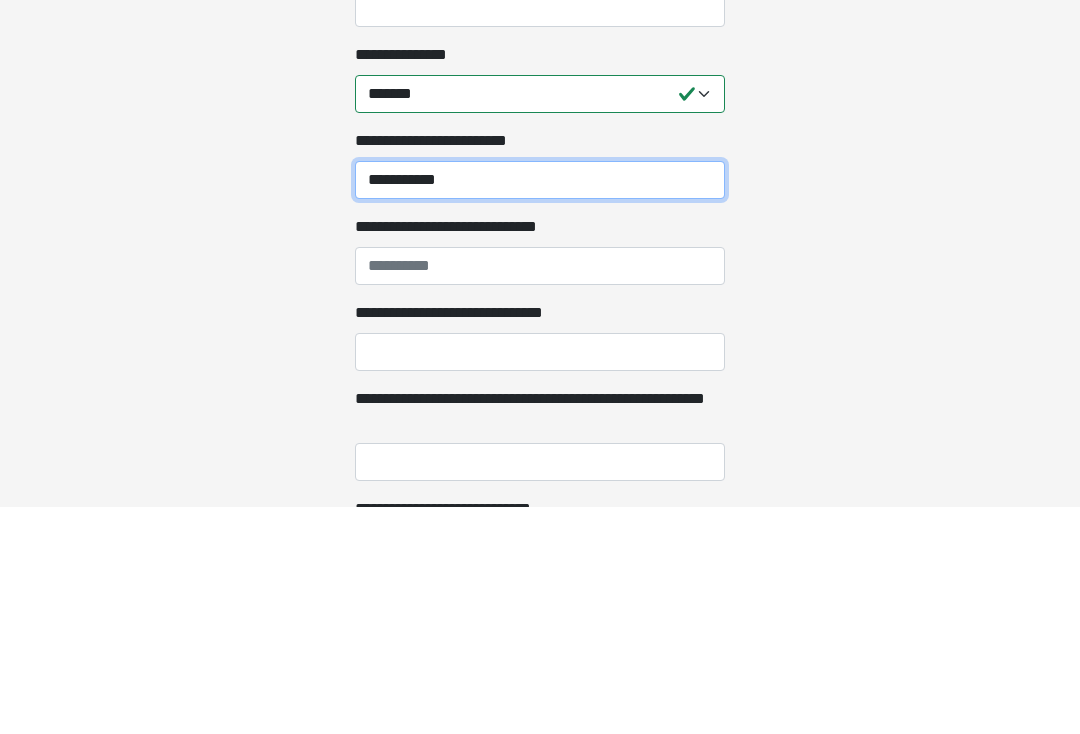 type on "**********" 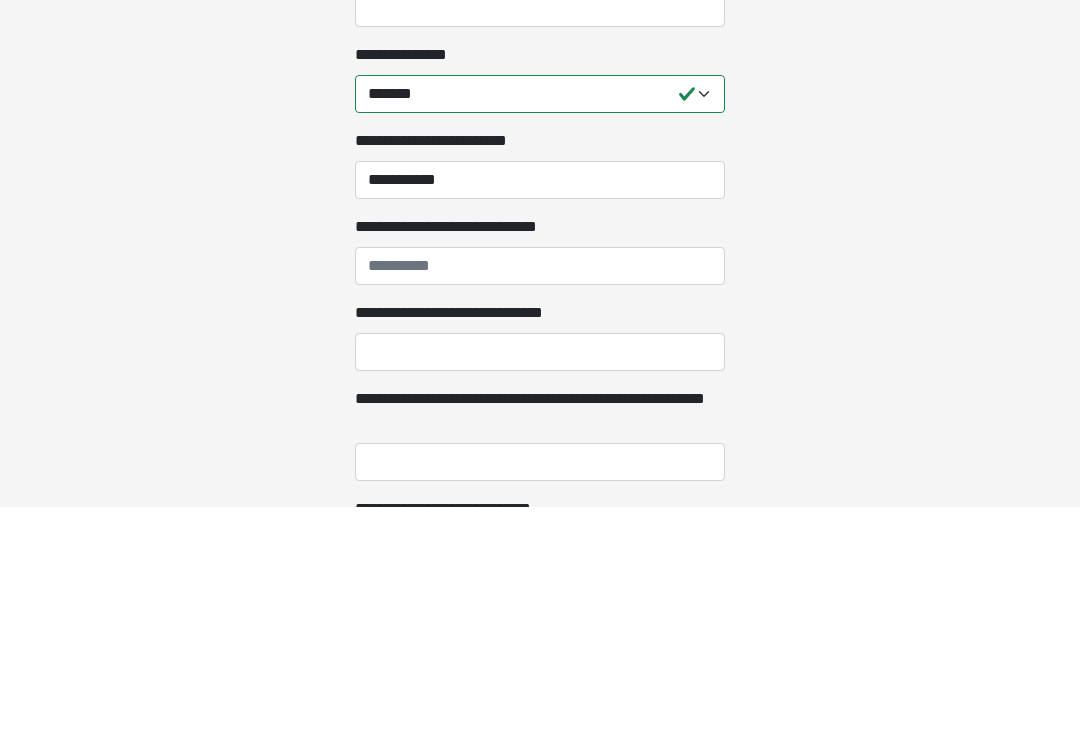 click on "**********" at bounding box center [540, 493] 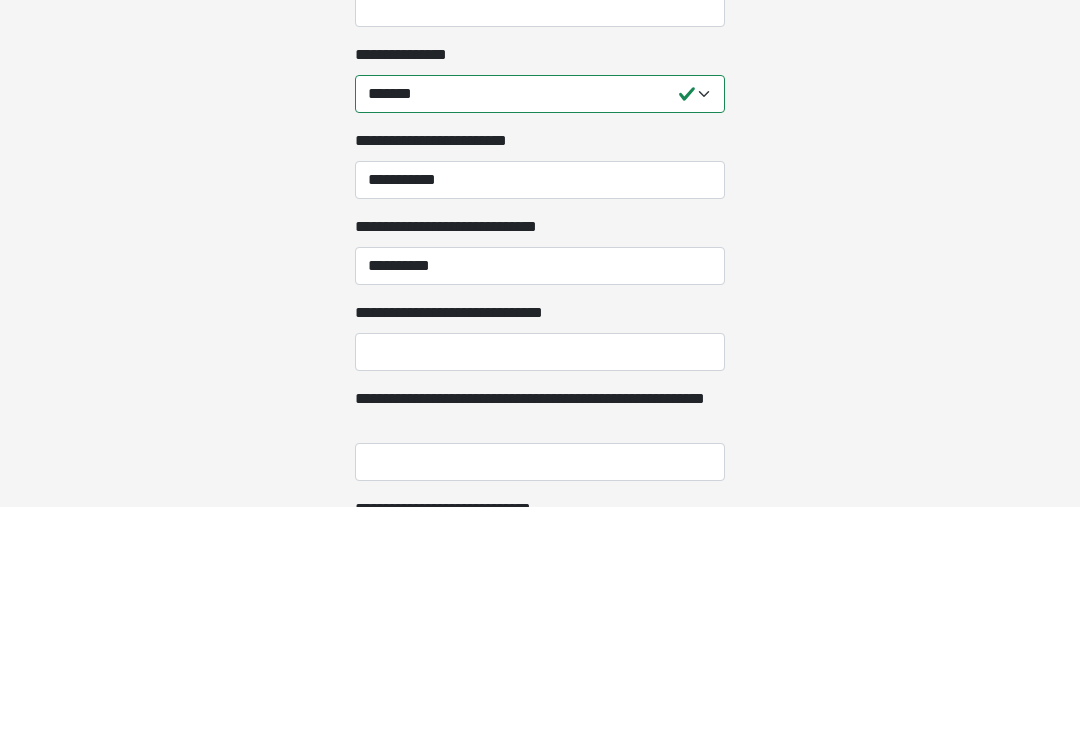 scroll, scrollTop: 2417, scrollLeft: 0, axis: vertical 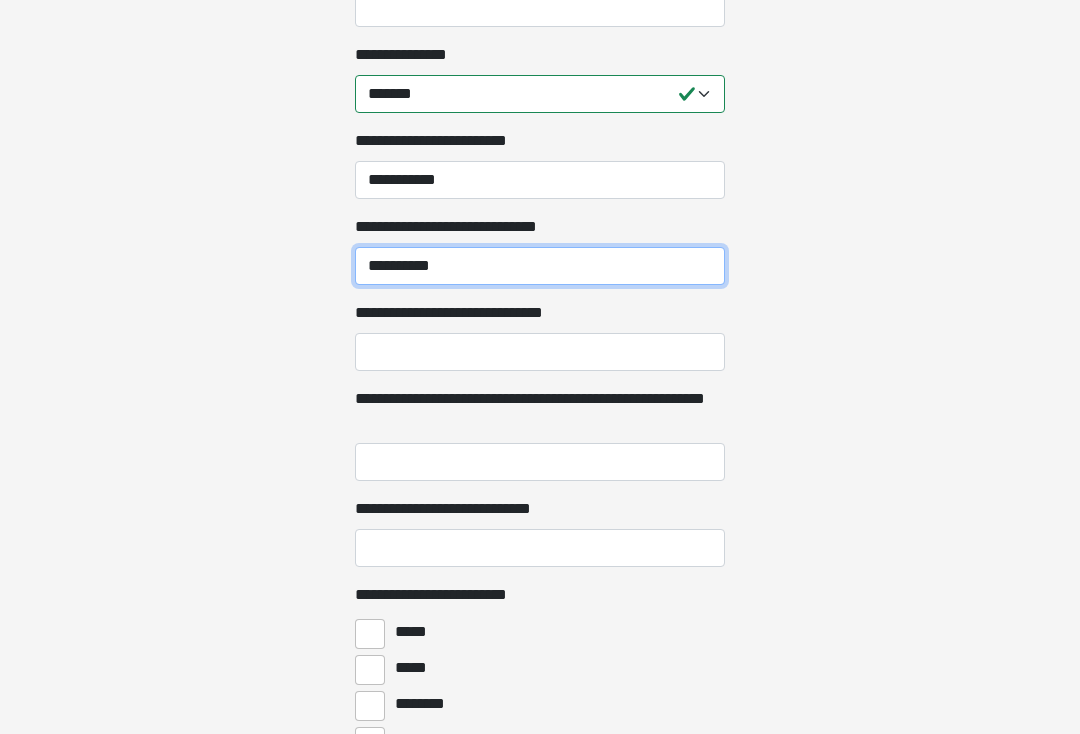 type on "**********" 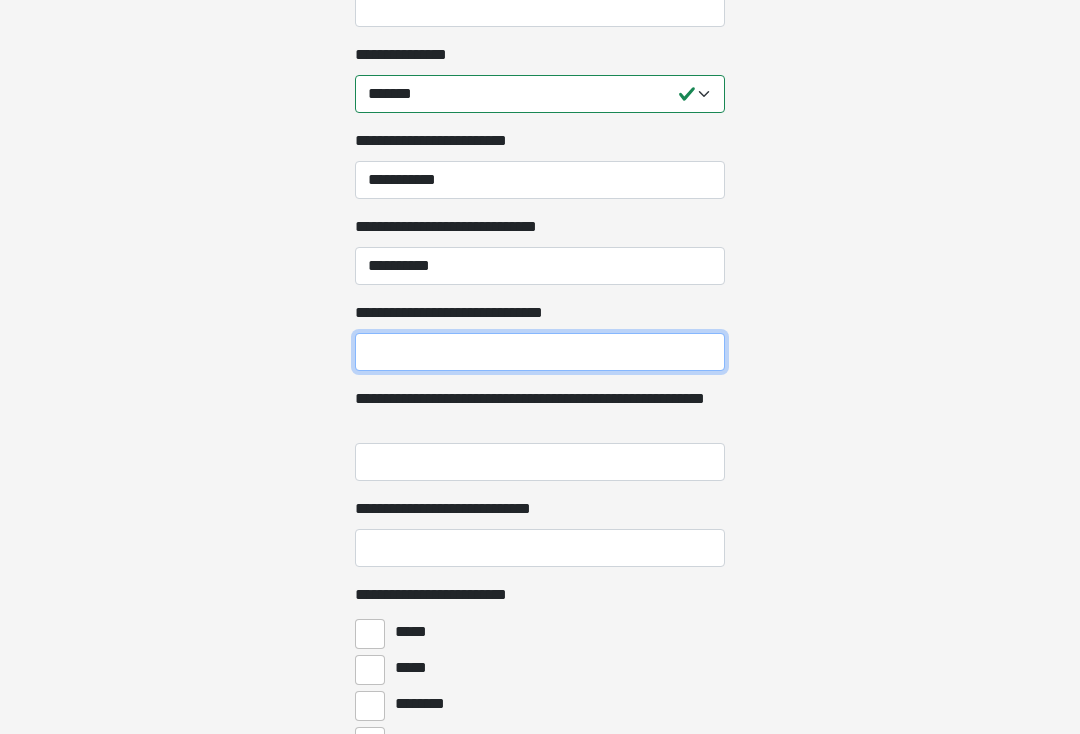 click on "**********" at bounding box center [540, 352] 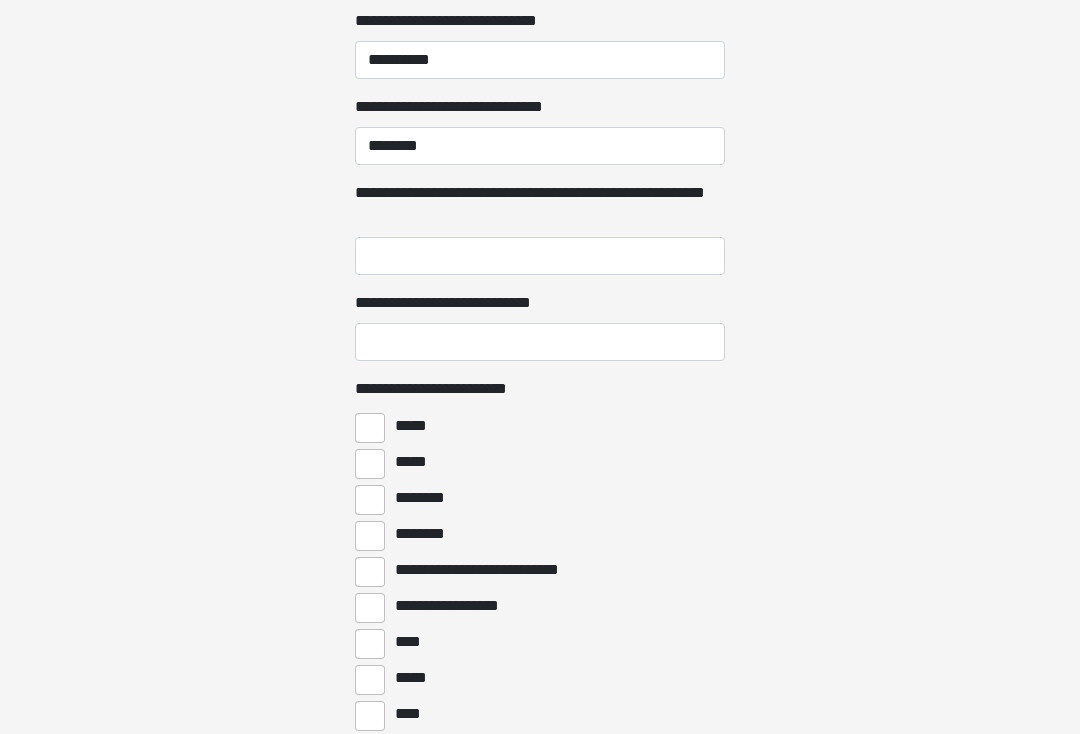 scroll, scrollTop: 2643, scrollLeft: 0, axis: vertical 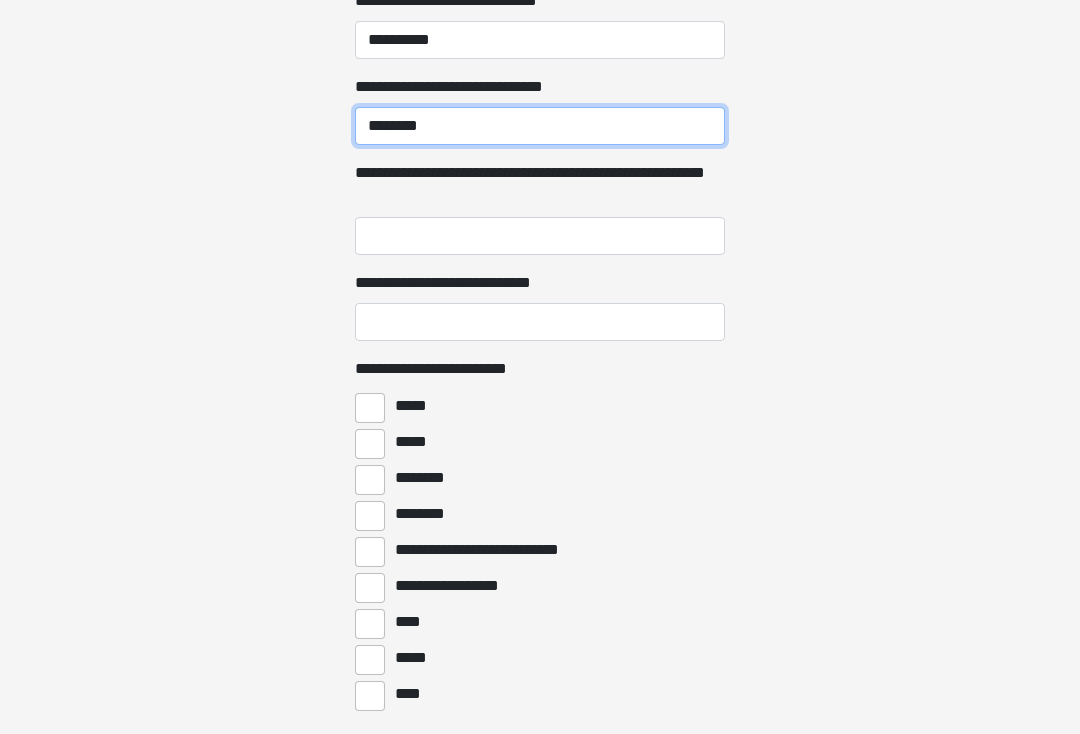 type on "*******" 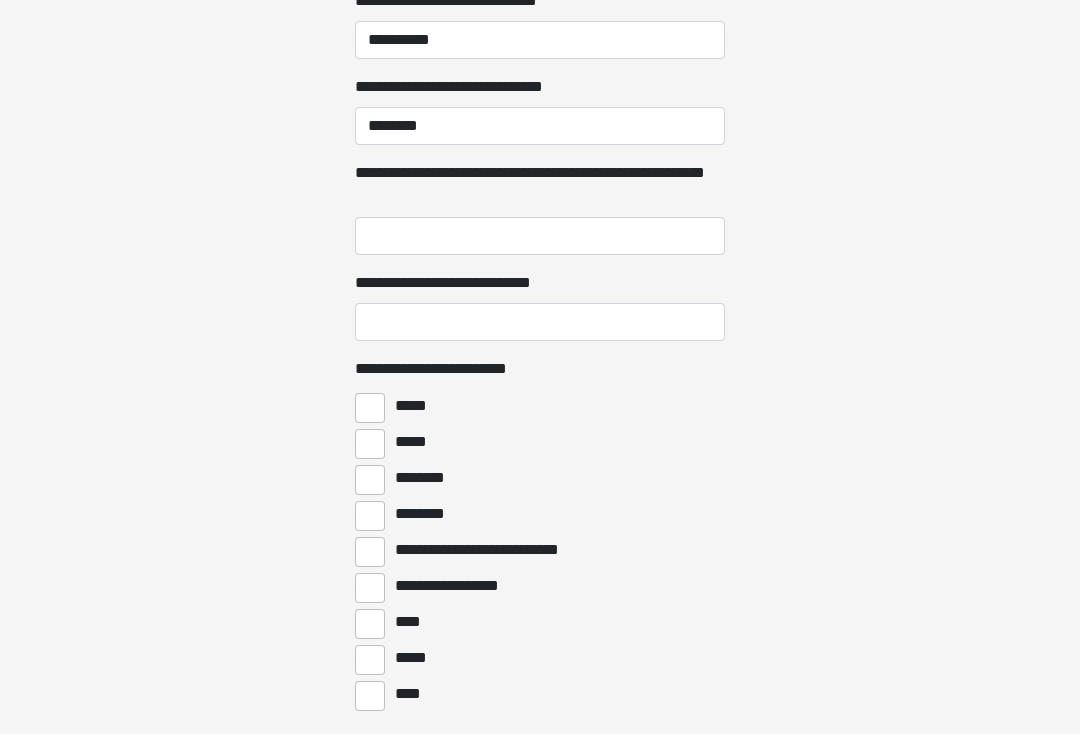 click on "********" at bounding box center (370, 516) 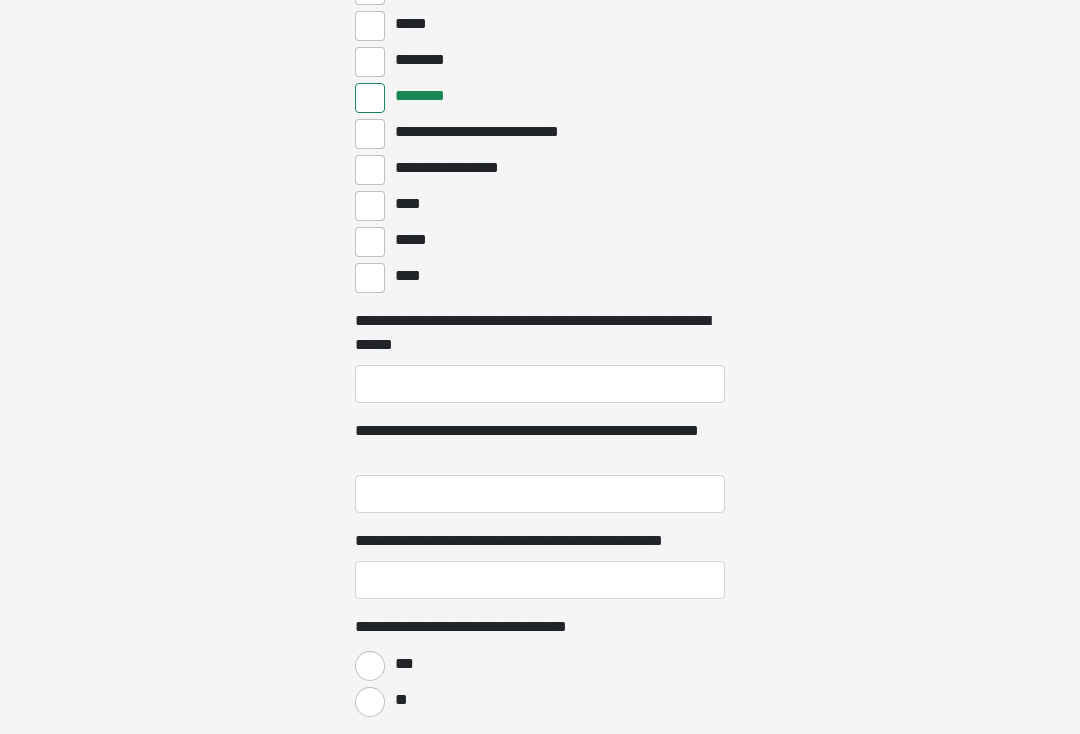 scroll, scrollTop: 3076, scrollLeft: 0, axis: vertical 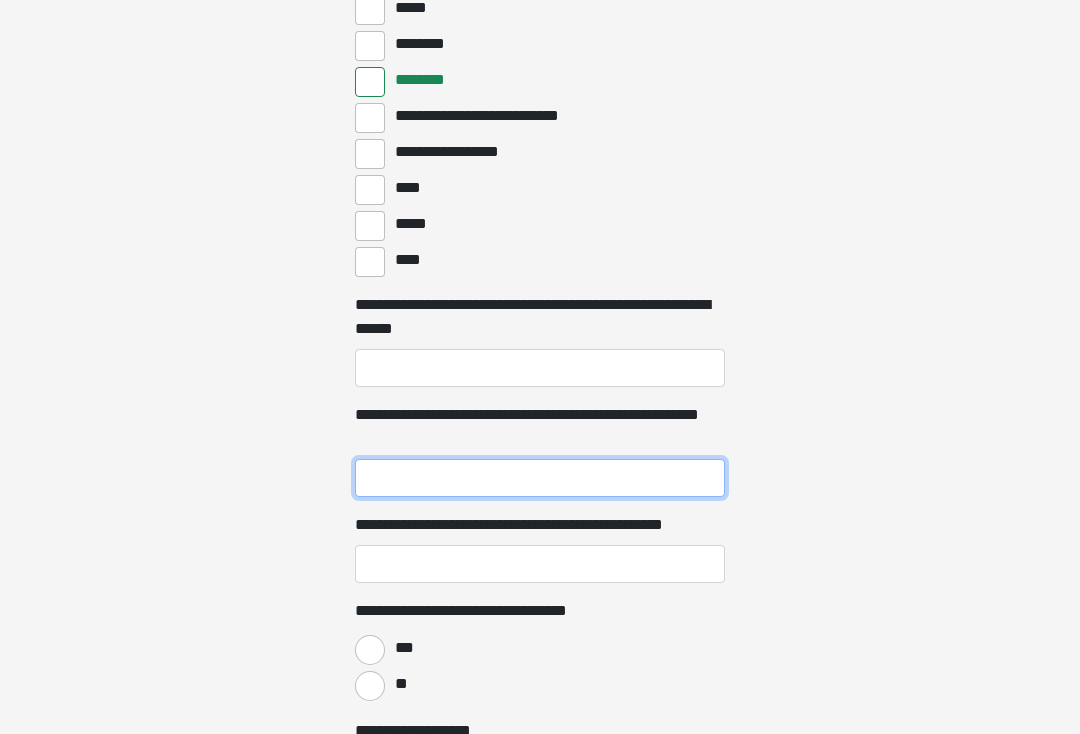 click on "**********" at bounding box center [540, 479] 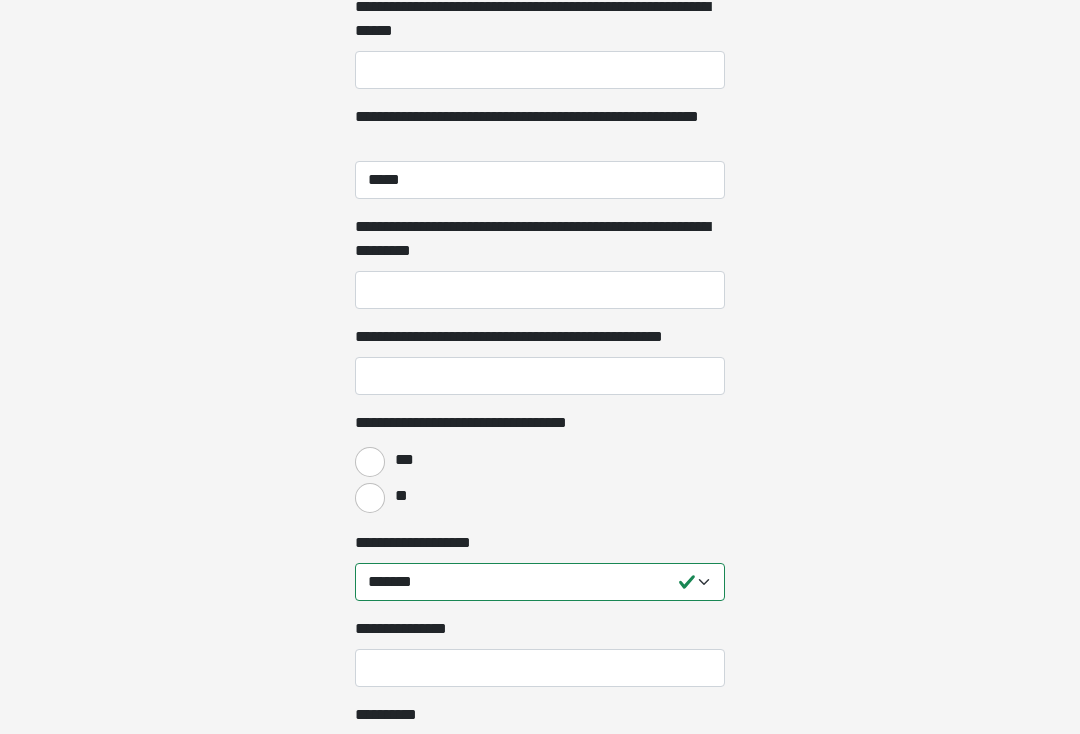 scroll, scrollTop: 3398, scrollLeft: 0, axis: vertical 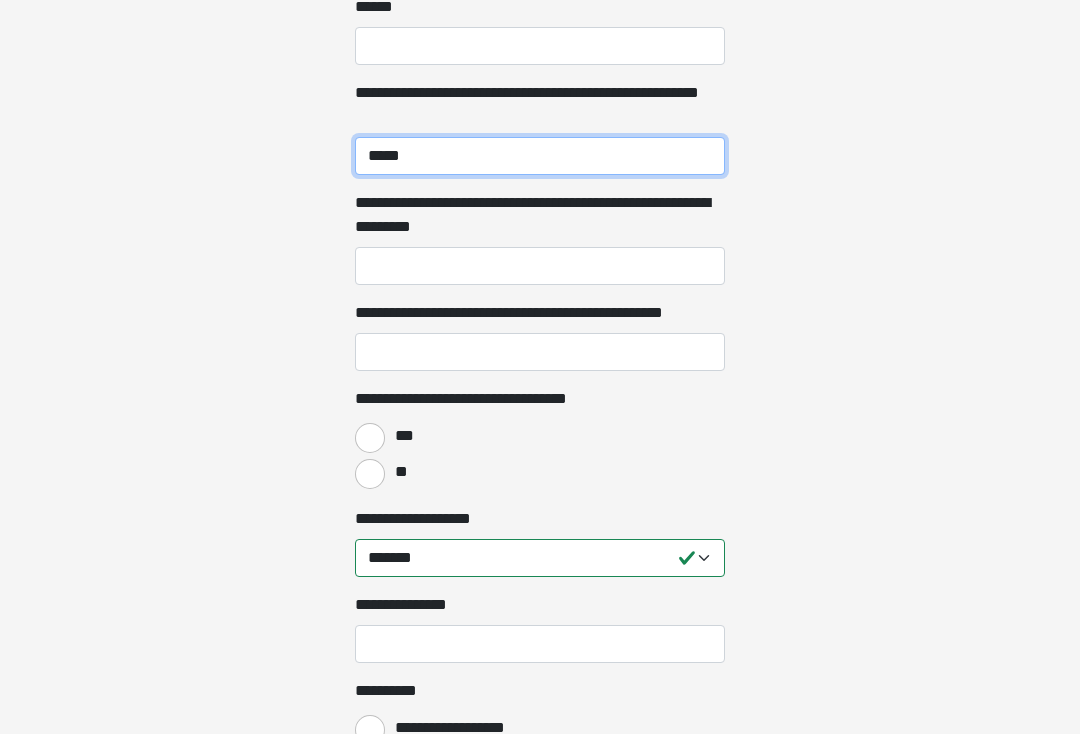 type on "*****" 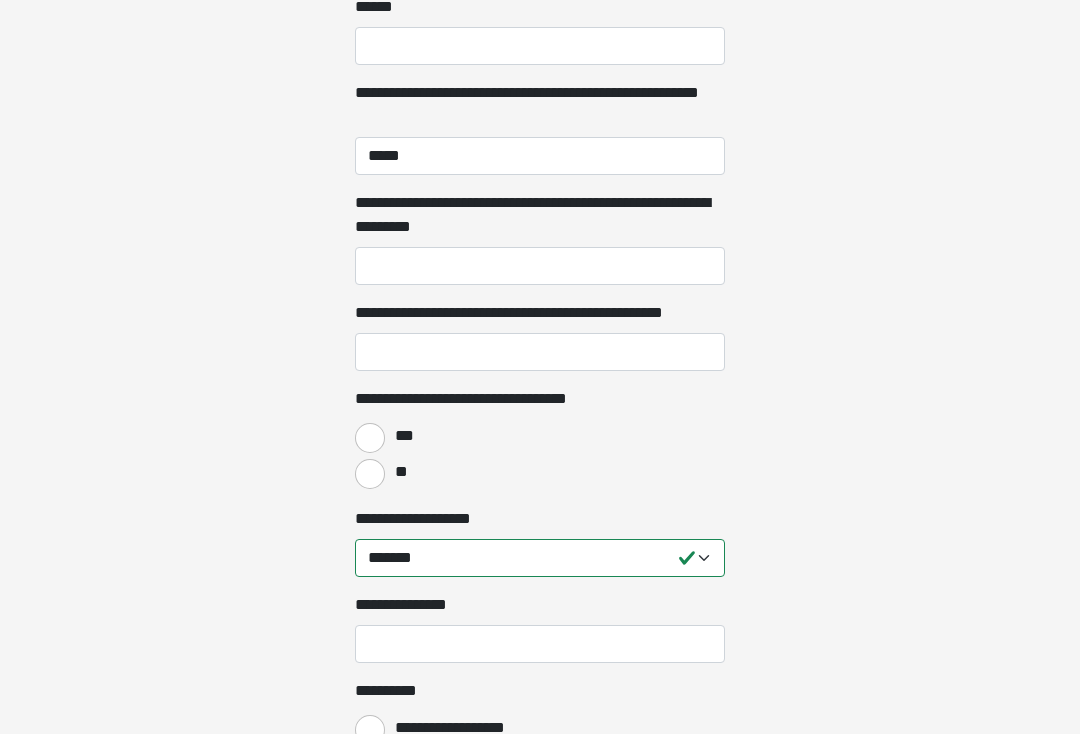 click on "***" at bounding box center [370, 439] 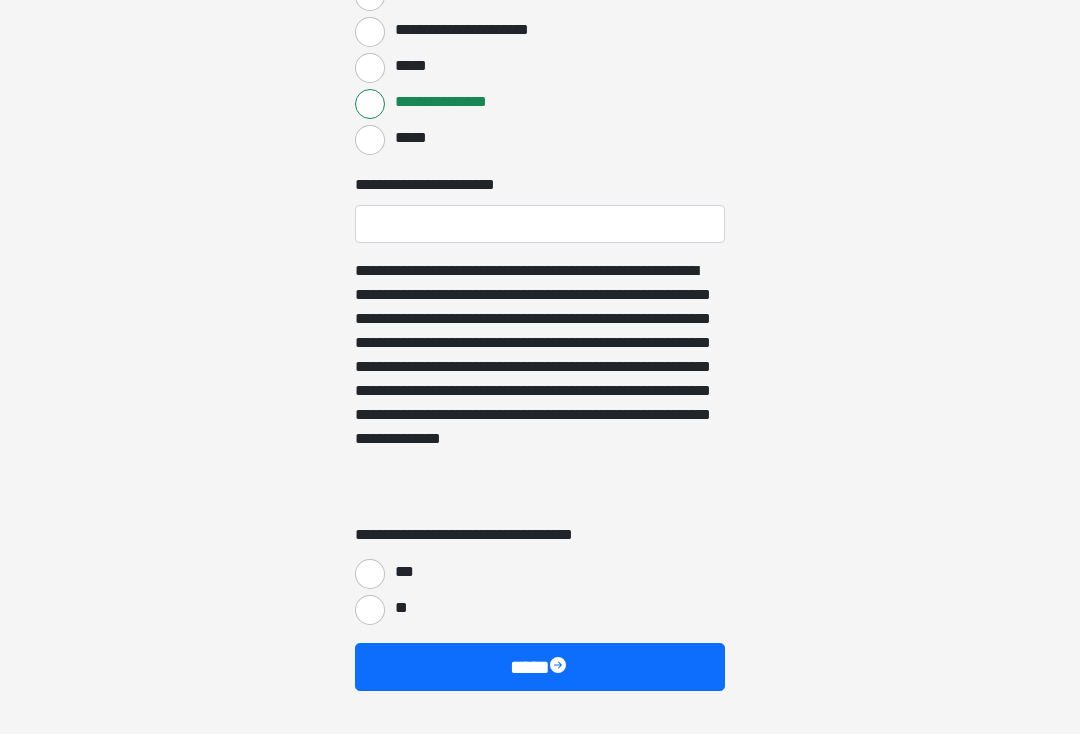 scroll, scrollTop: 4362, scrollLeft: 0, axis: vertical 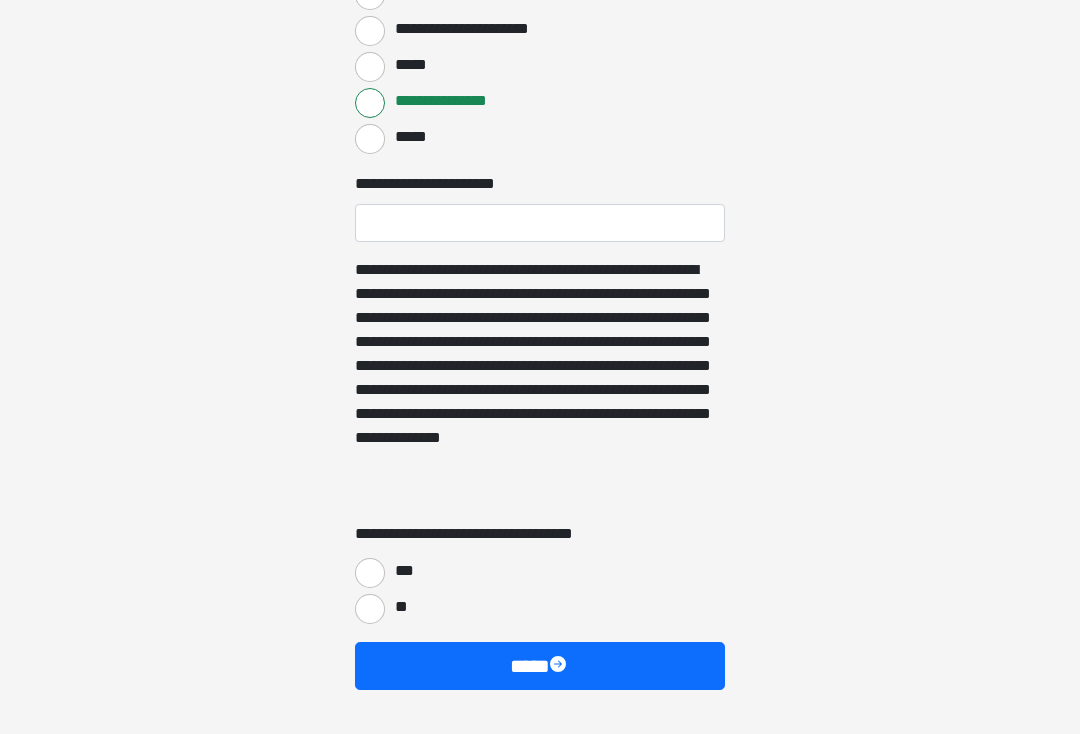 click on "**" at bounding box center (370, 609) 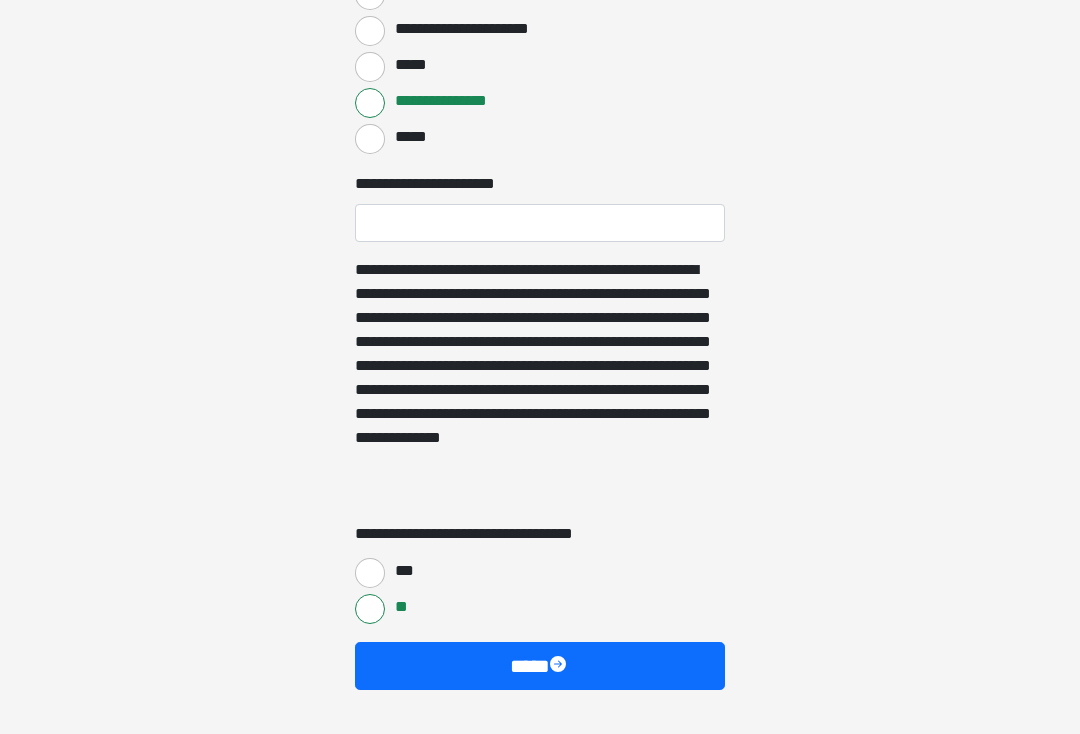 click on "****" at bounding box center (540, 666) 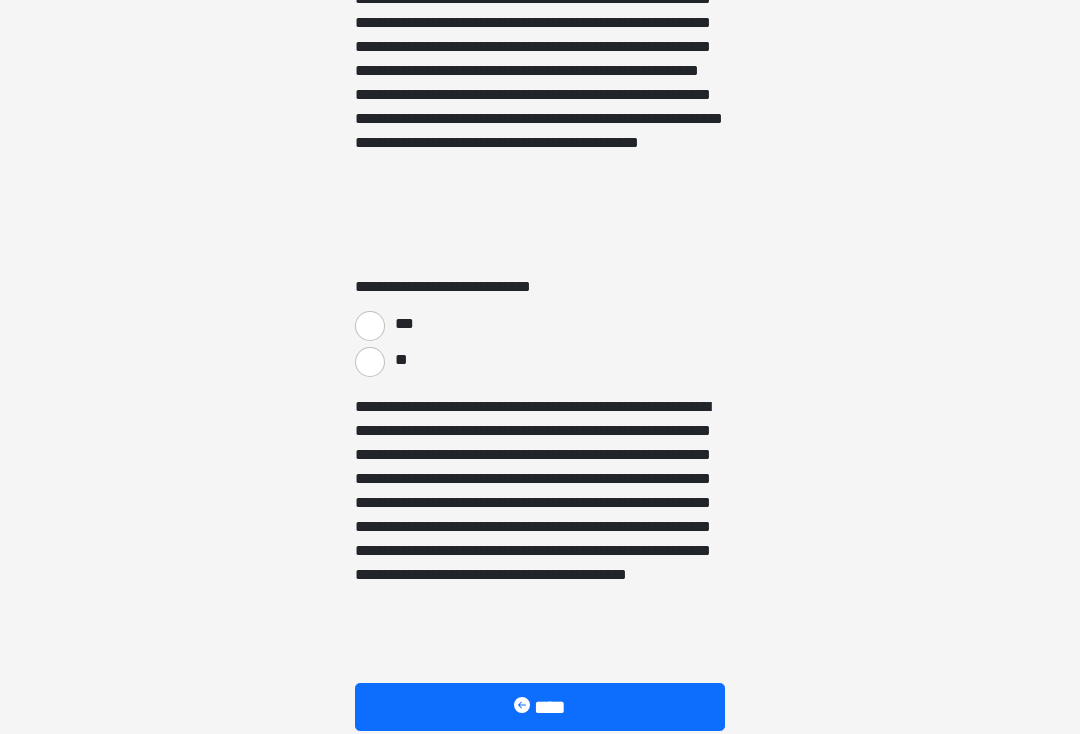 scroll, scrollTop: 3503, scrollLeft: 0, axis: vertical 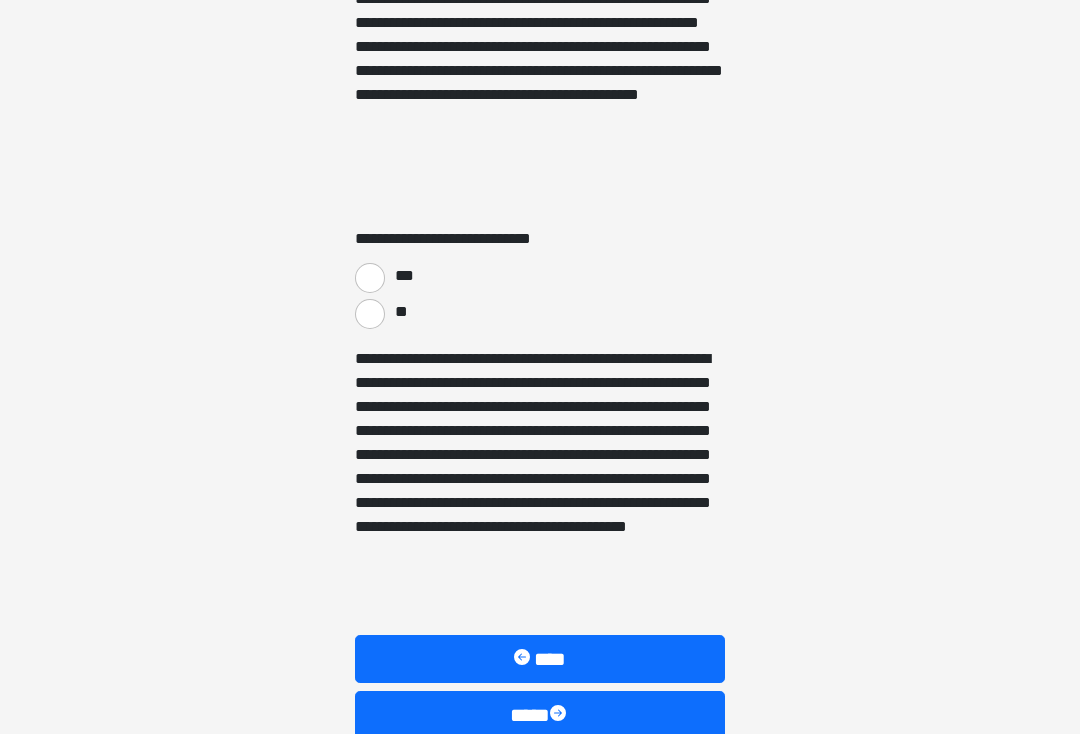 click on "**" at bounding box center (370, 314) 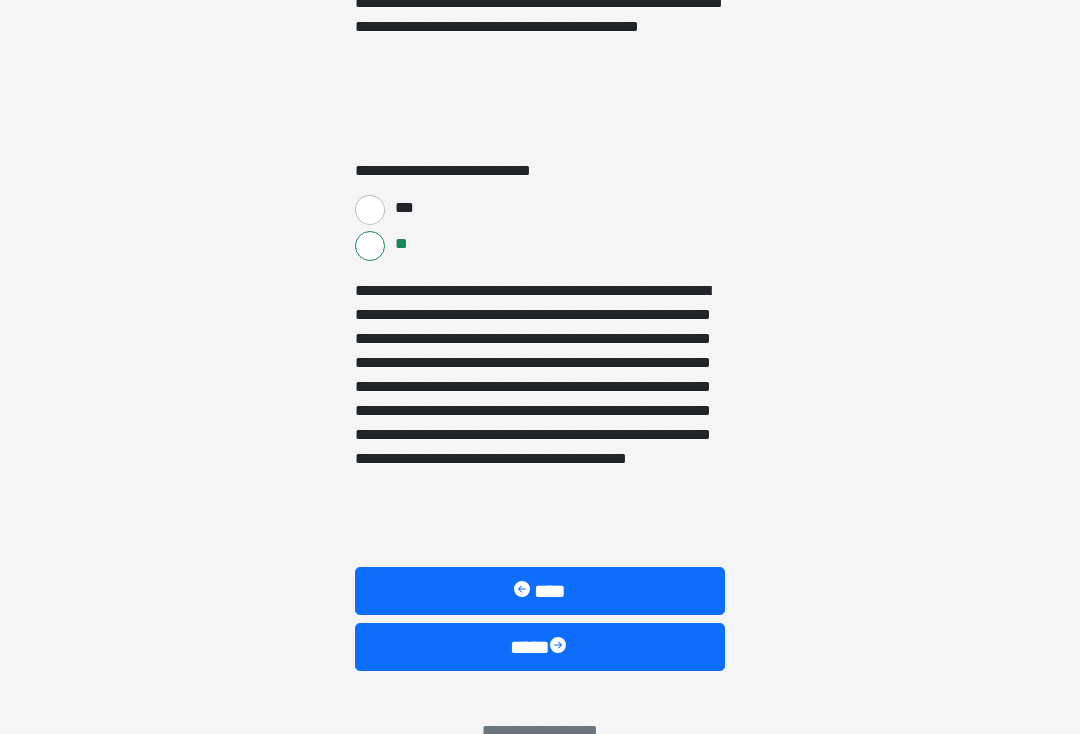 scroll, scrollTop: 3577, scrollLeft: 0, axis: vertical 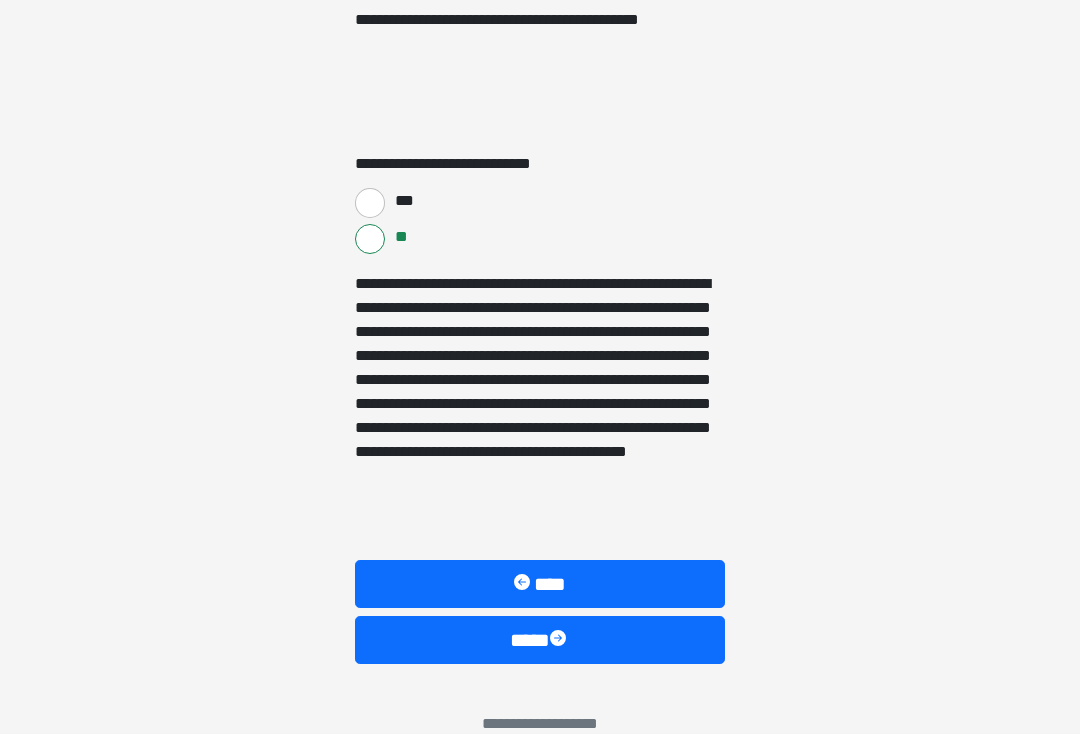 click at bounding box center (560, 641) 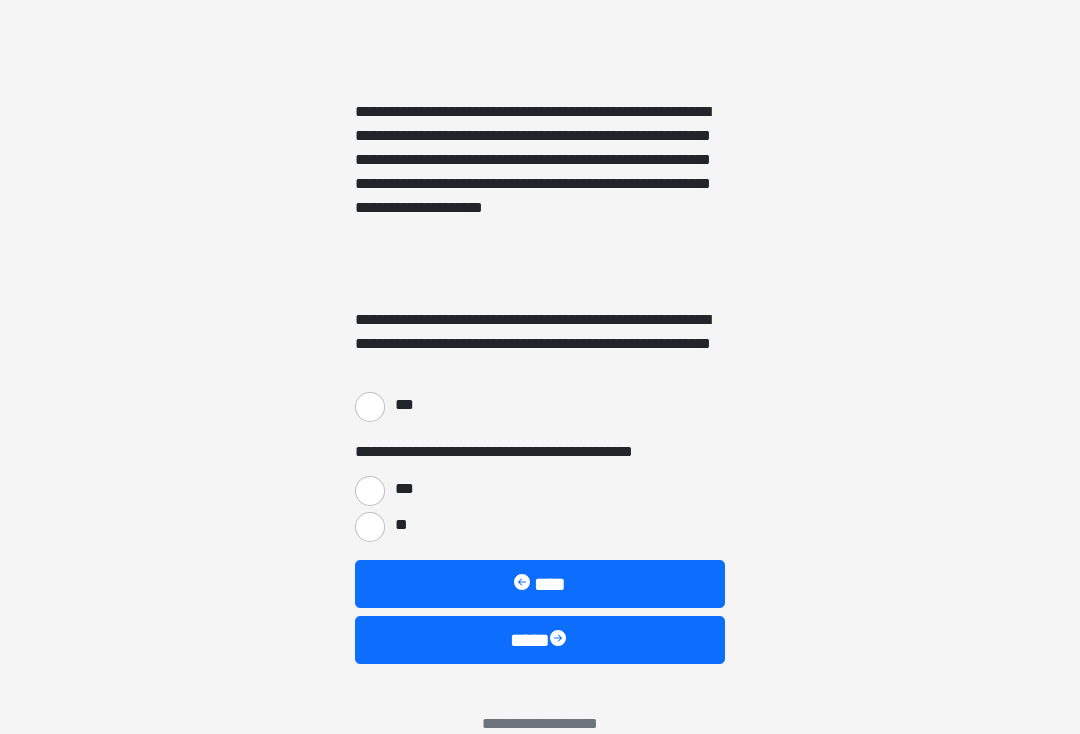 scroll, scrollTop: 2997, scrollLeft: 0, axis: vertical 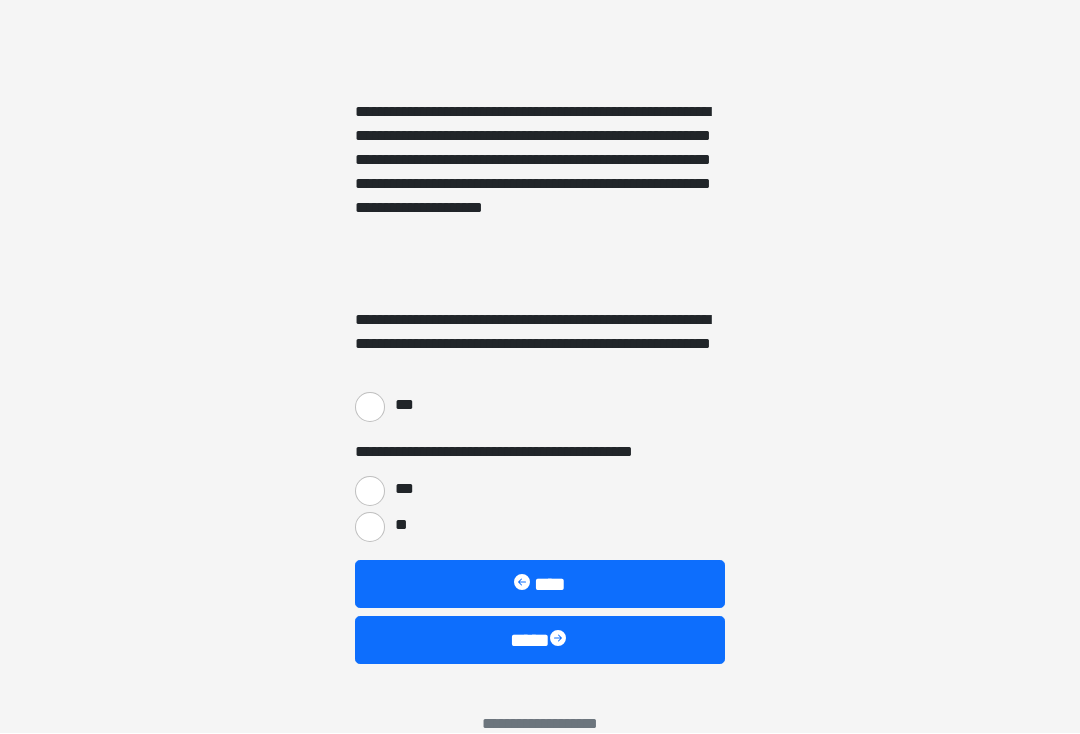 click on "***" at bounding box center [370, 408] 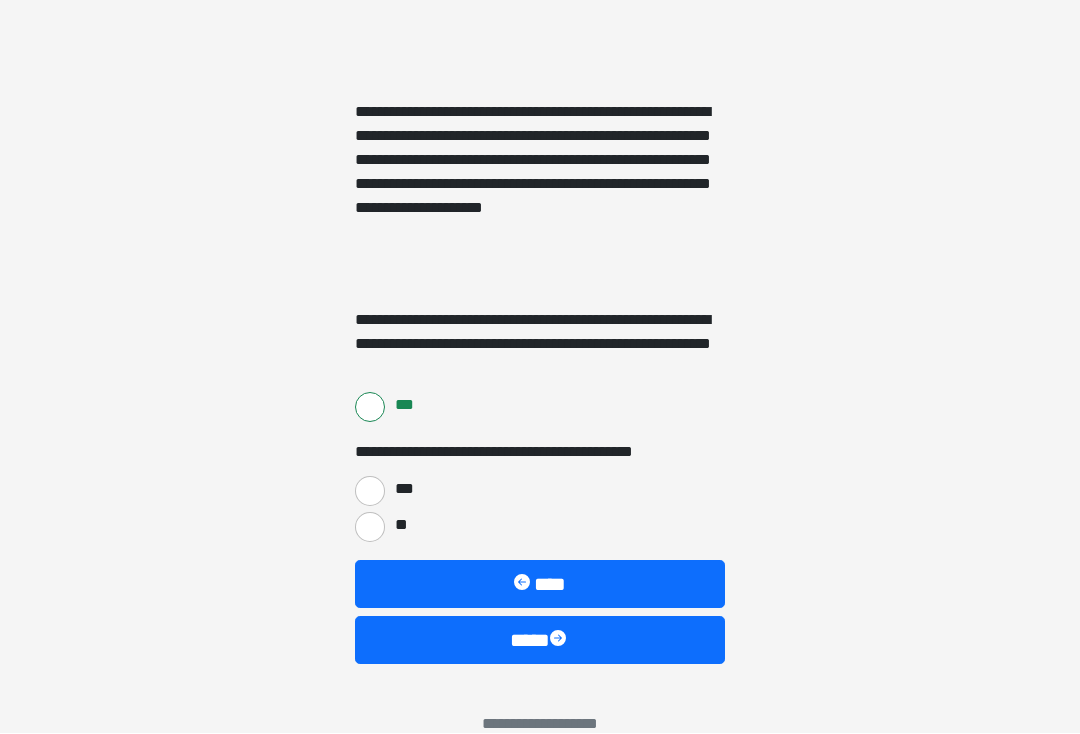 click on "***" at bounding box center (370, 492) 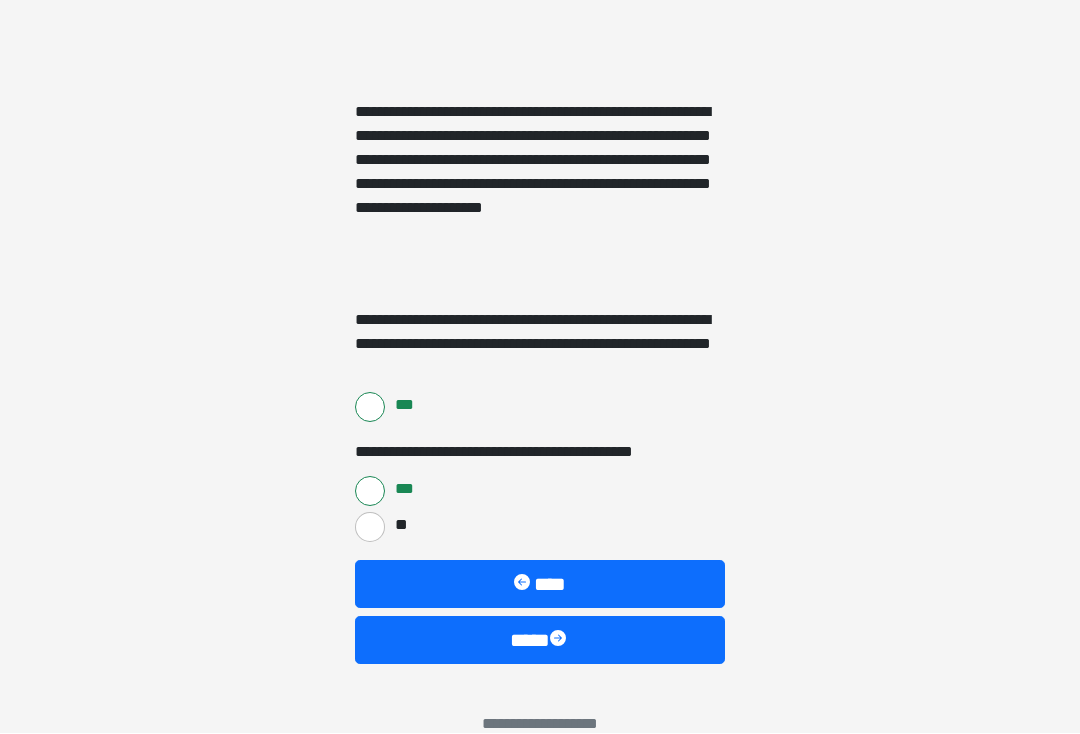 click on "****" at bounding box center (540, 641) 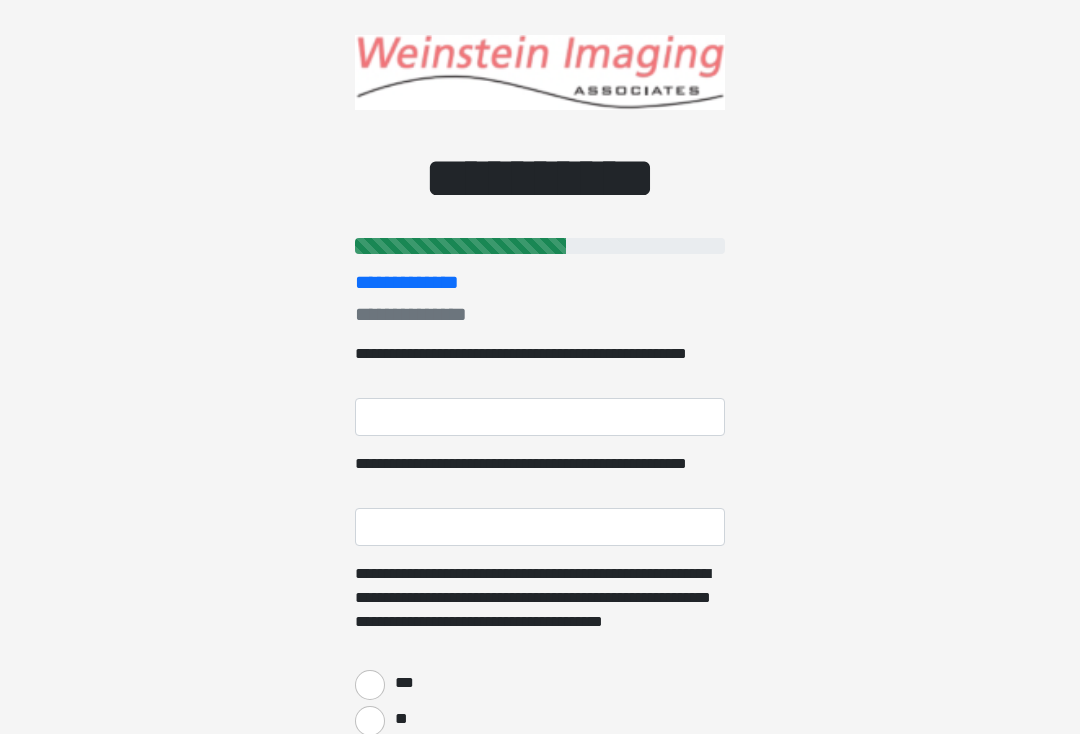 scroll, scrollTop: 0, scrollLeft: 0, axis: both 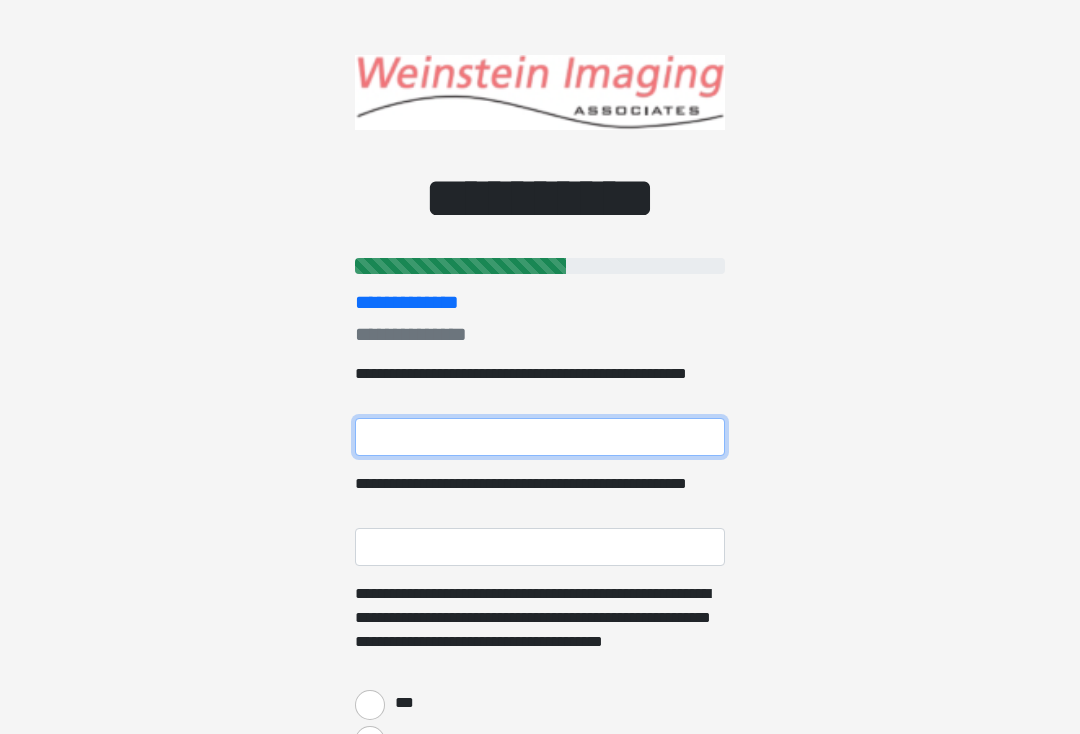 click on "**********" at bounding box center [540, 437] 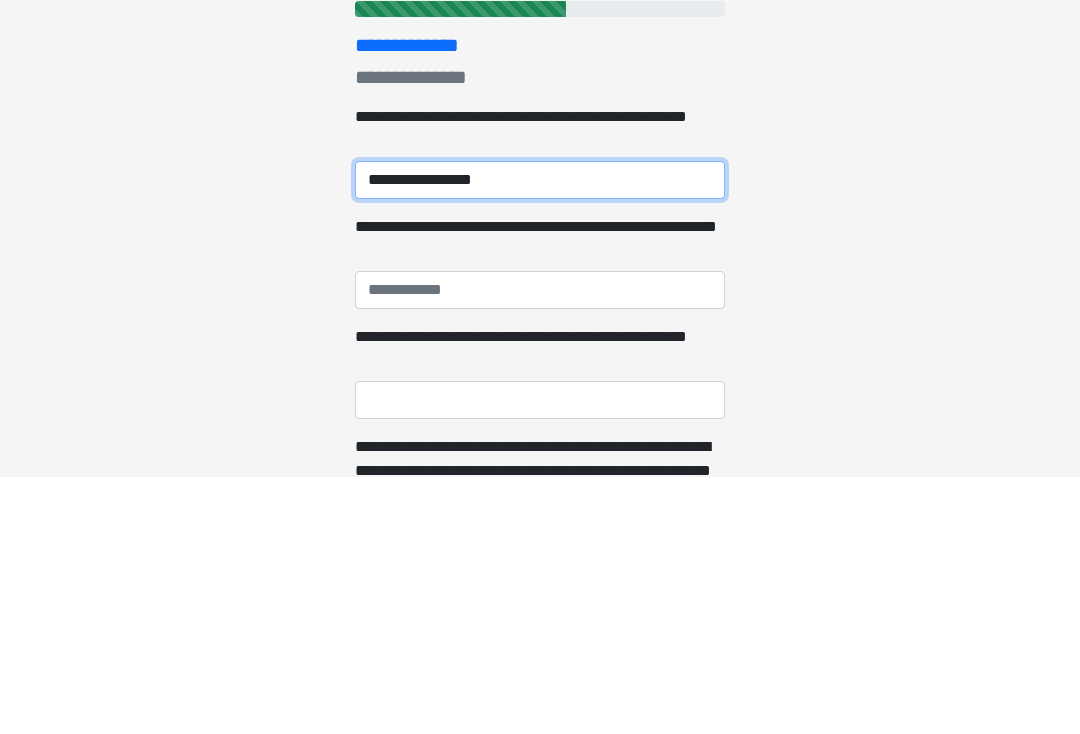 type on "**********" 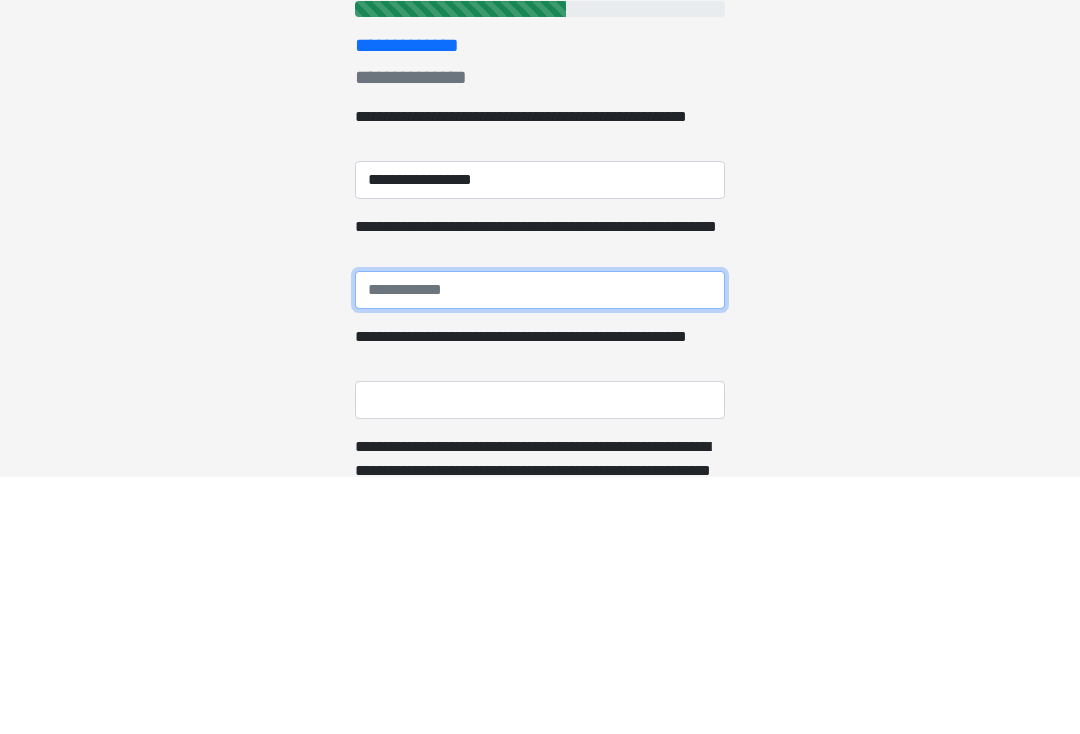 click on "**********" at bounding box center [540, 547] 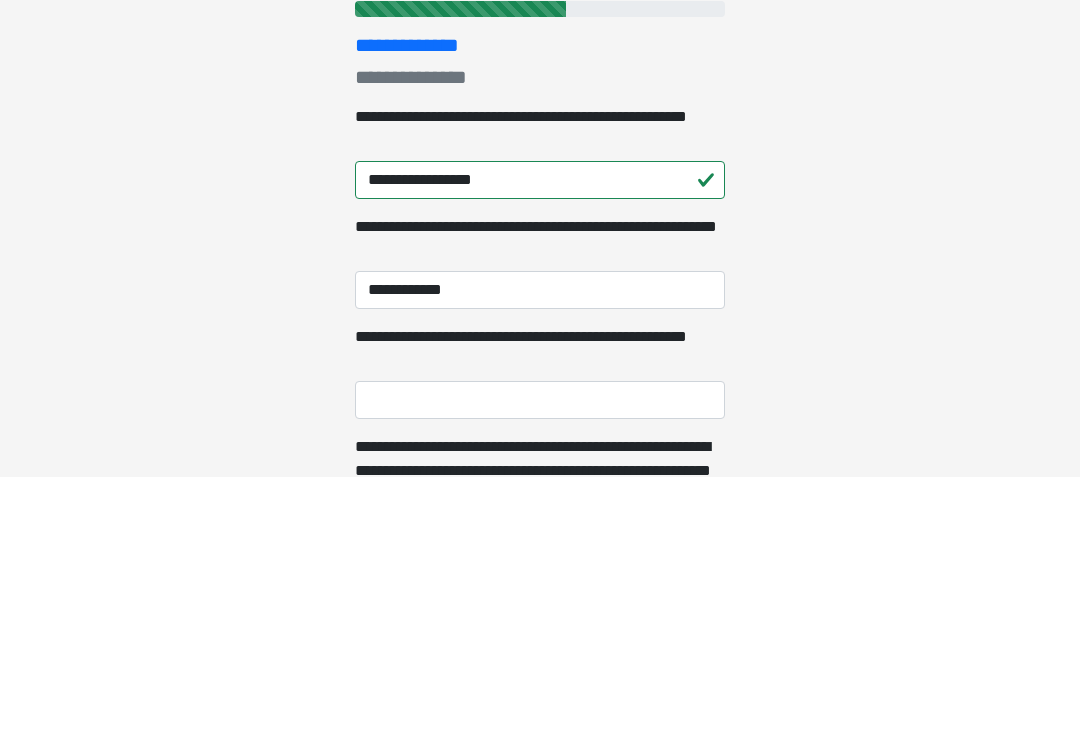 scroll, scrollTop: 257, scrollLeft: 0, axis: vertical 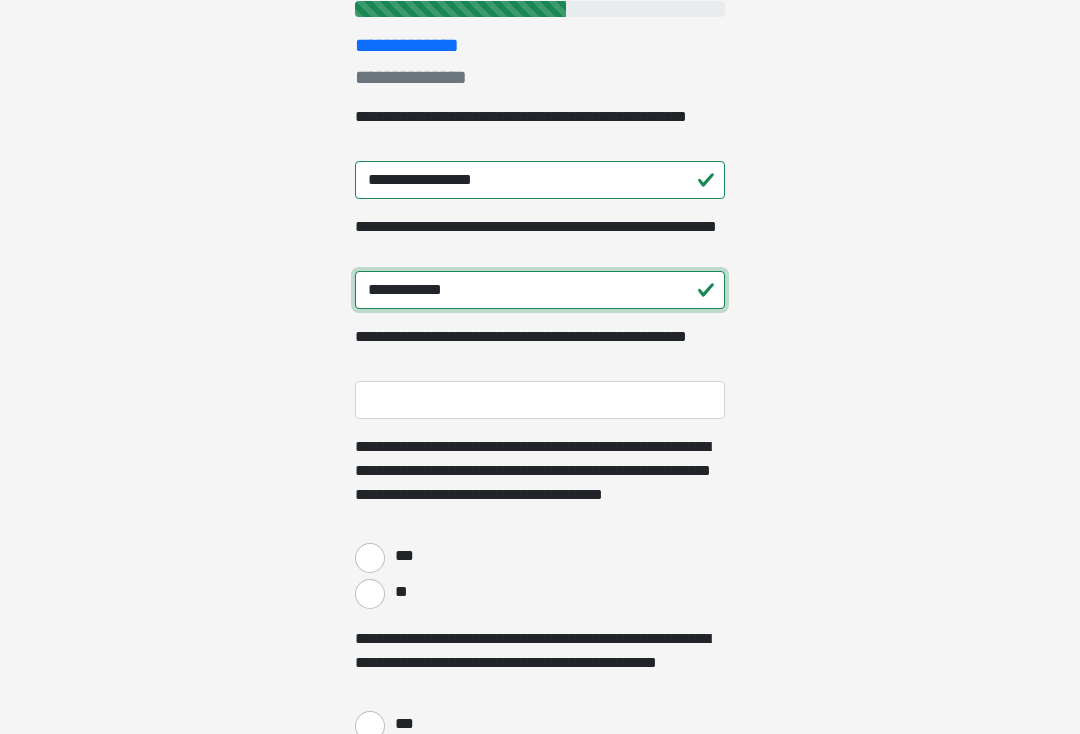 type on "**********" 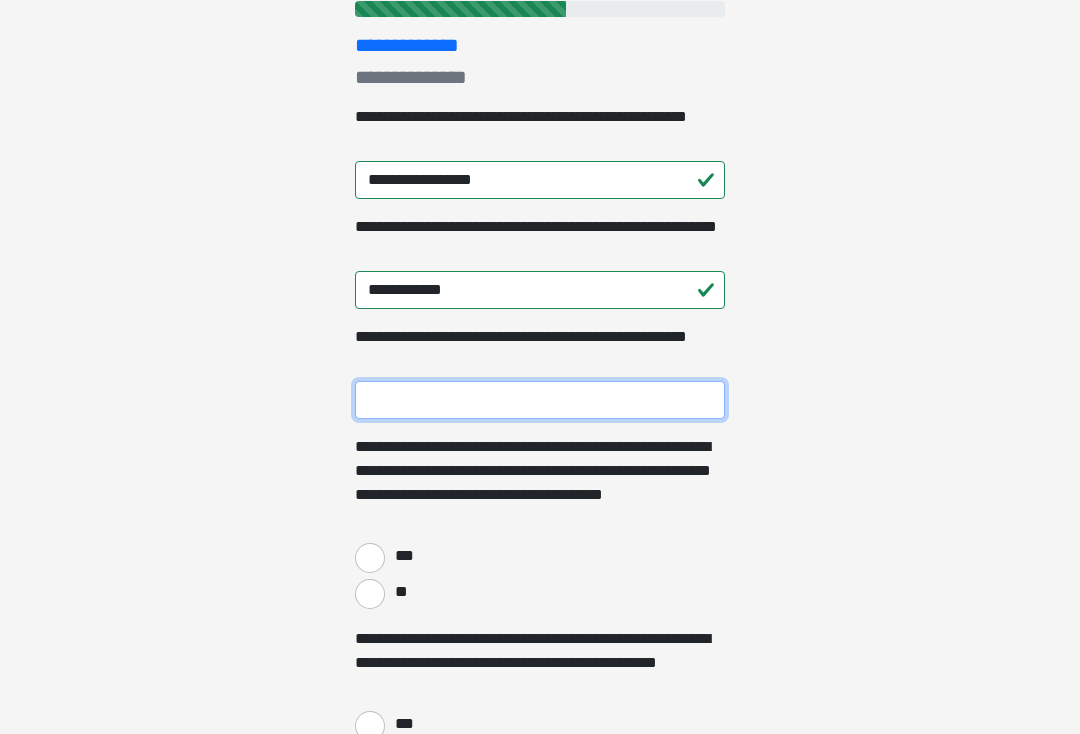click on "**********" at bounding box center (540, 400) 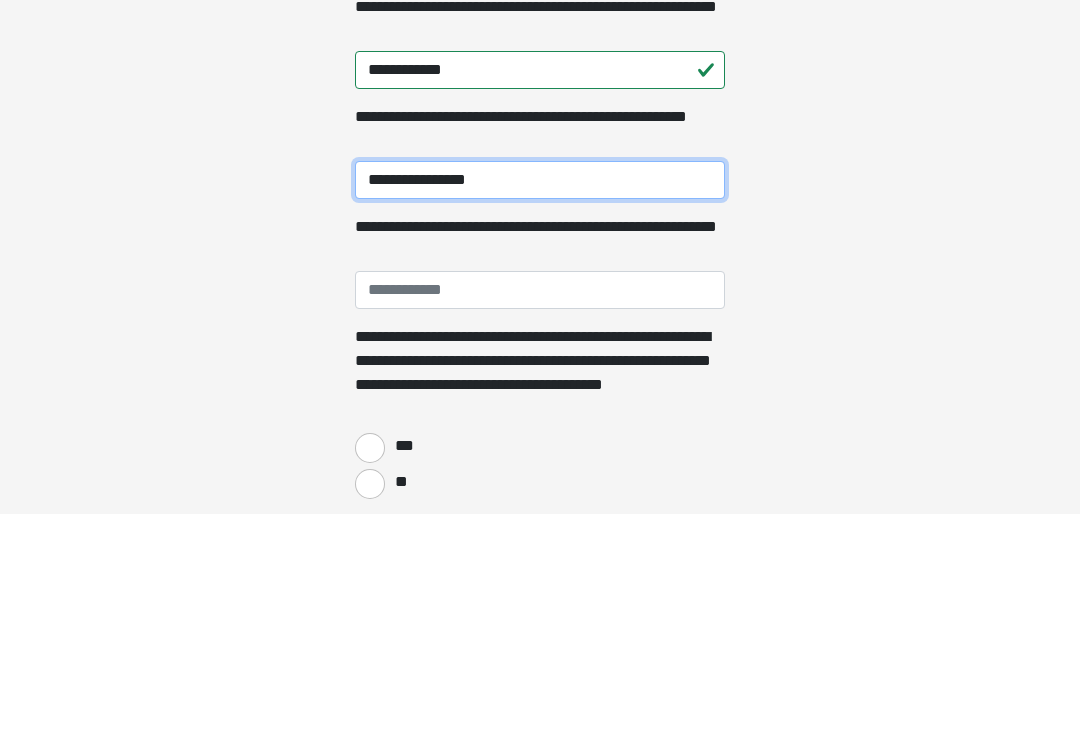 type on "**********" 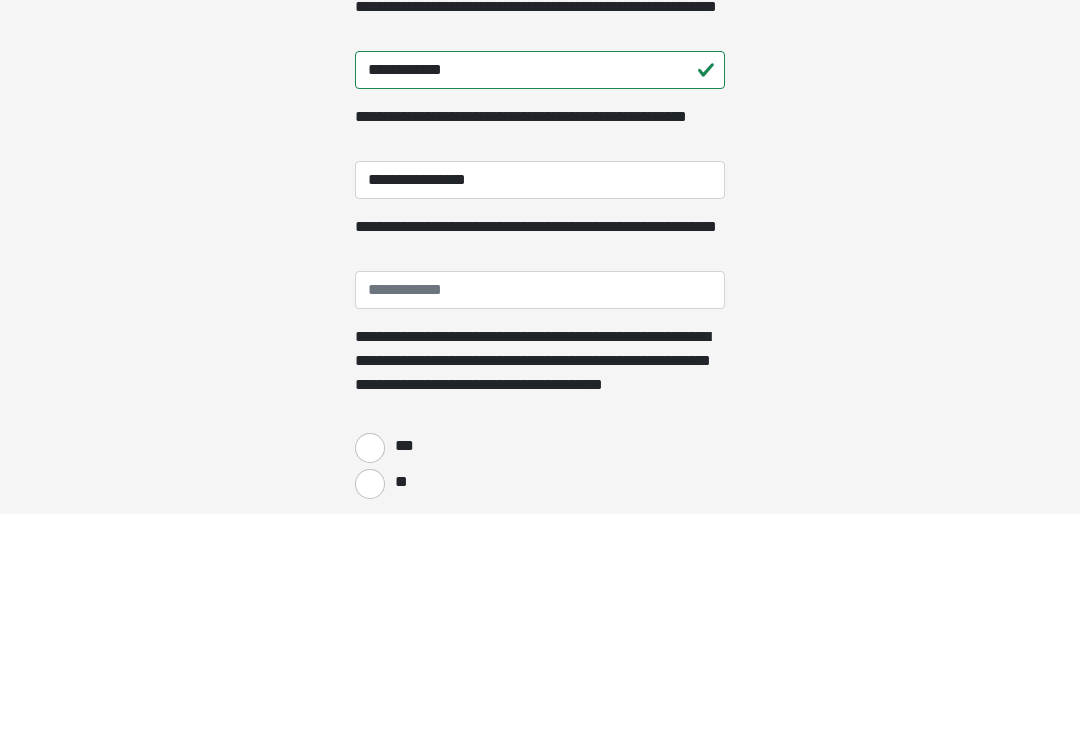 click on "**********" at bounding box center [540, 510] 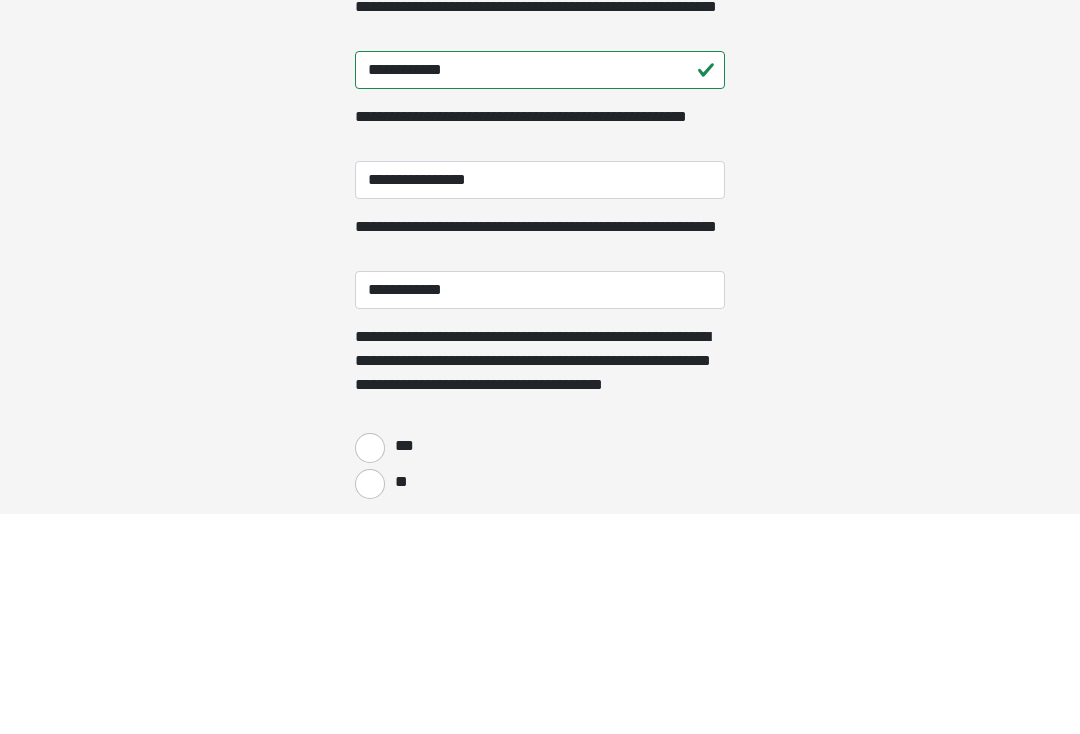 scroll, scrollTop: 477, scrollLeft: 0, axis: vertical 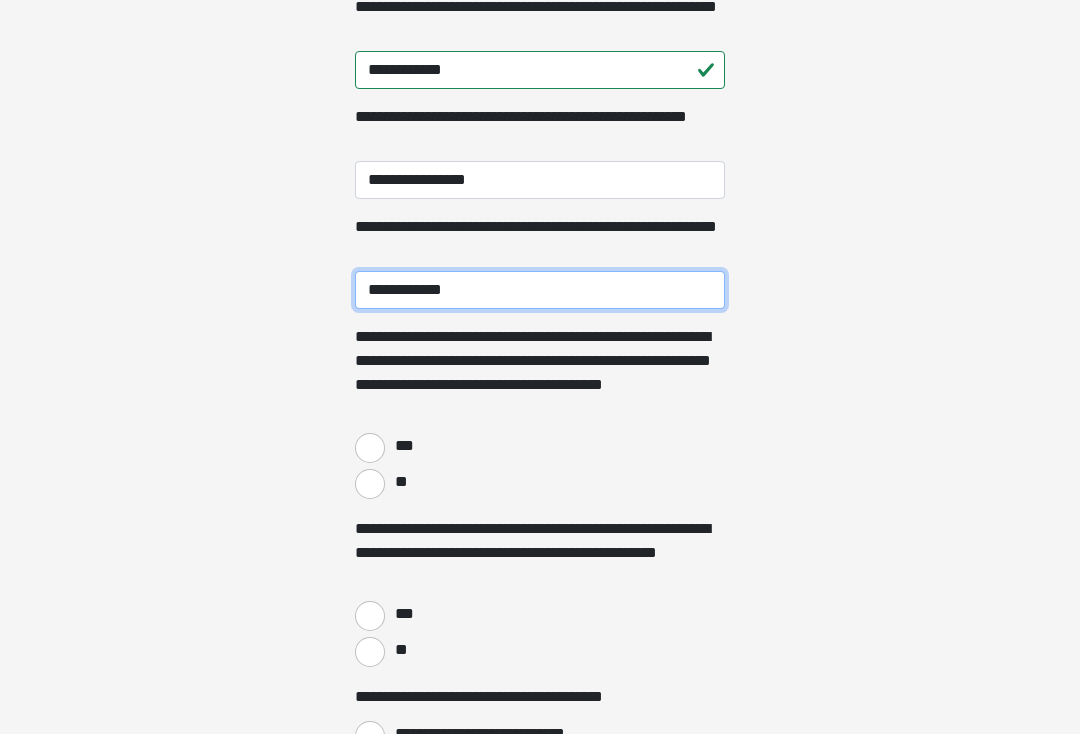 type on "**********" 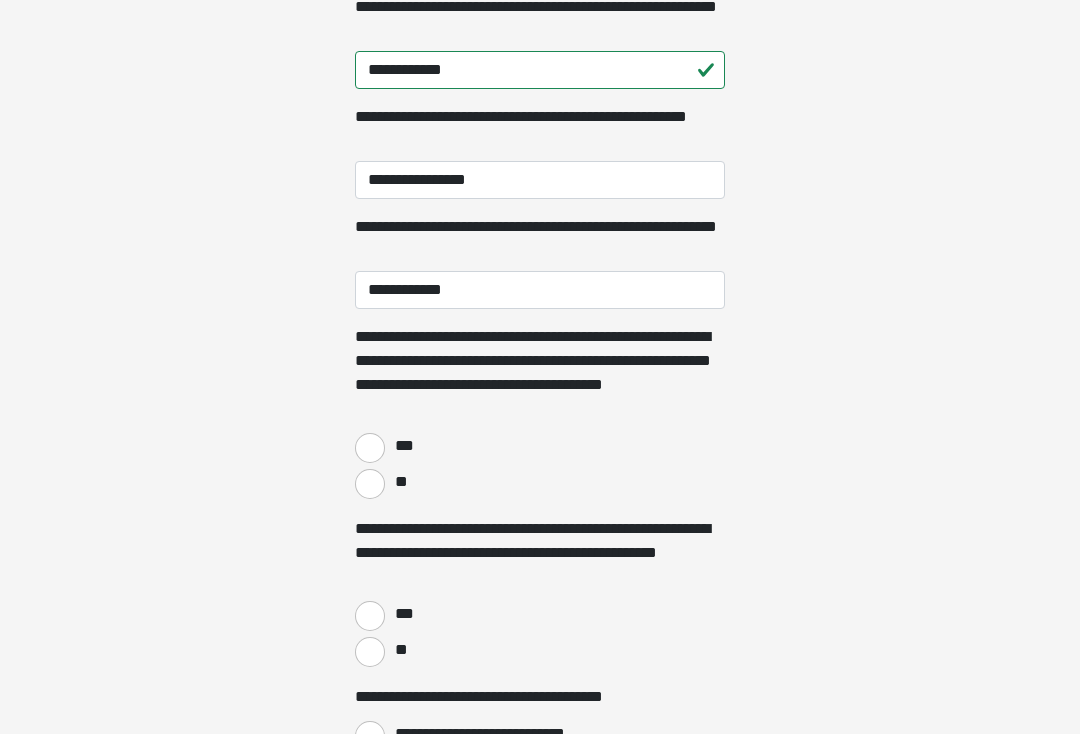 click on "**" at bounding box center (370, 484) 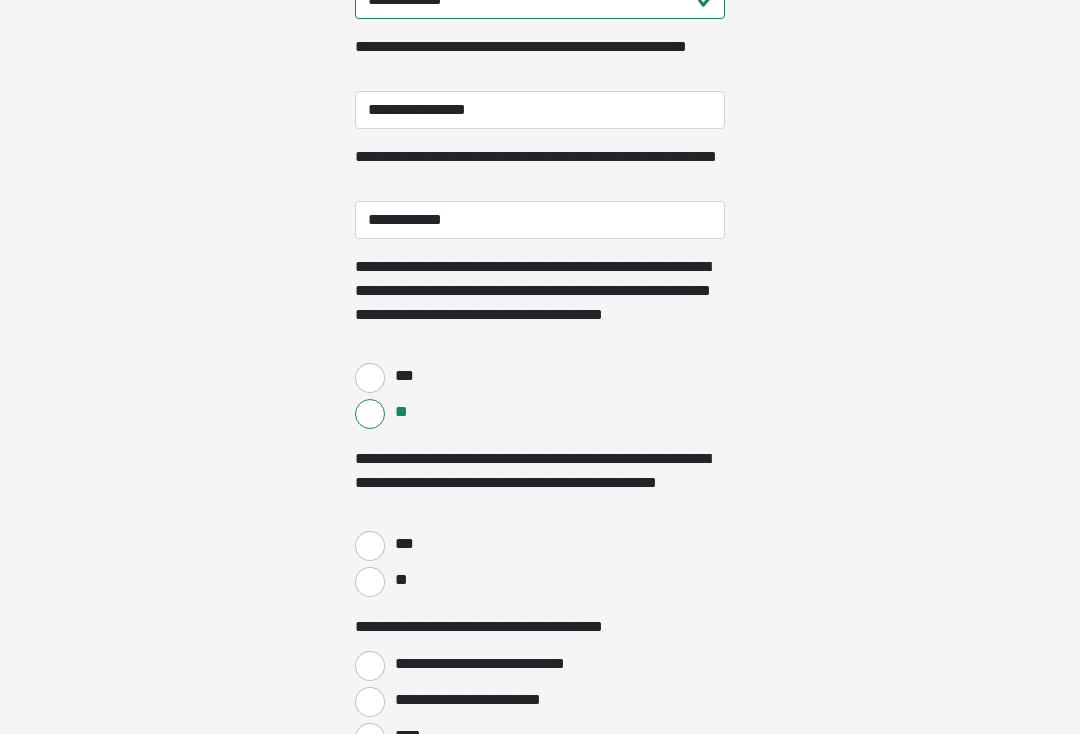 scroll, scrollTop: 552, scrollLeft: 0, axis: vertical 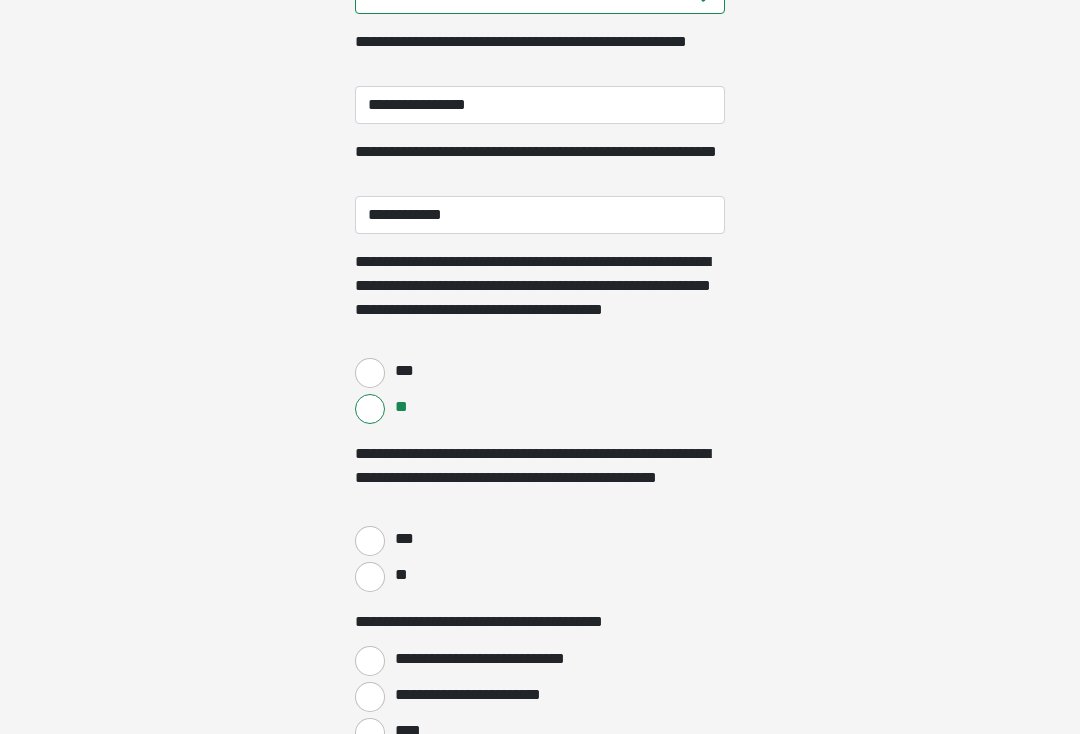 click on "***" at bounding box center (403, 539) 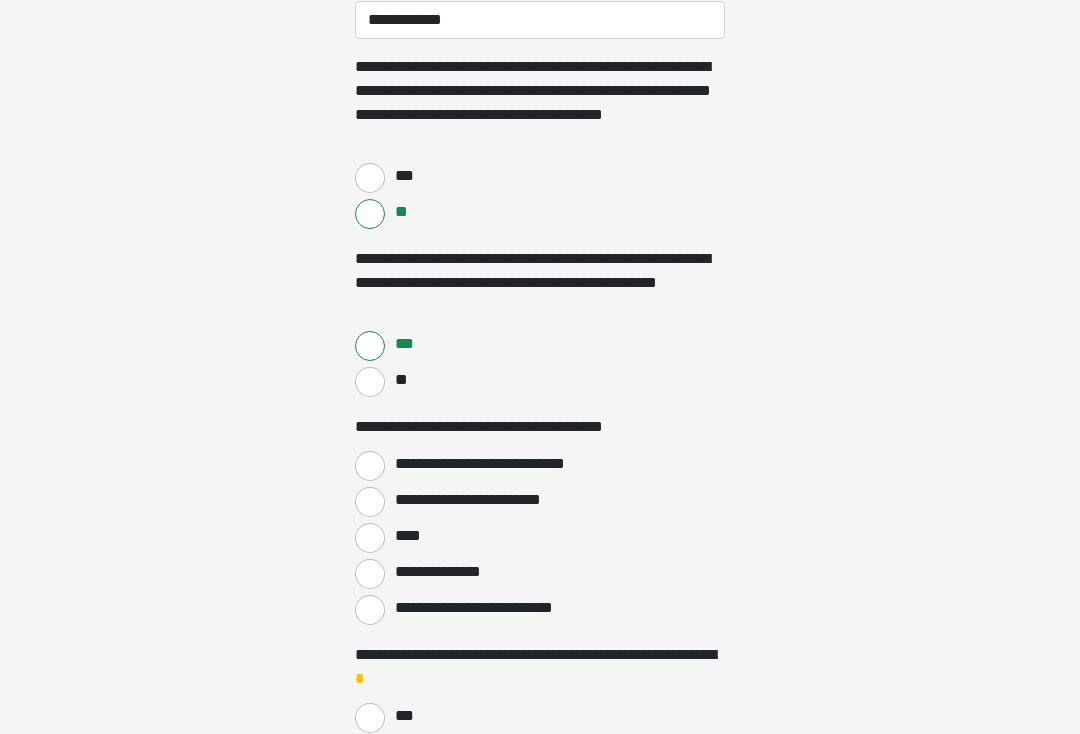 scroll, scrollTop: 753, scrollLeft: 0, axis: vertical 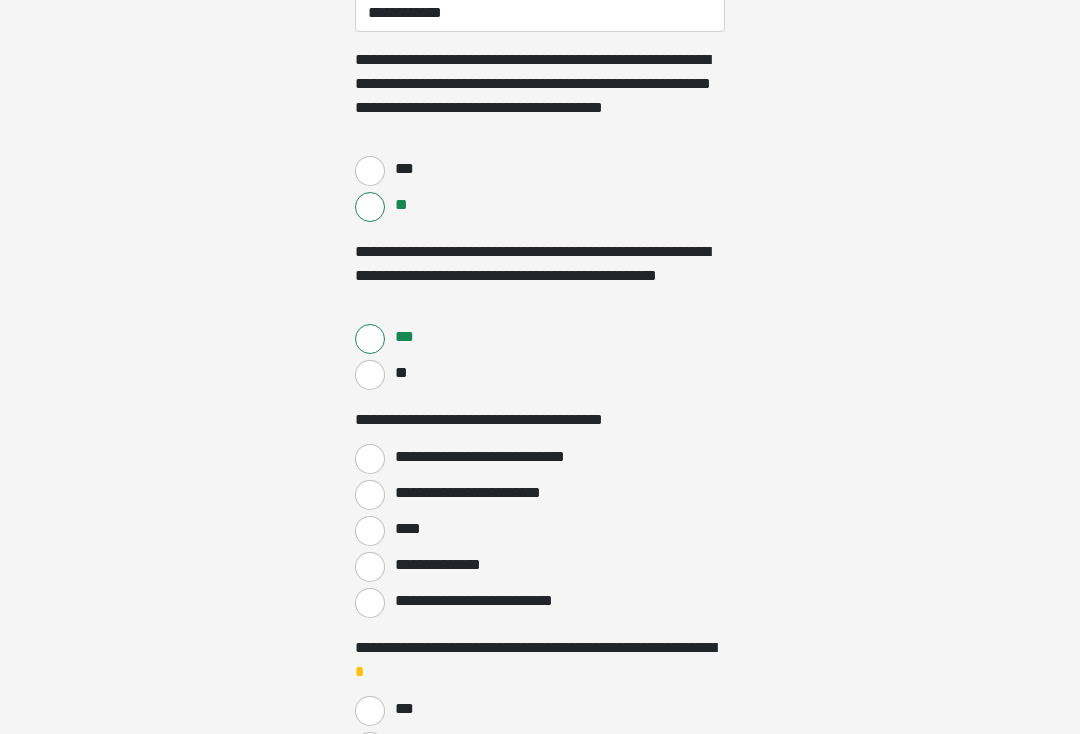 click on "**********" at bounding box center (370, 460) 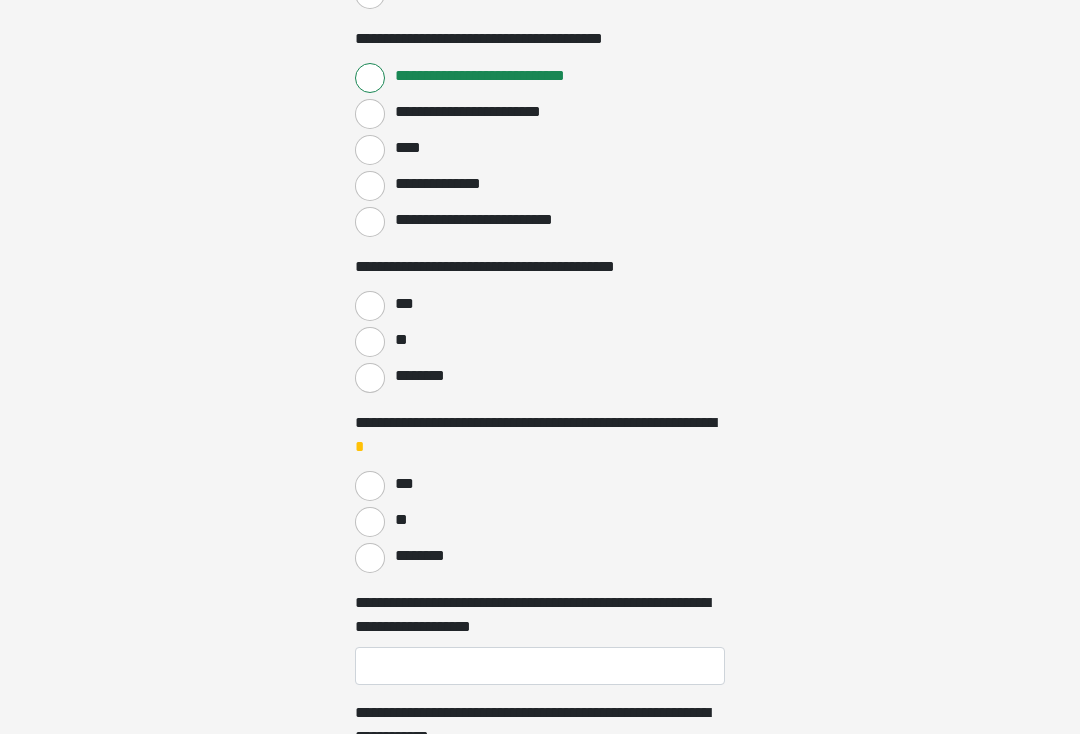 scroll, scrollTop: 1135, scrollLeft: 0, axis: vertical 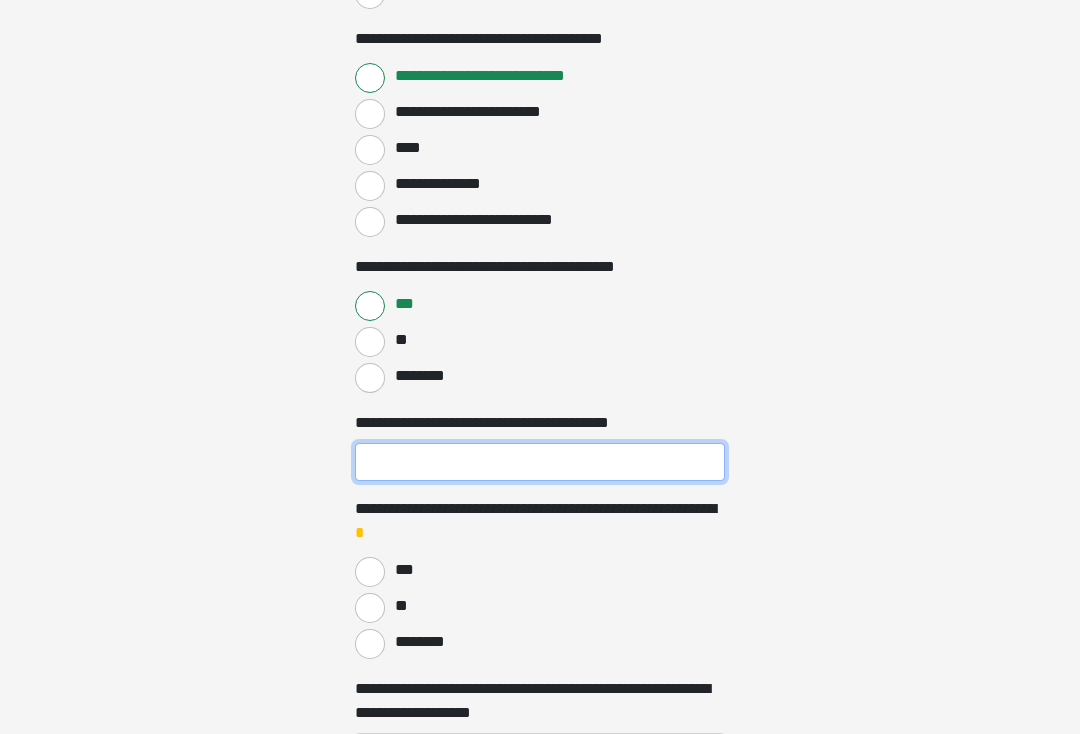 click on "**********" at bounding box center [540, 462] 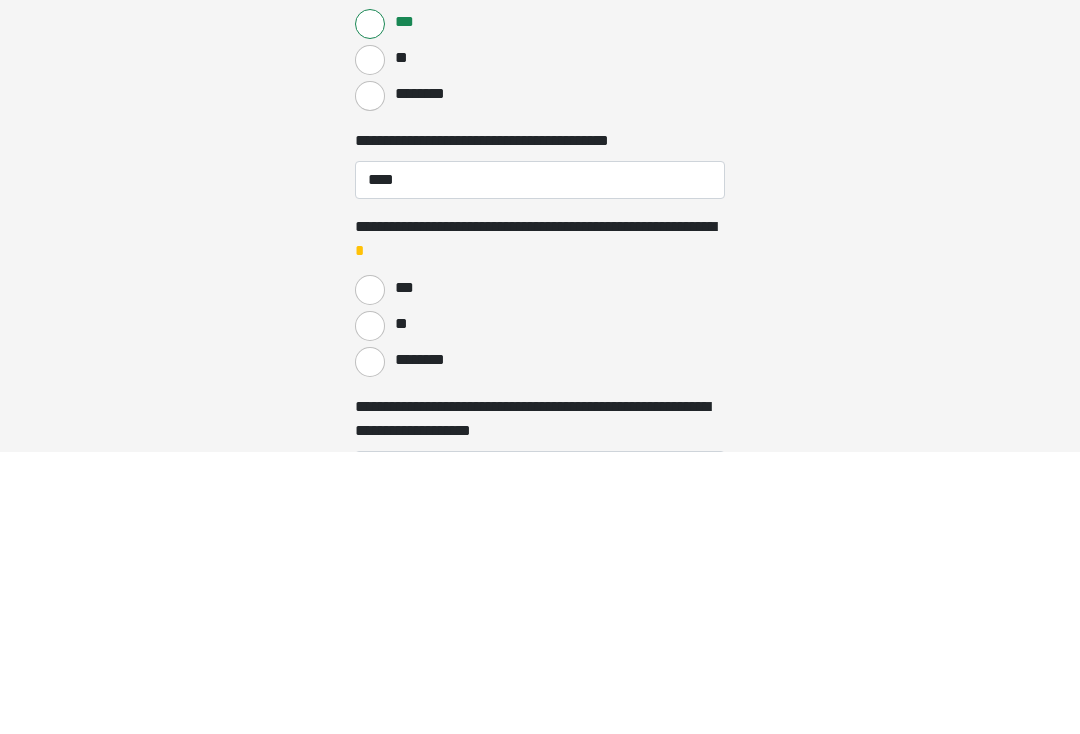 scroll, scrollTop: 1417, scrollLeft: 0, axis: vertical 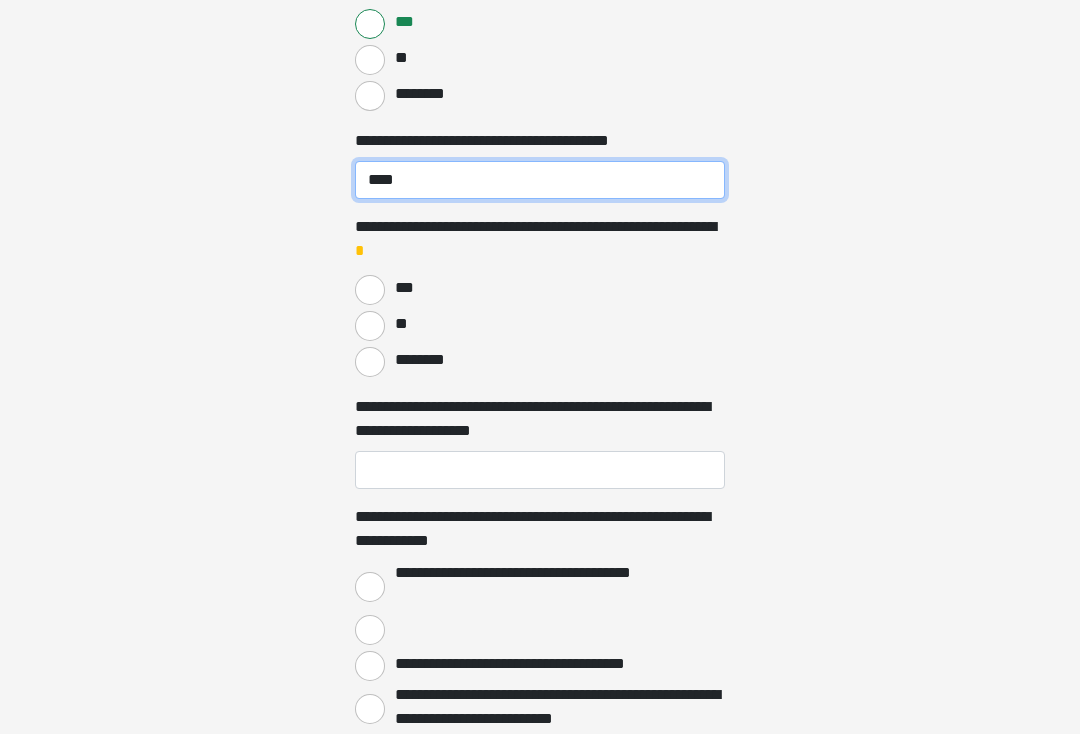 type on "****" 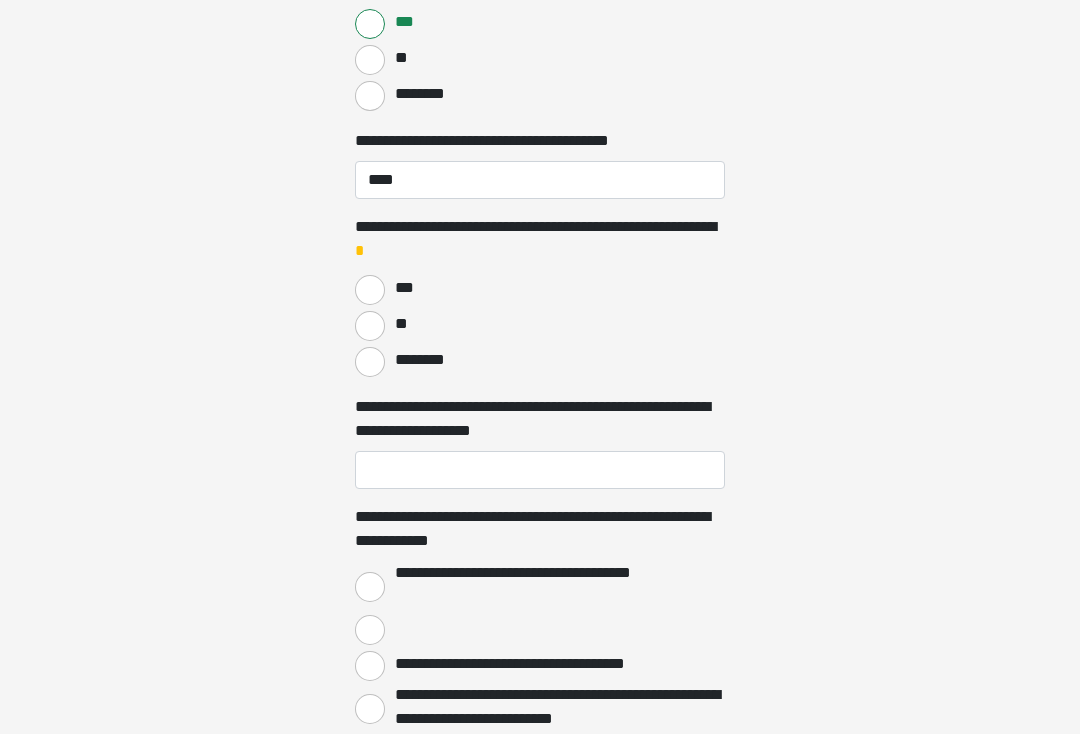 click on "**" at bounding box center (370, 326) 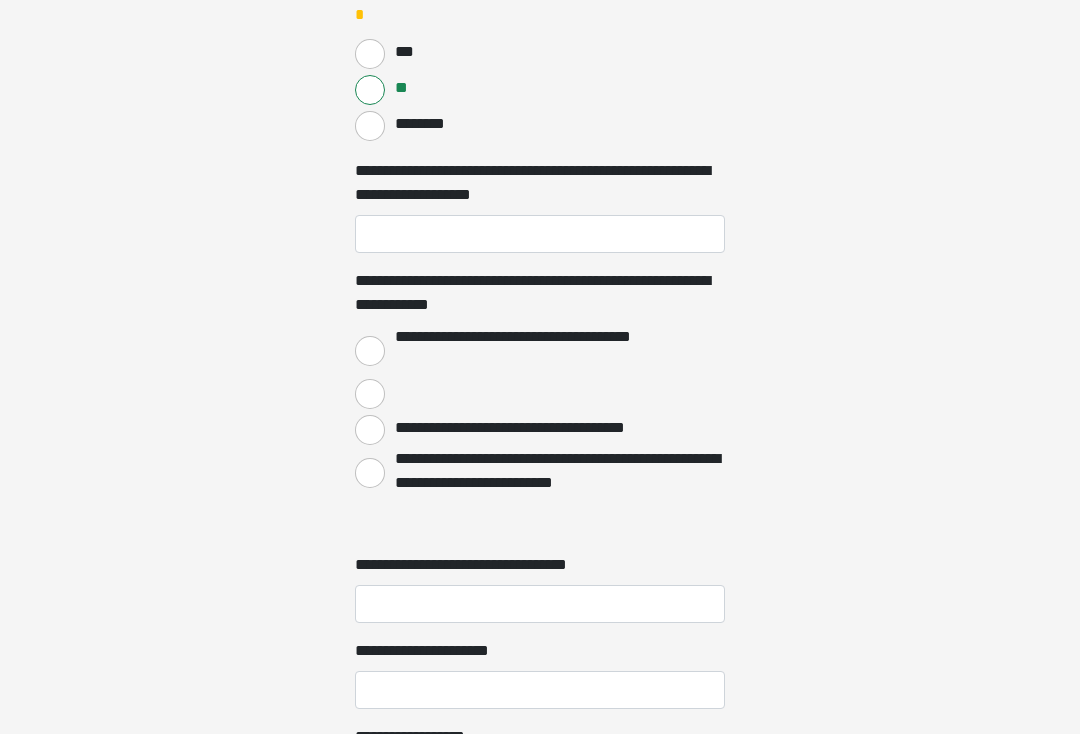 scroll, scrollTop: 1653, scrollLeft: 0, axis: vertical 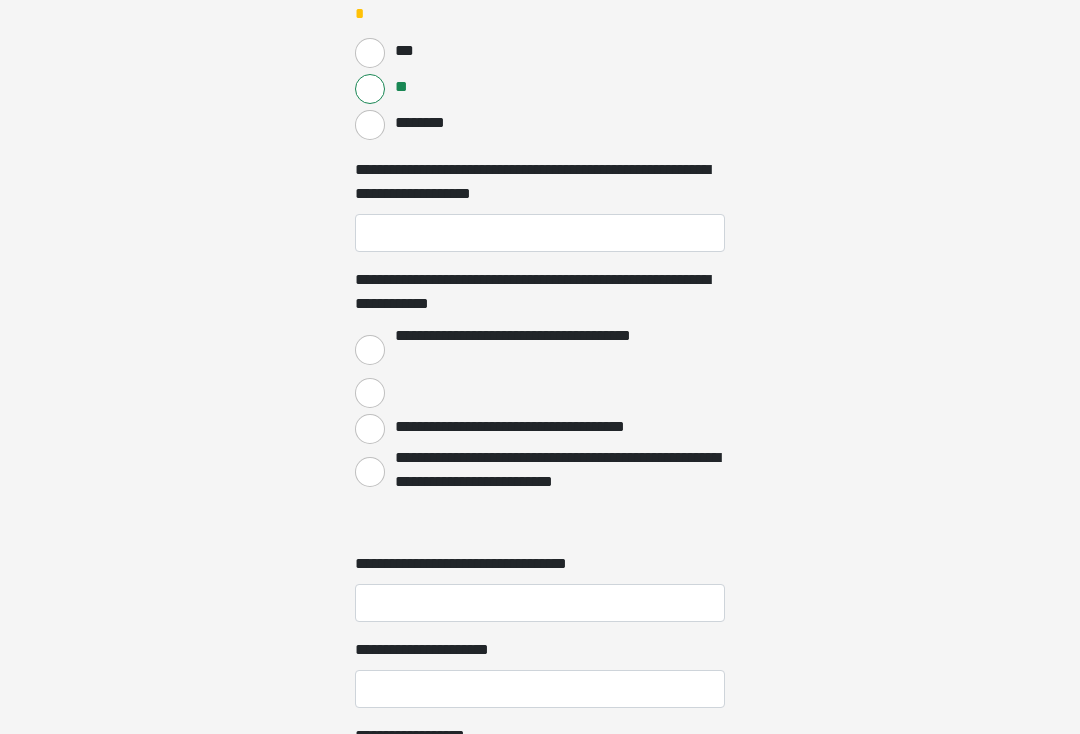 click on "**********" at bounding box center [370, 350] 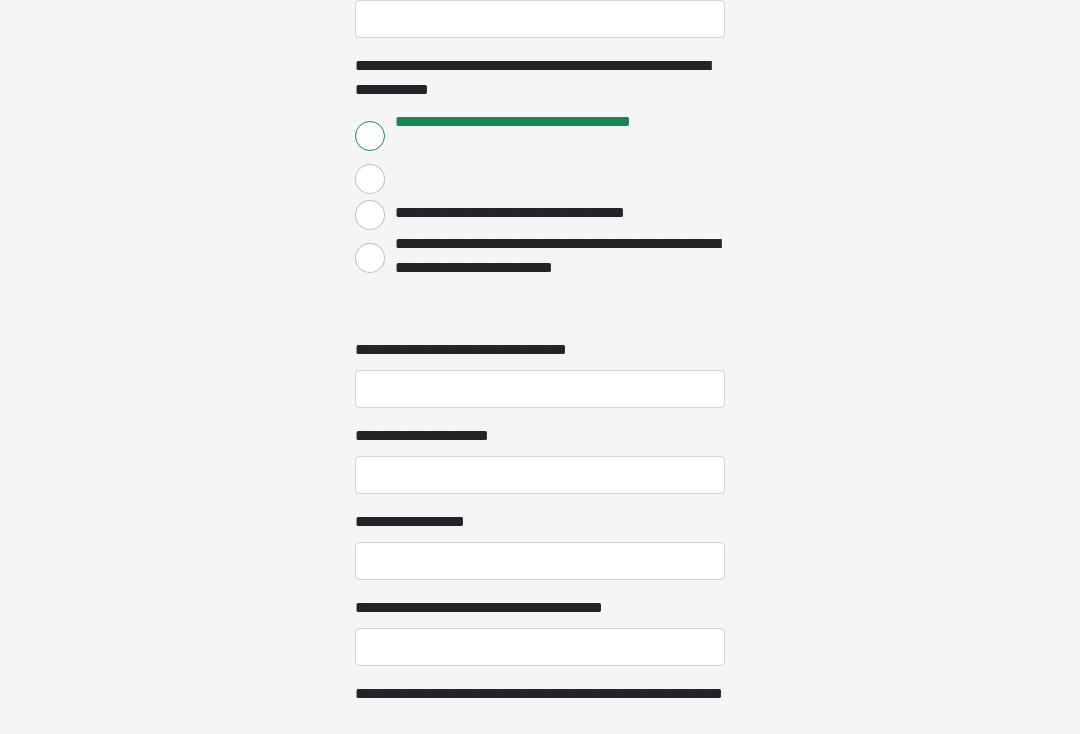 scroll, scrollTop: 1872, scrollLeft: 0, axis: vertical 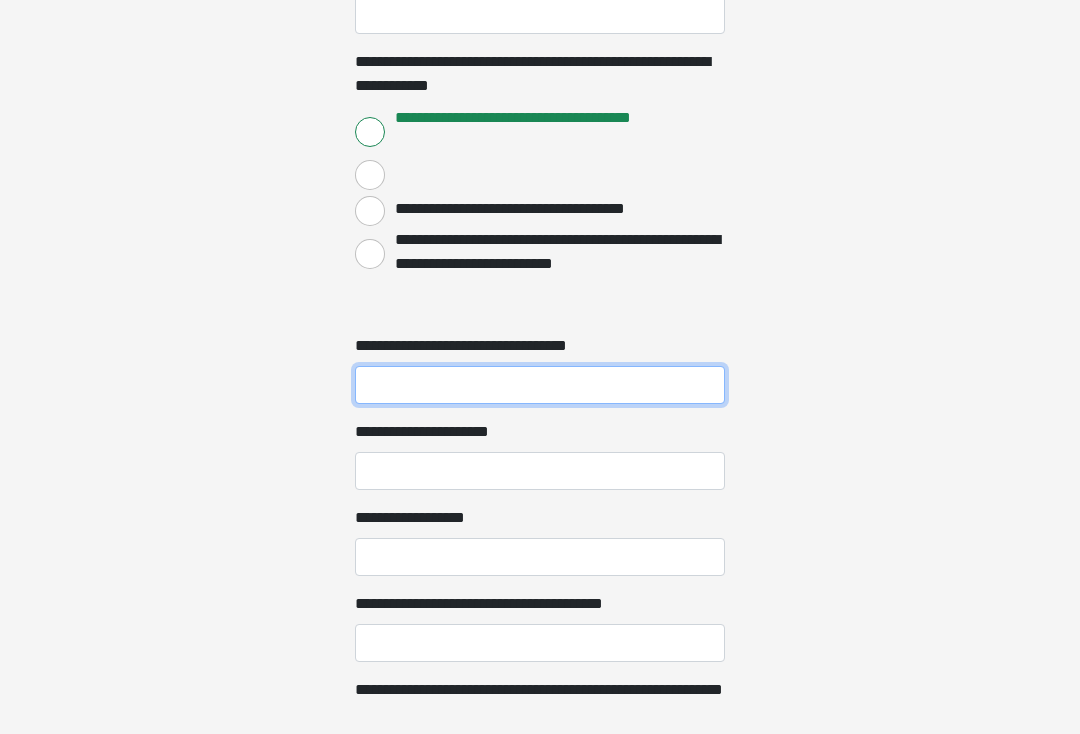 click on "**********" at bounding box center [540, 385] 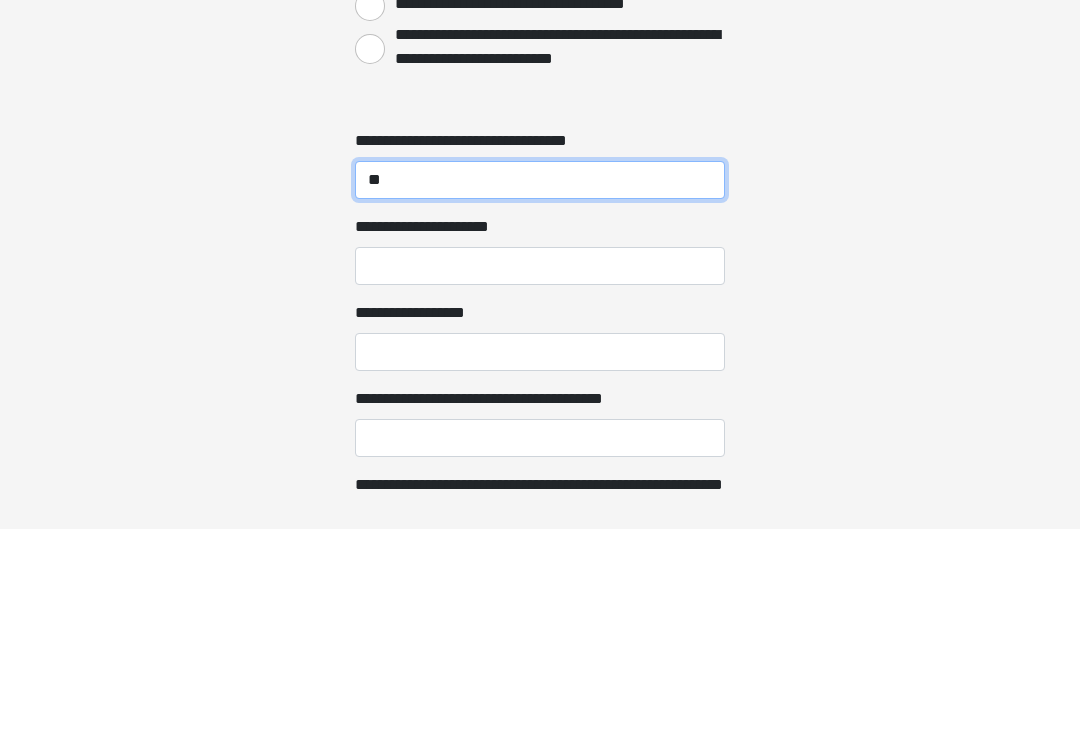 type on "**" 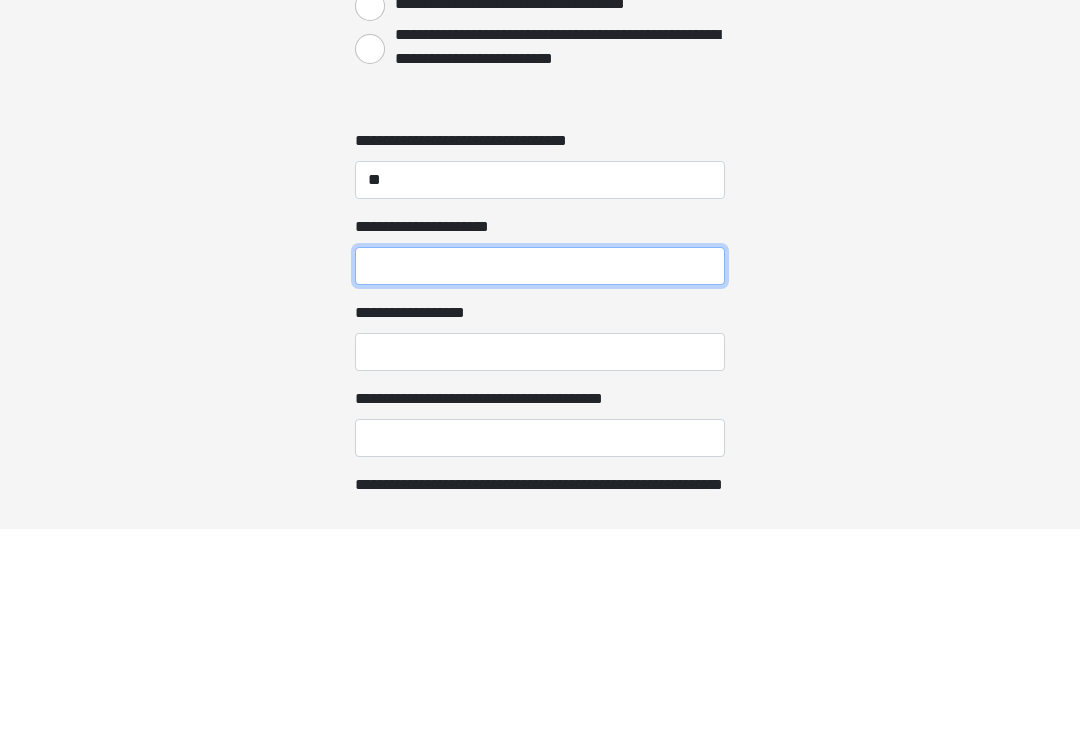 click on "**********" at bounding box center (540, 471) 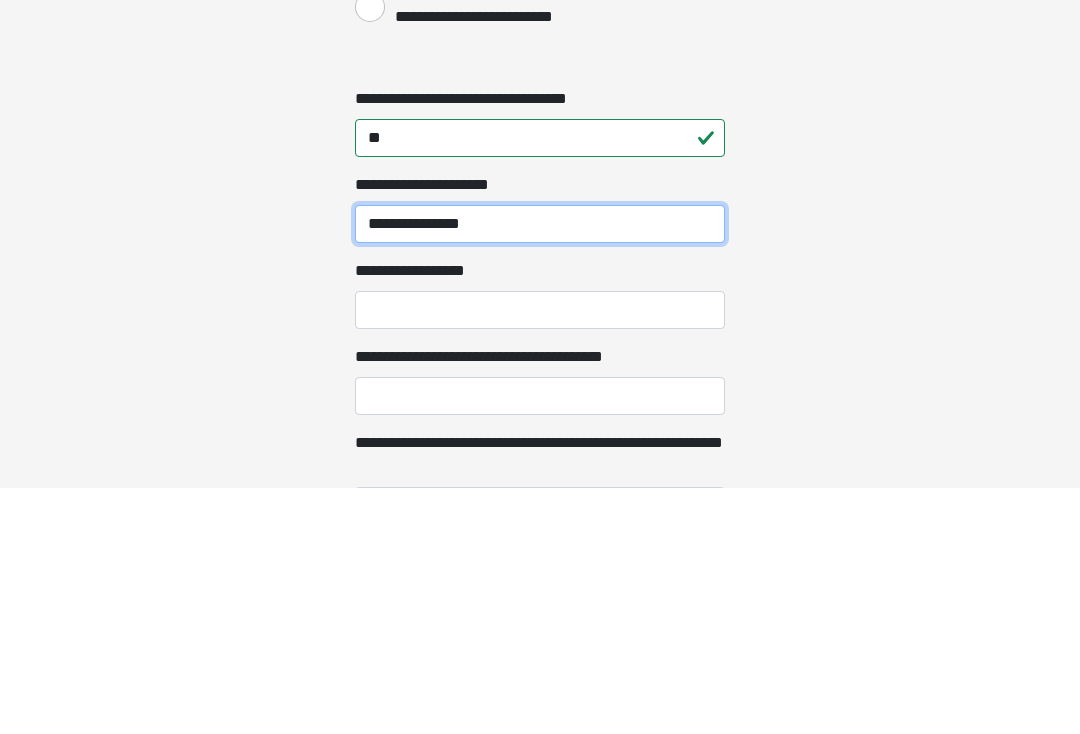 type on "**********" 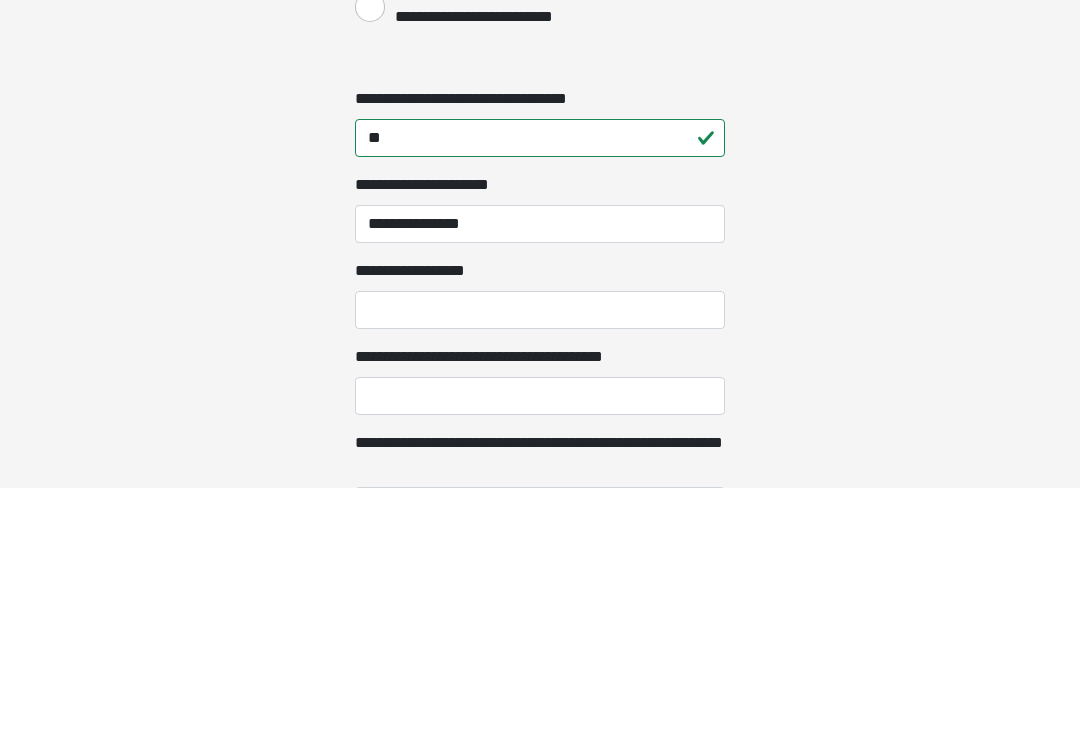 click on "**********" at bounding box center (540, 557) 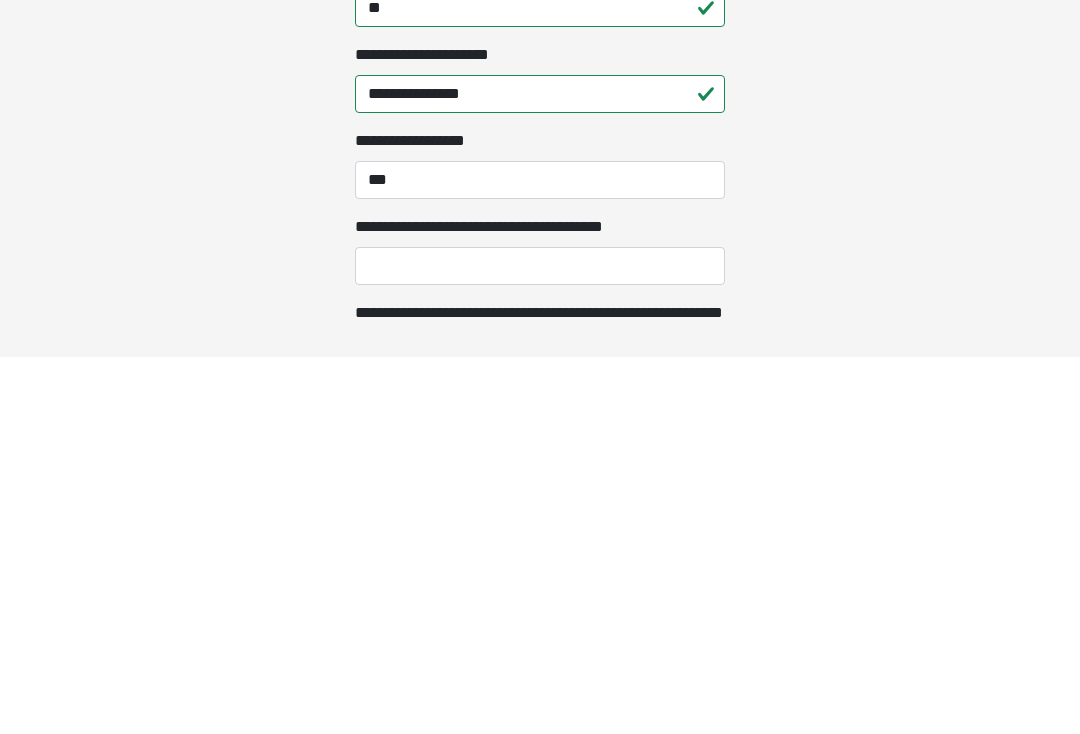 scroll, scrollTop: 2249, scrollLeft: 0, axis: vertical 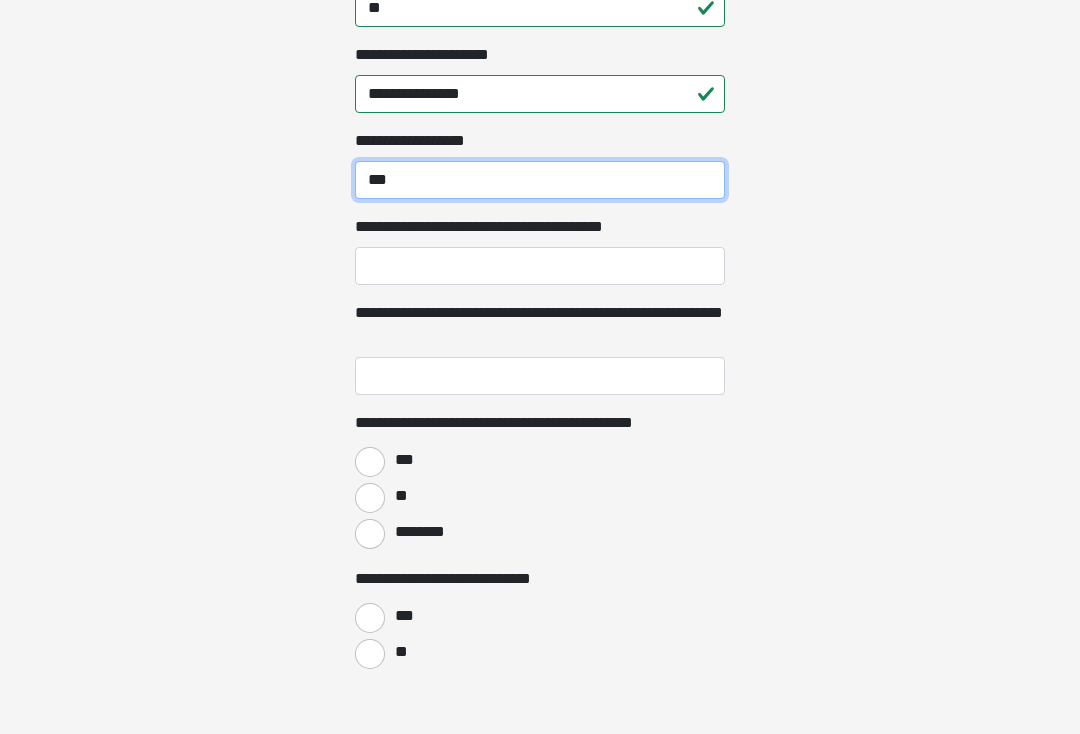 type on "***" 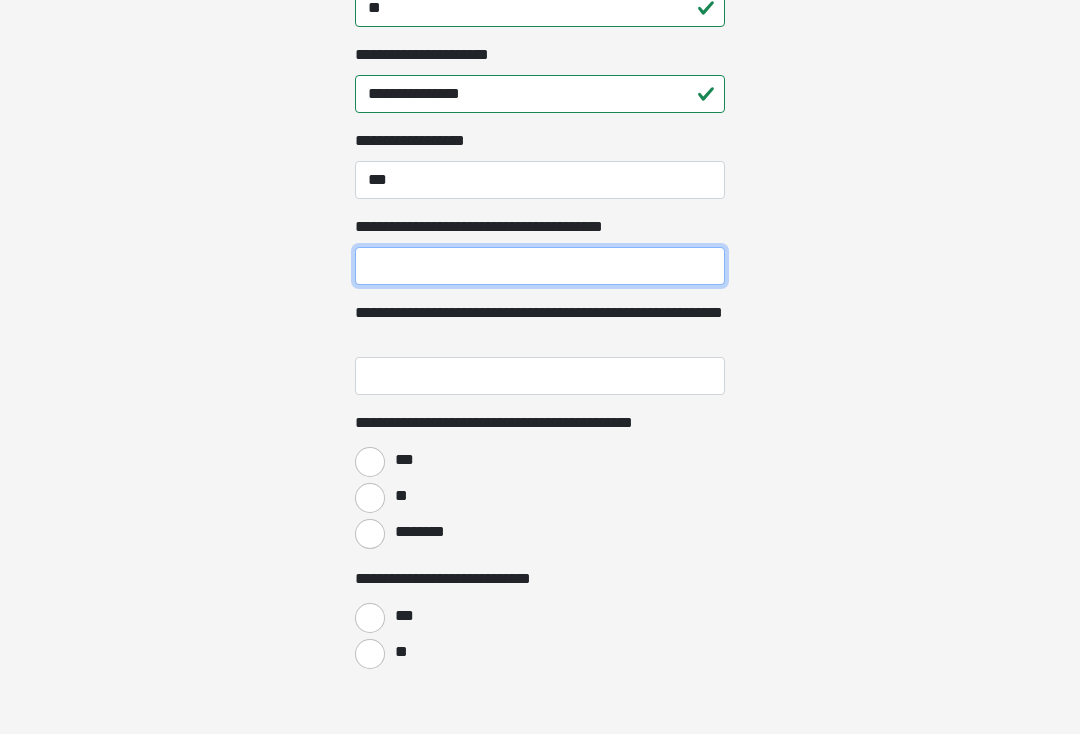 click on "**********" at bounding box center [540, 266] 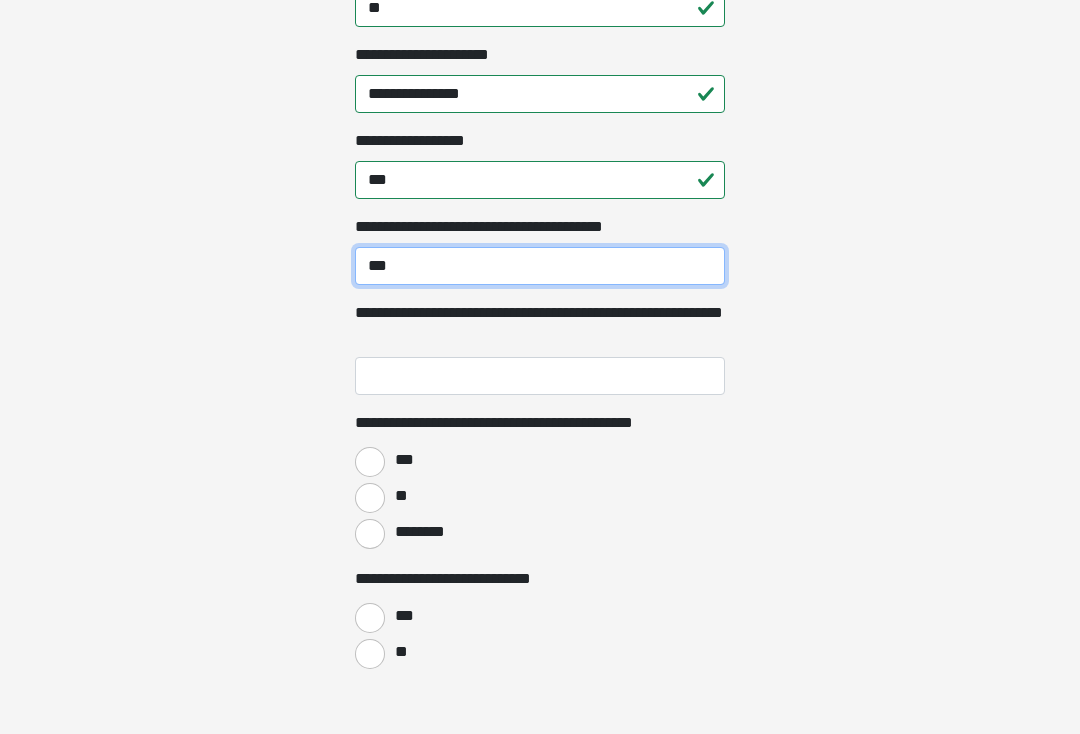 type on "***" 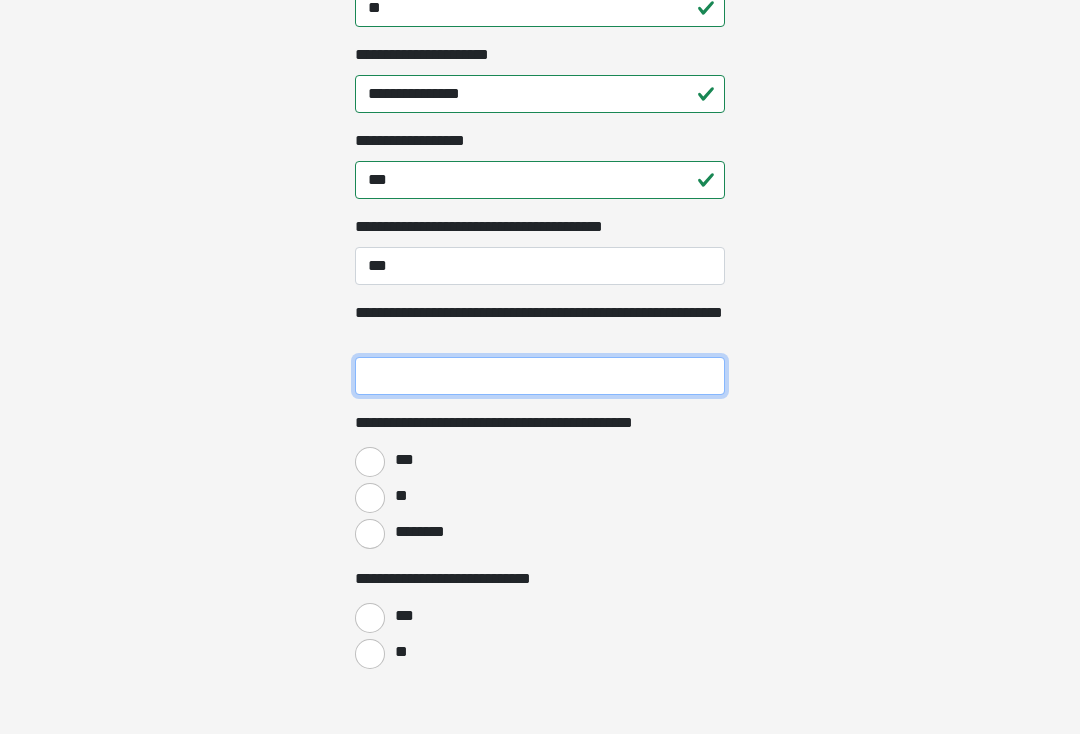 click on "**********" at bounding box center (540, 376) 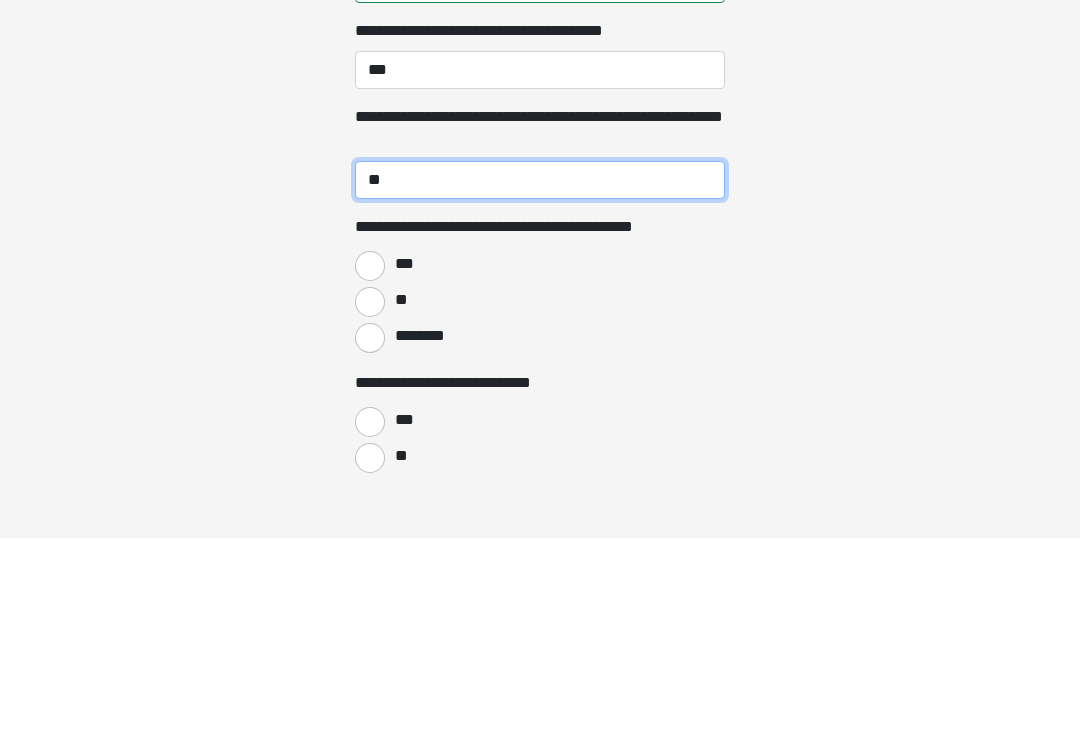 type on "**" 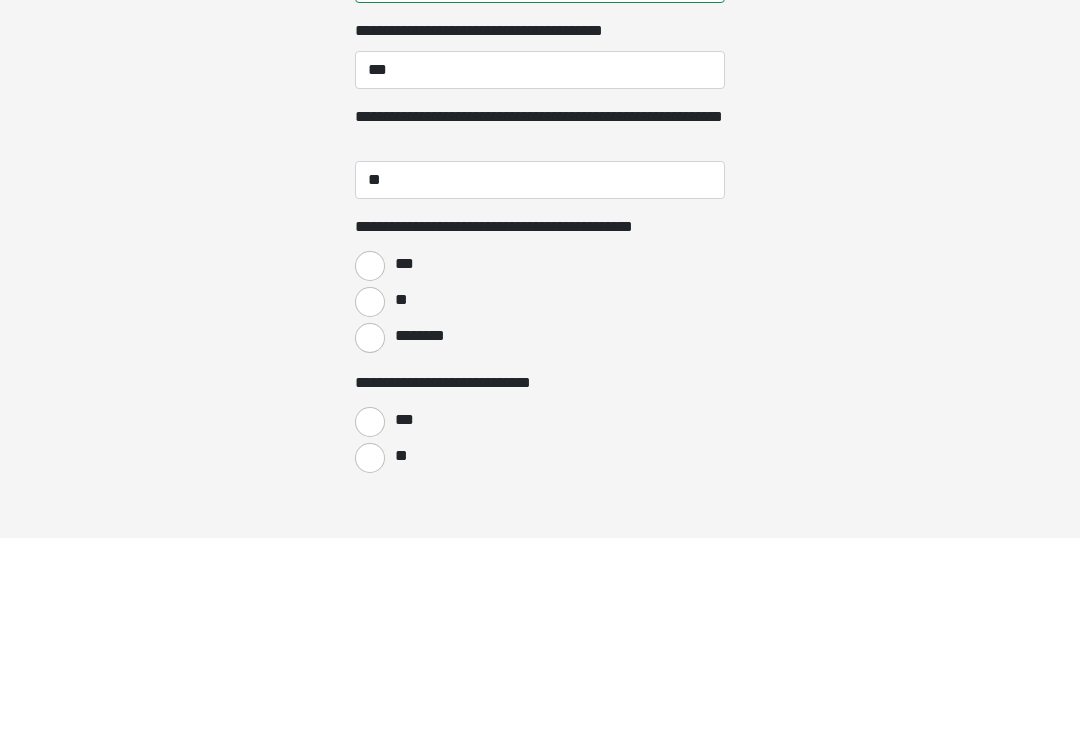 radio on "****" 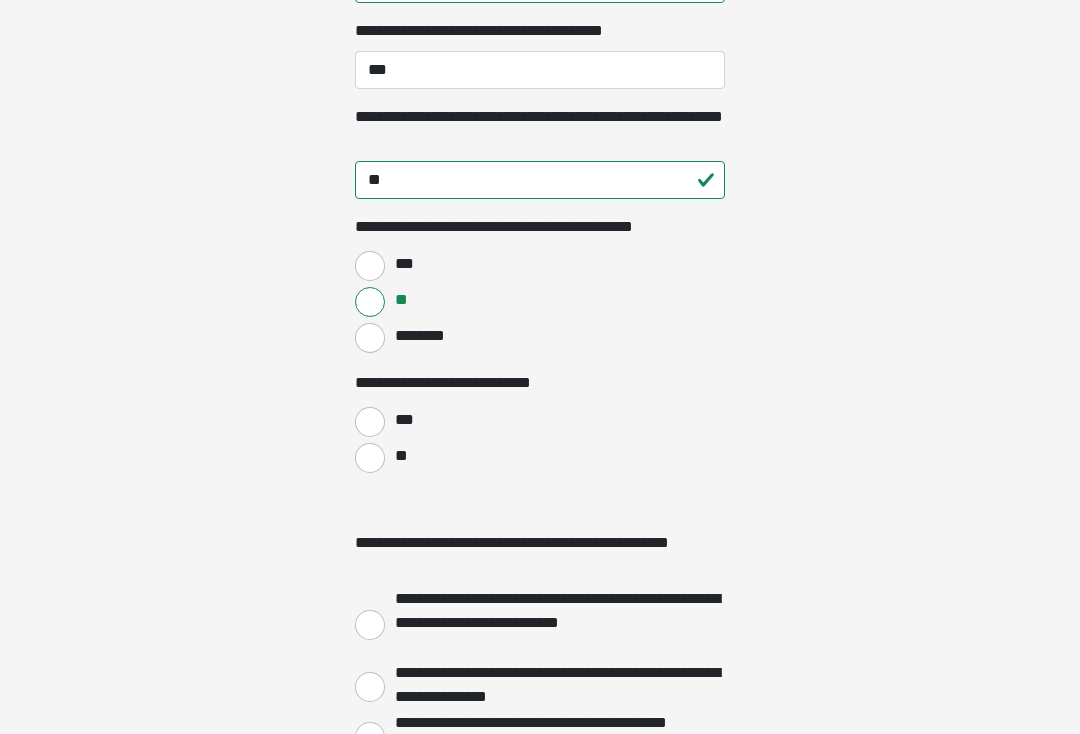 click on "**" at bounding box center (370, 458) 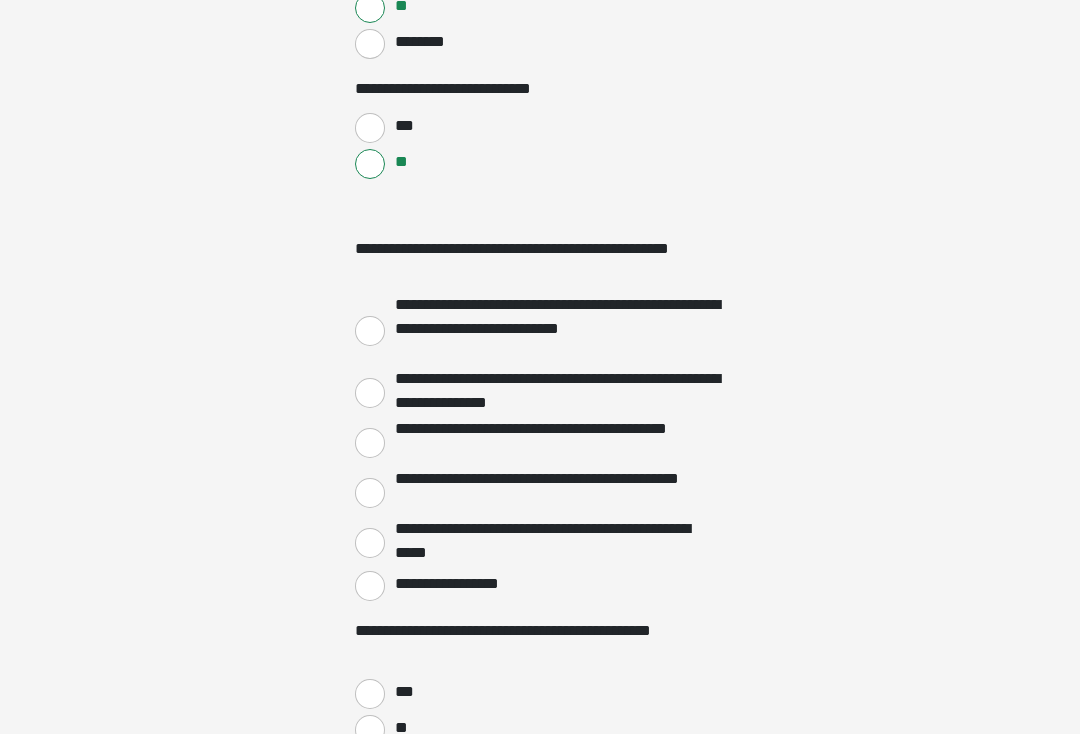 scroll, scrollTop: 2739, scrollLeft: 0, axis: vertical 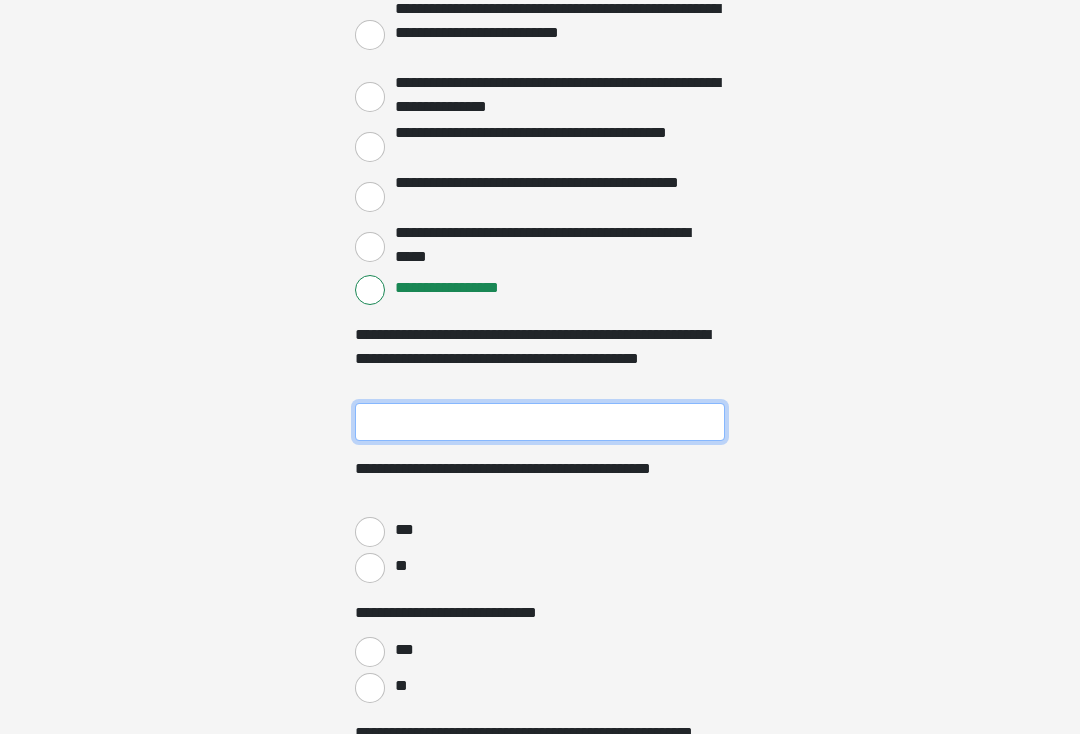 click on "**********" at bounding box center (540, 423) 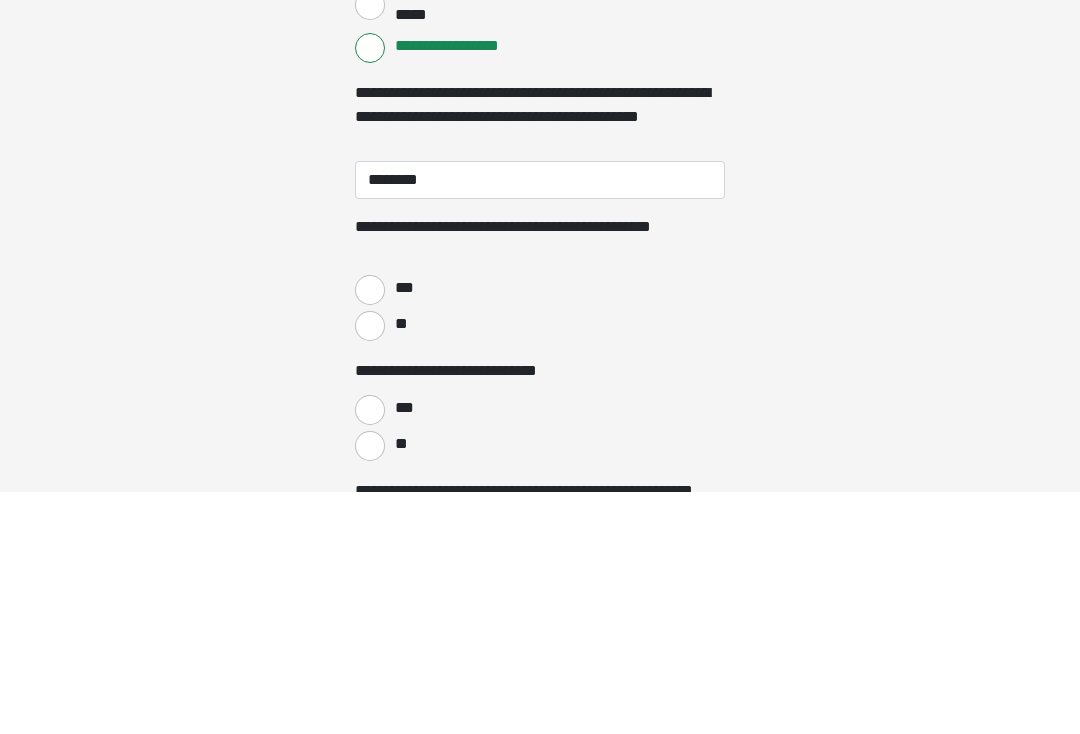 scroll, scrollTop: 3277, scrollLeft: 0, axis: vertical 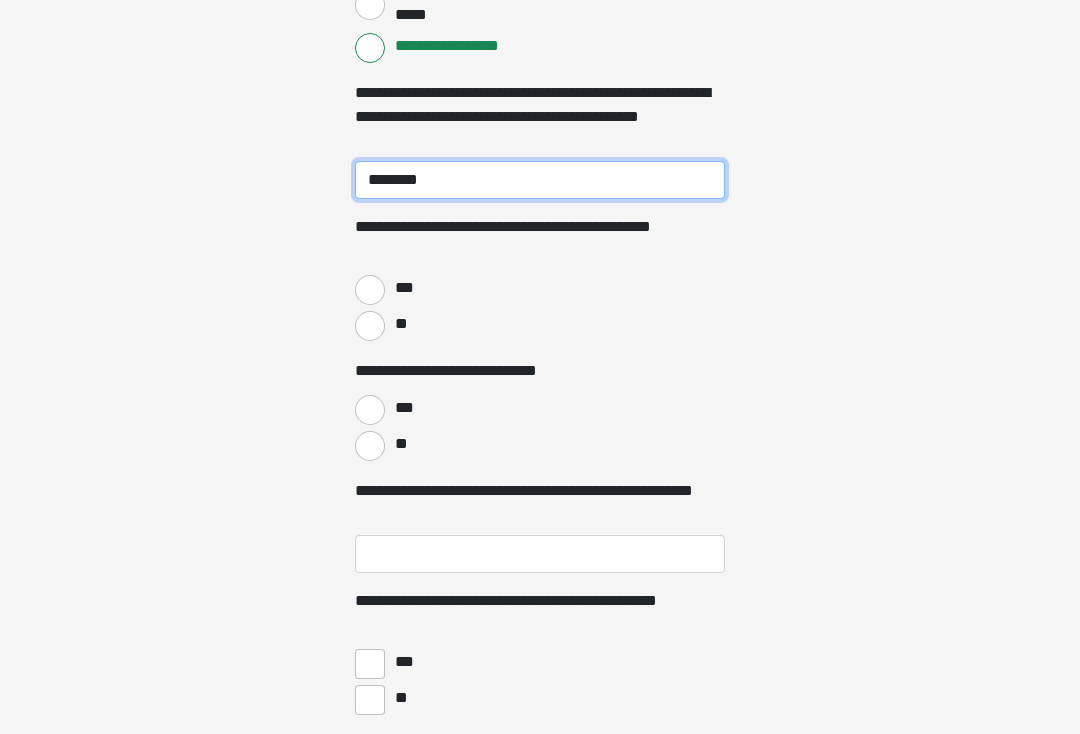 type on "********" 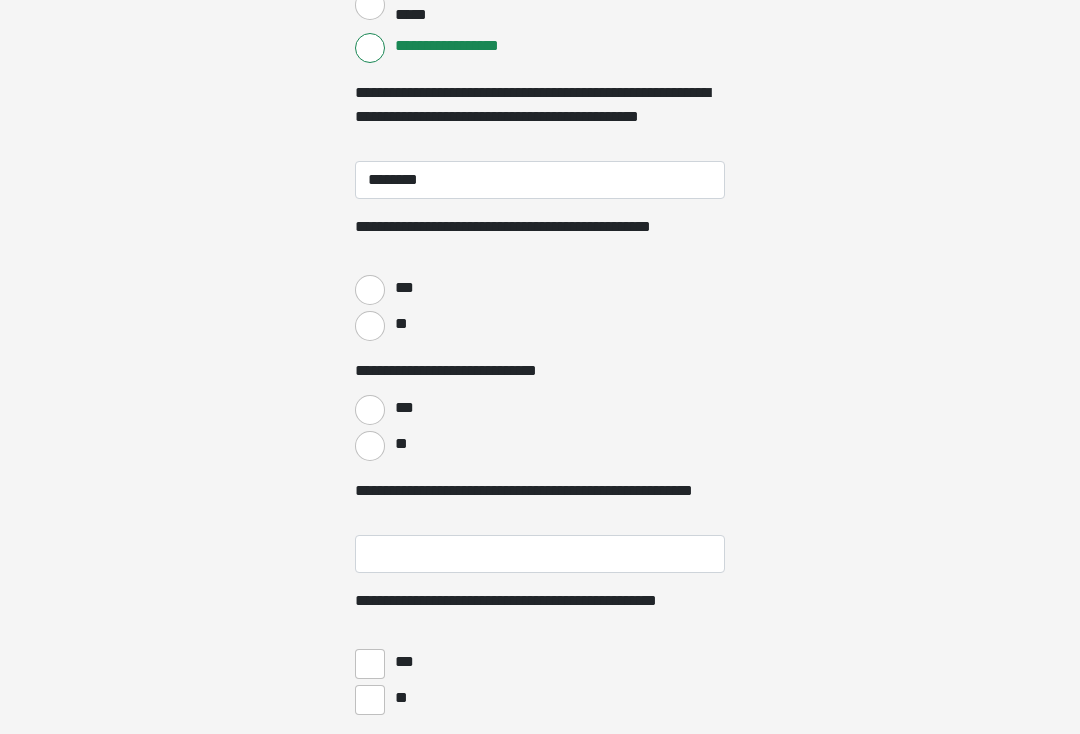 click on "***" at bounding box center (370, 290) 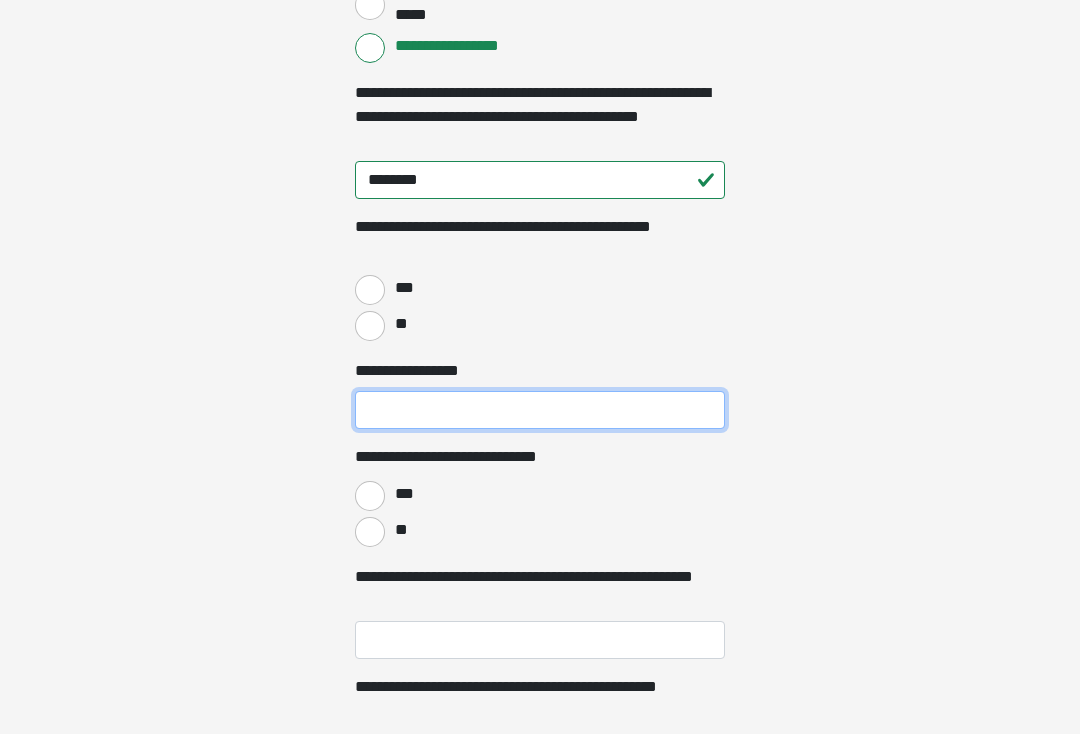 click on "**********" at bounding box center [540, 410] 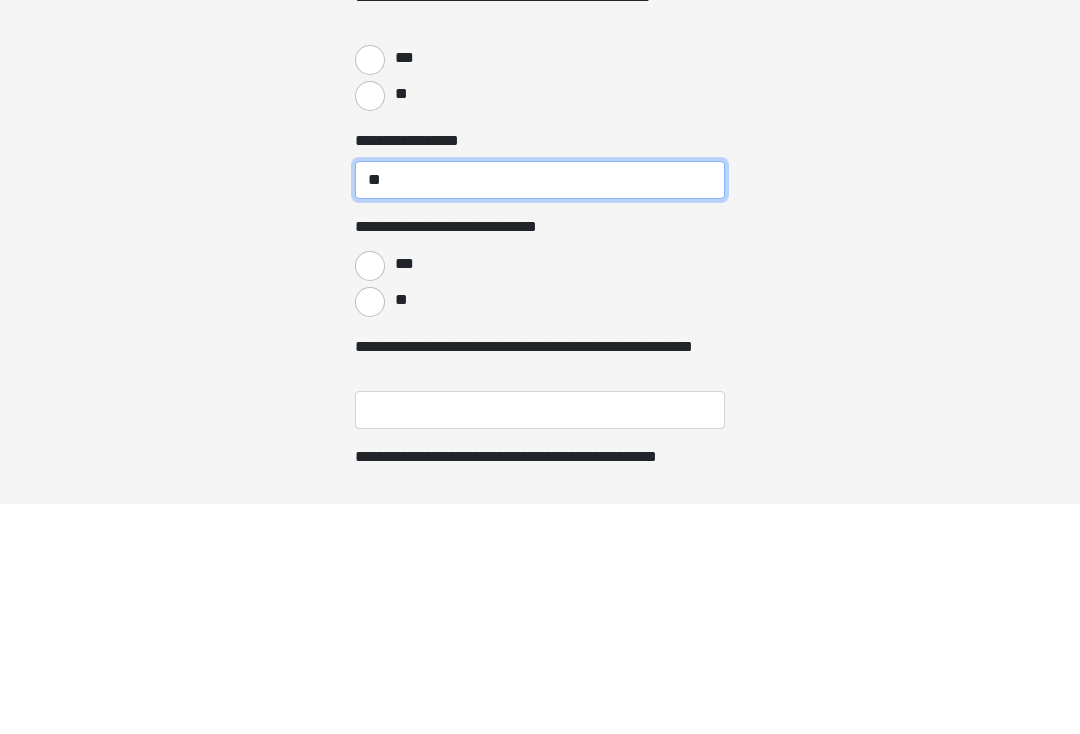type on "**" 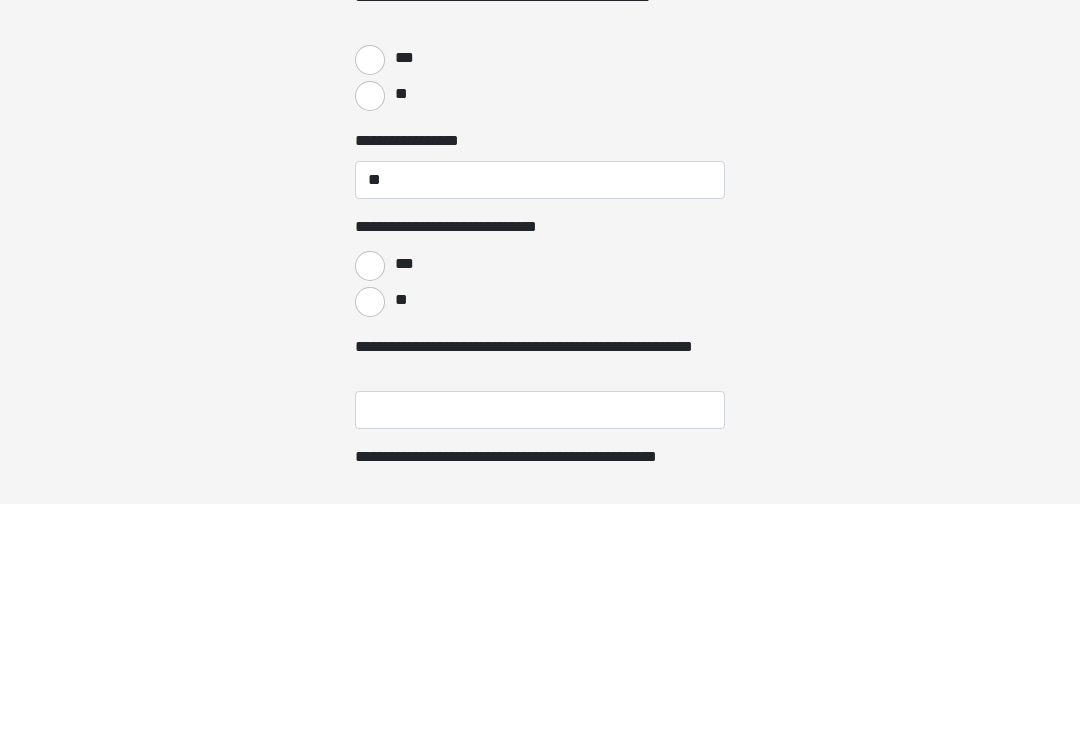 click on "**" at bounding box center [370, 532] 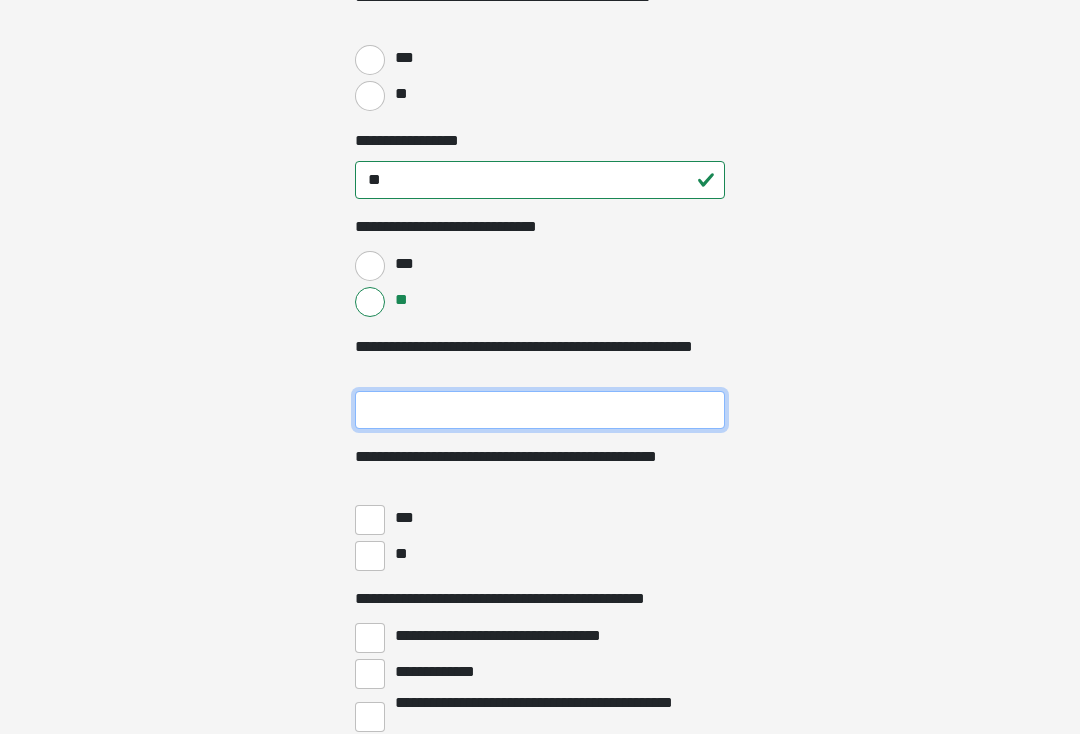 click on "**********" at bounding box center (540, 410) 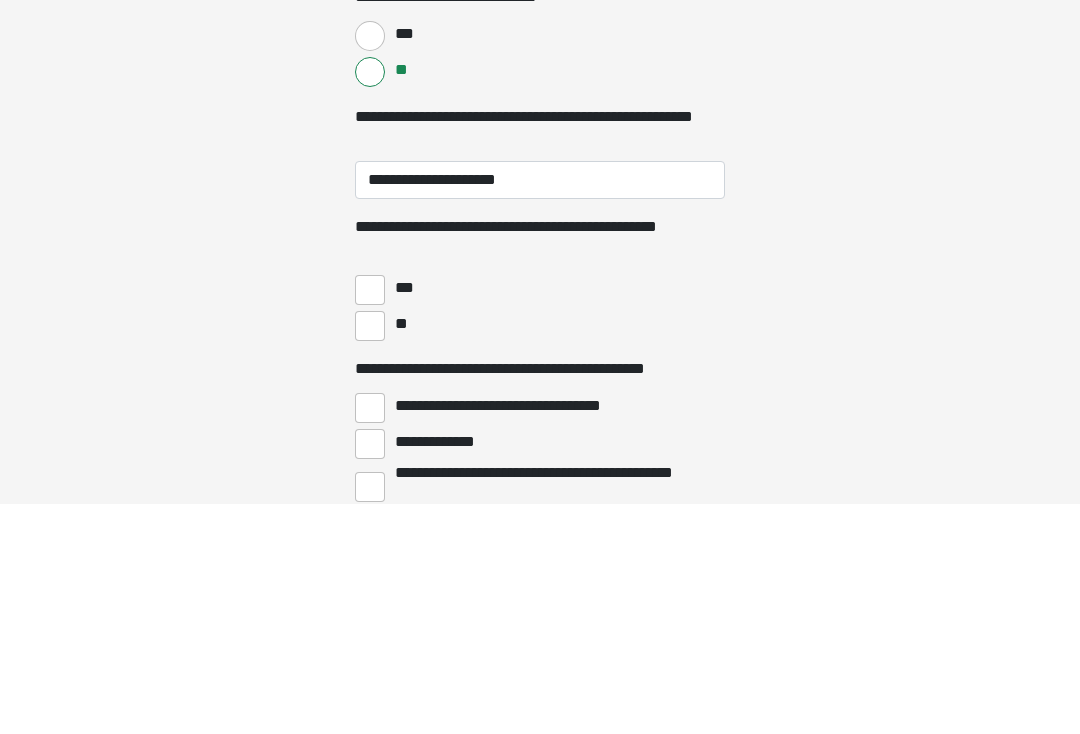 scroll, scrollTop: 3737, scrollLeft: 0, axis: vertical 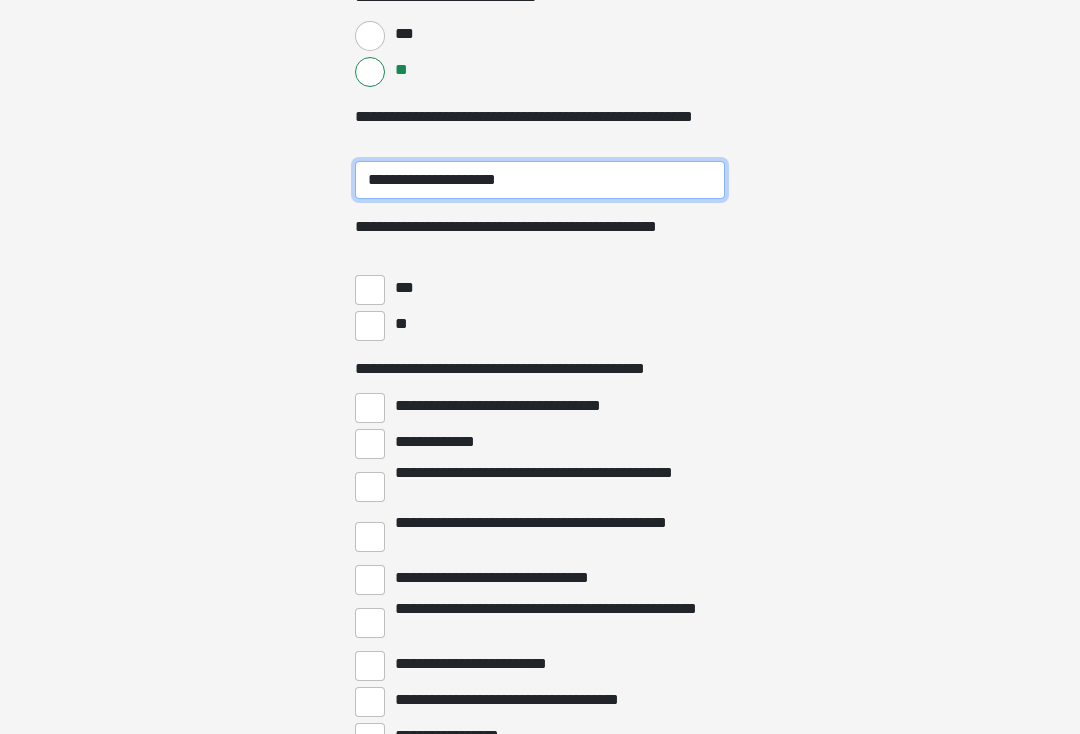 type on "**********" 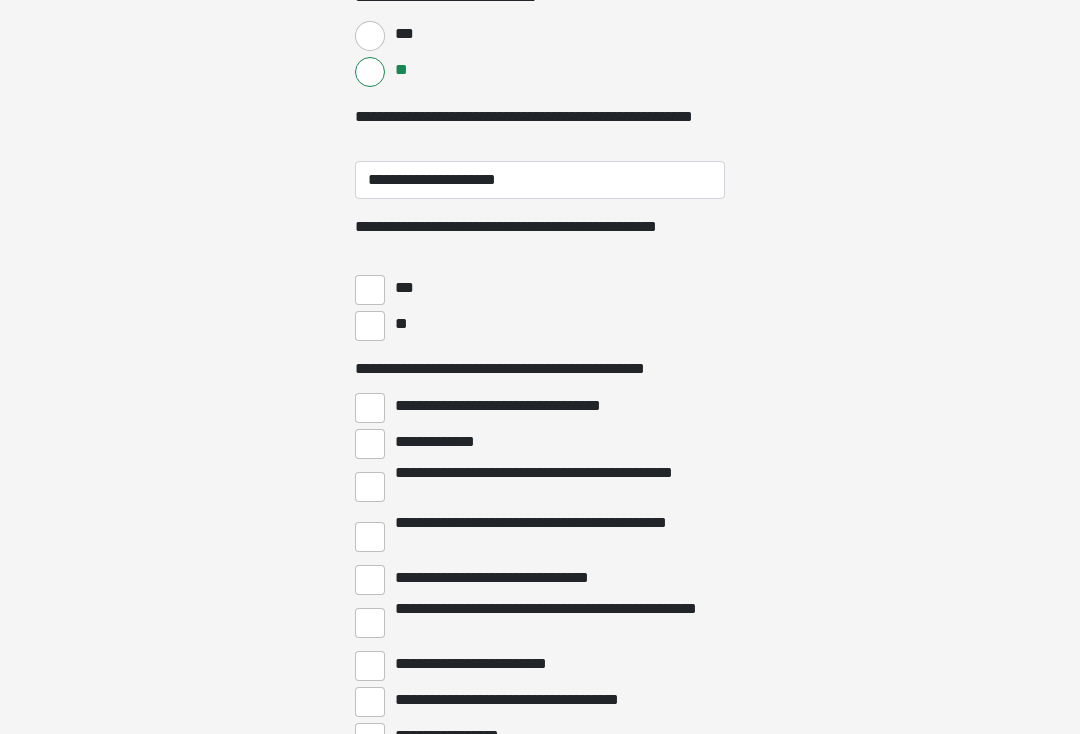 click on "**" at bounding box center [370, 326] 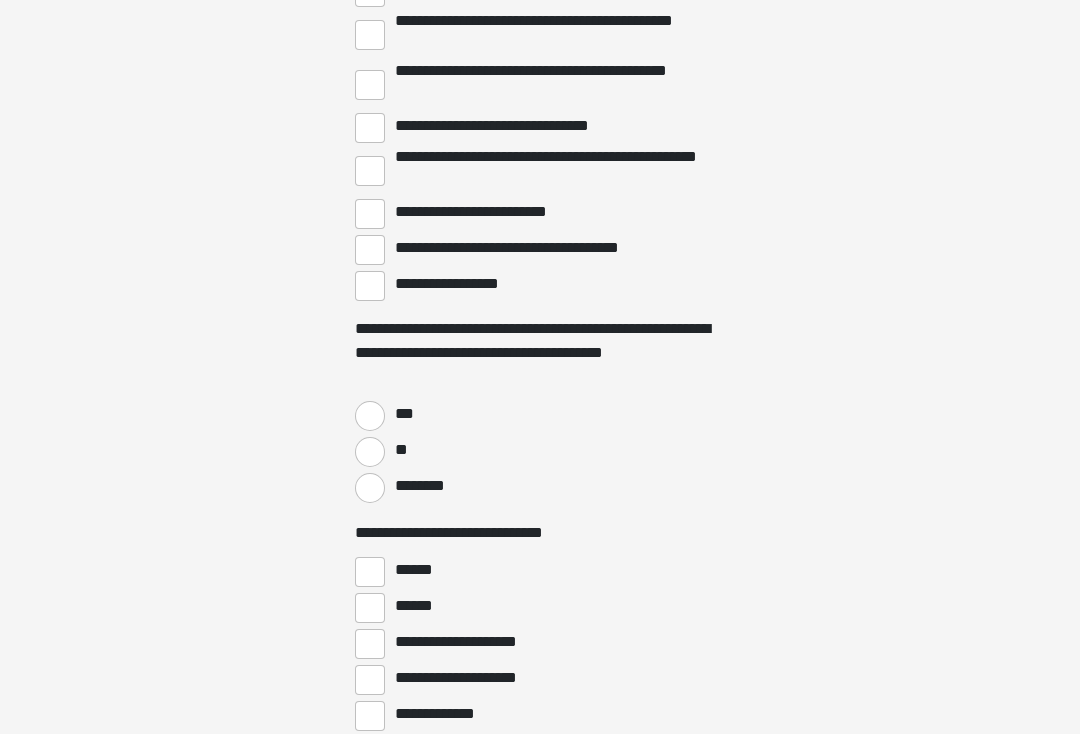 scroll, scrollTop: 4189, scrollLeft: 0, axis: vertical 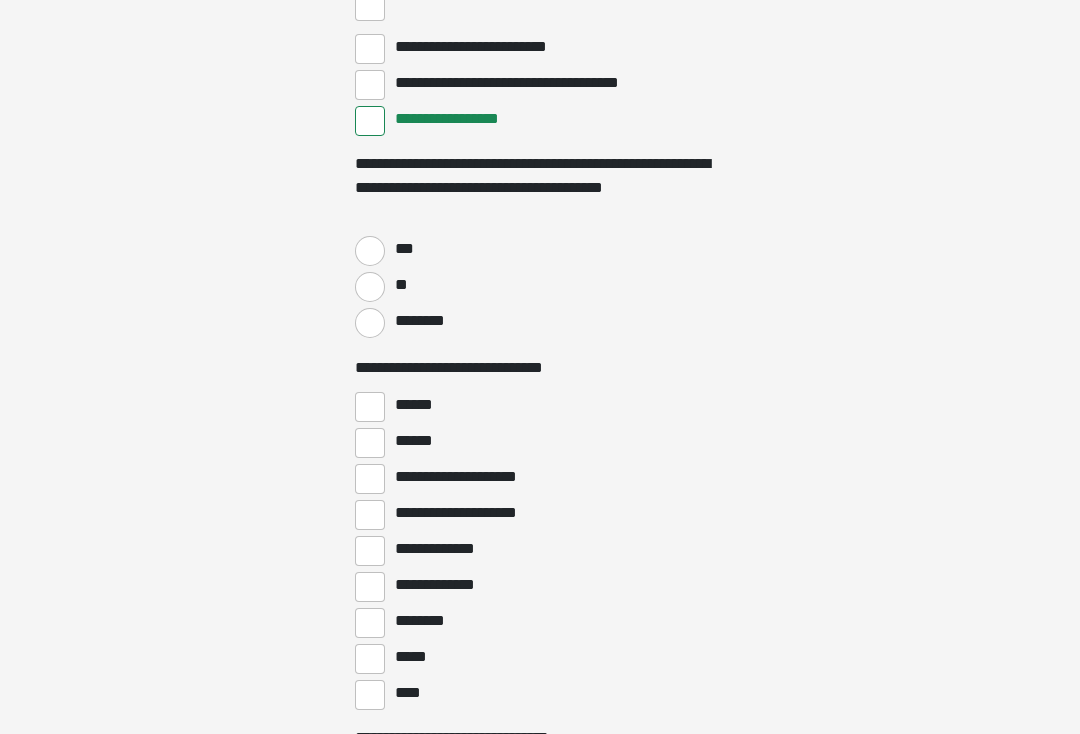 click on "**" at bounding box center [370, 288] 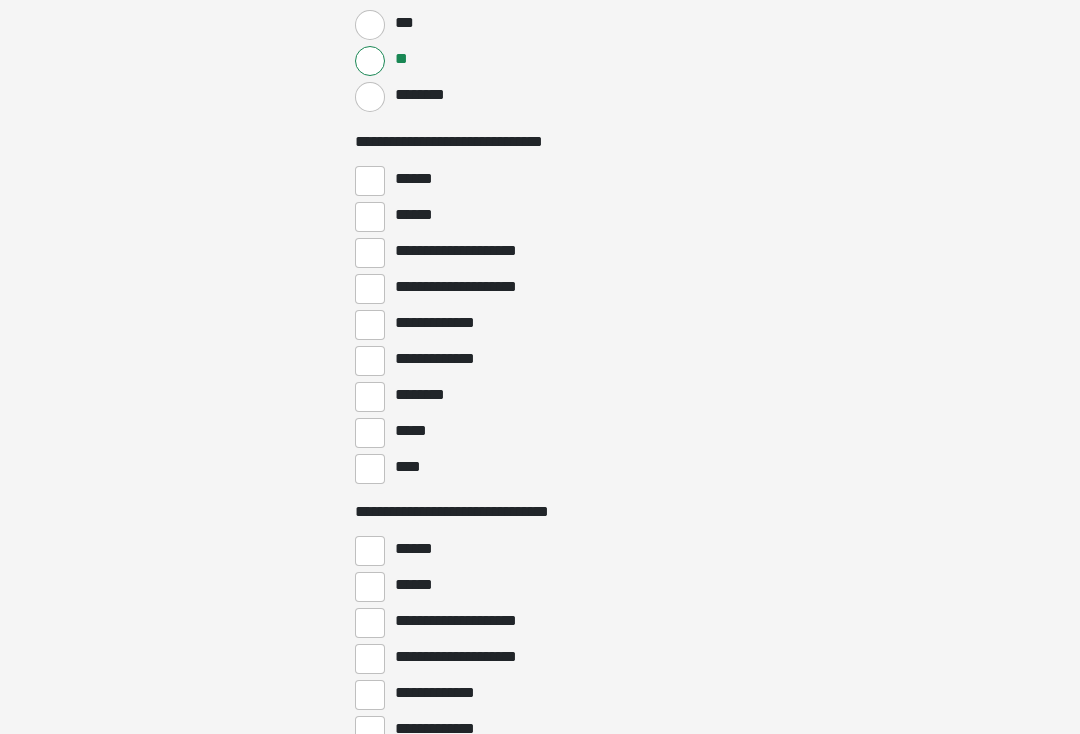 scroll, scrollTop: 4586, scrollLeft: 0, axis: vertical 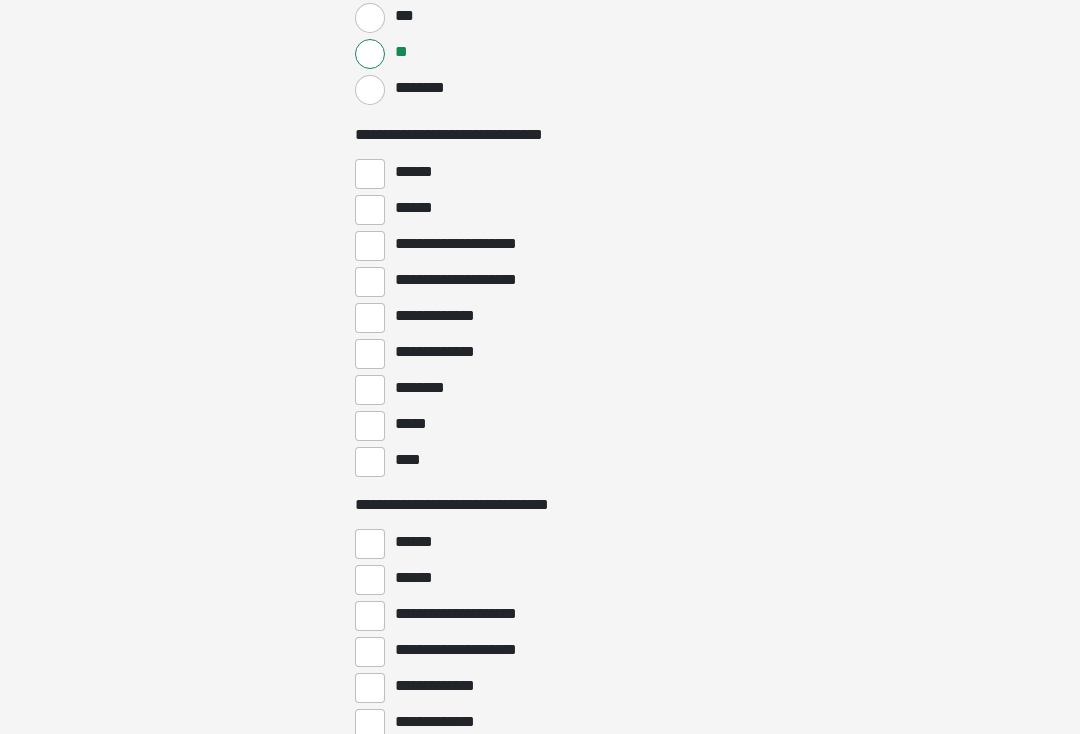 click on "****" at bounding box center [370, 463] 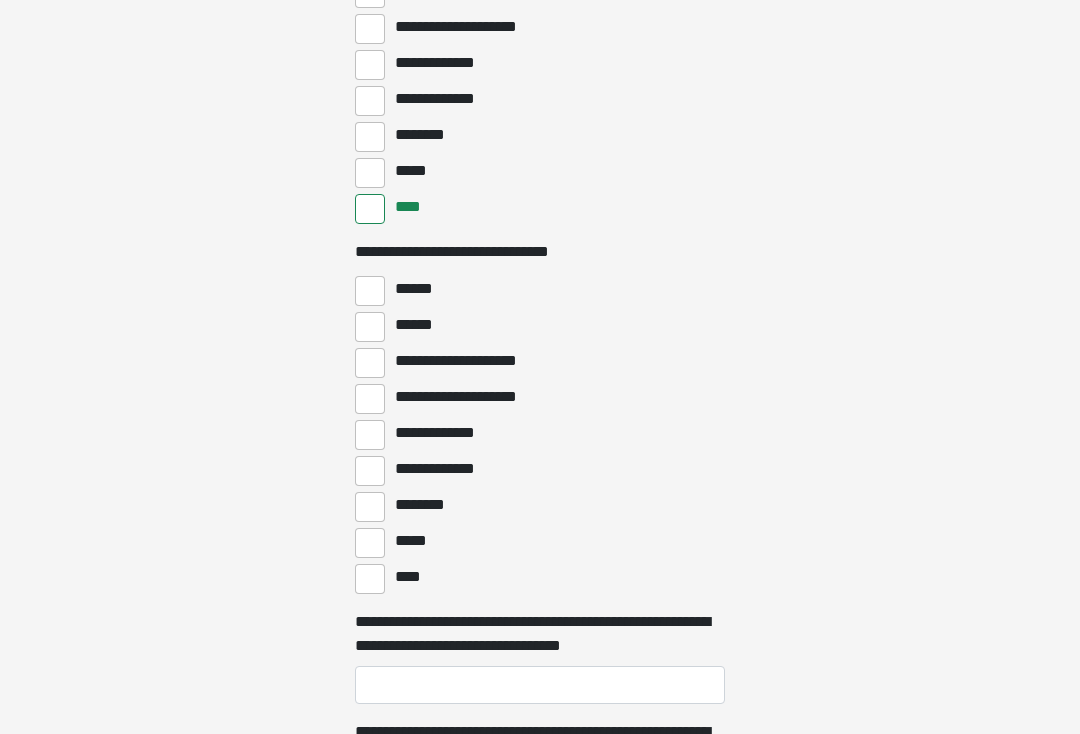 scroll, scrollTop: 4840, scrollLeft: 0, axis: vertical 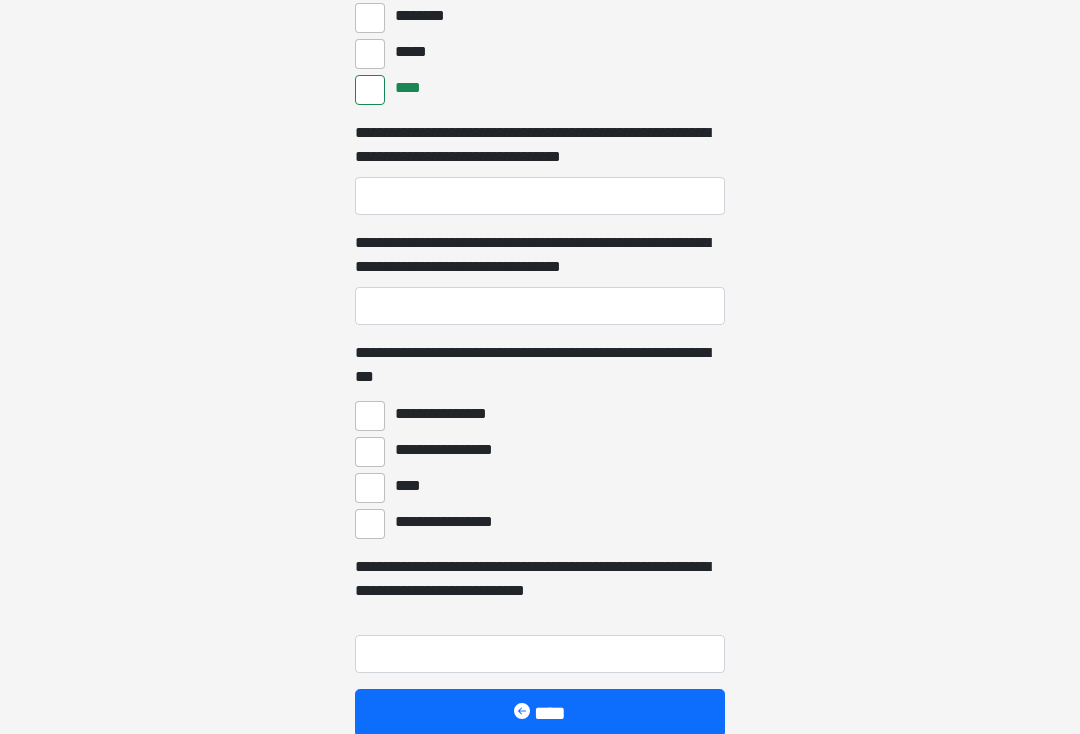 click on "****" at bounding box center [370, 488] 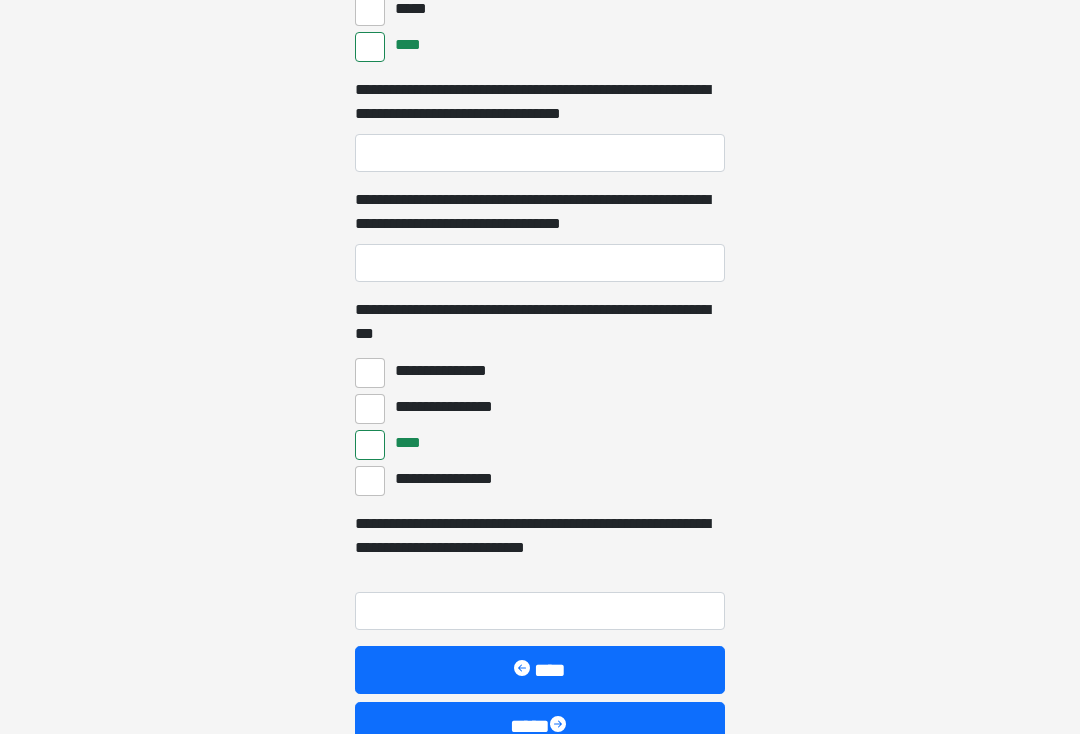 scroll, scrollTop: 5457, scrollLeft: 0, axis: vertical 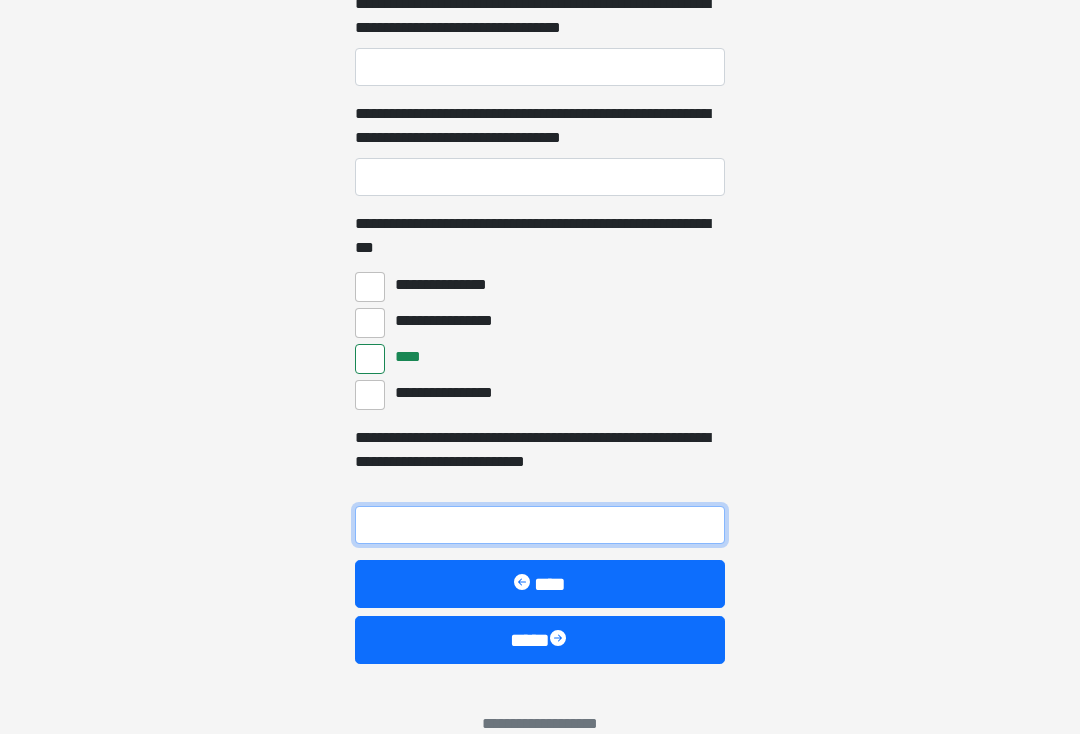 click on "**********" at bounding box center (540, 526) 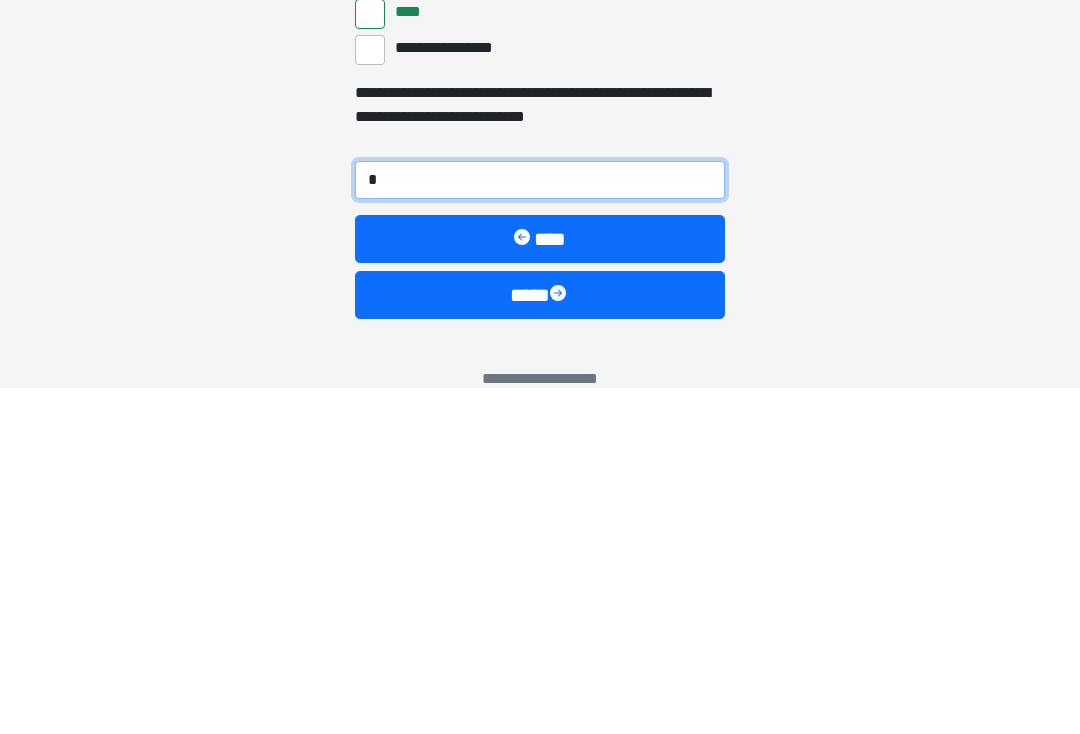 type on "**" 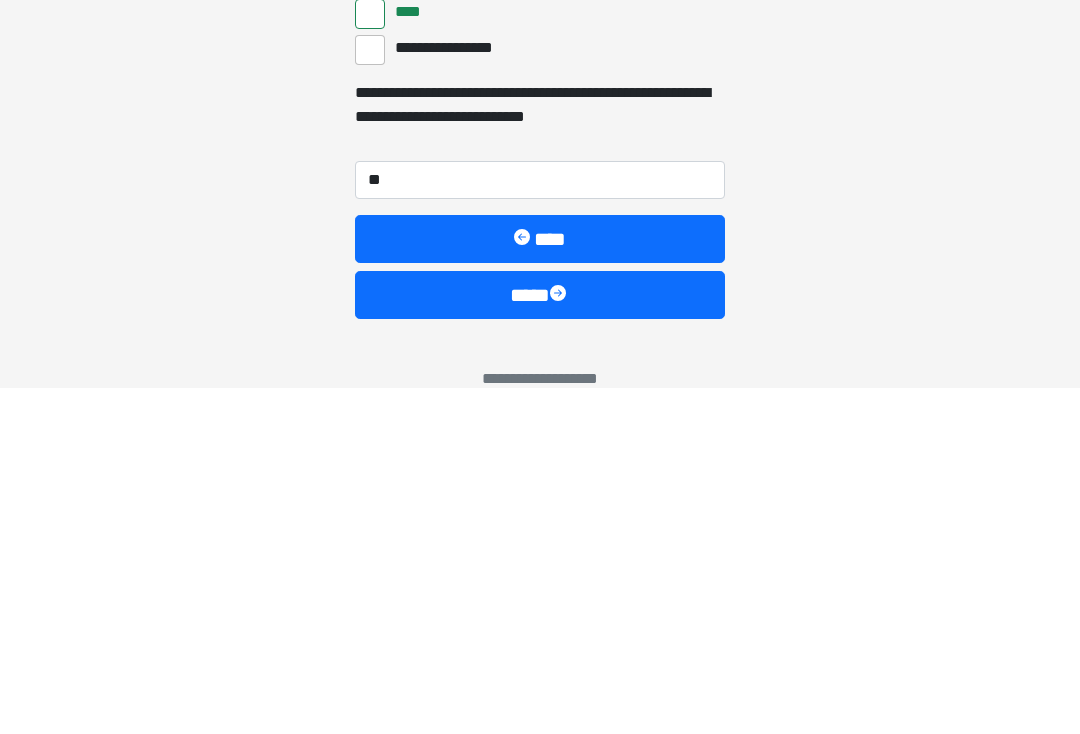 click on "****" at bounding box center [540, 641] 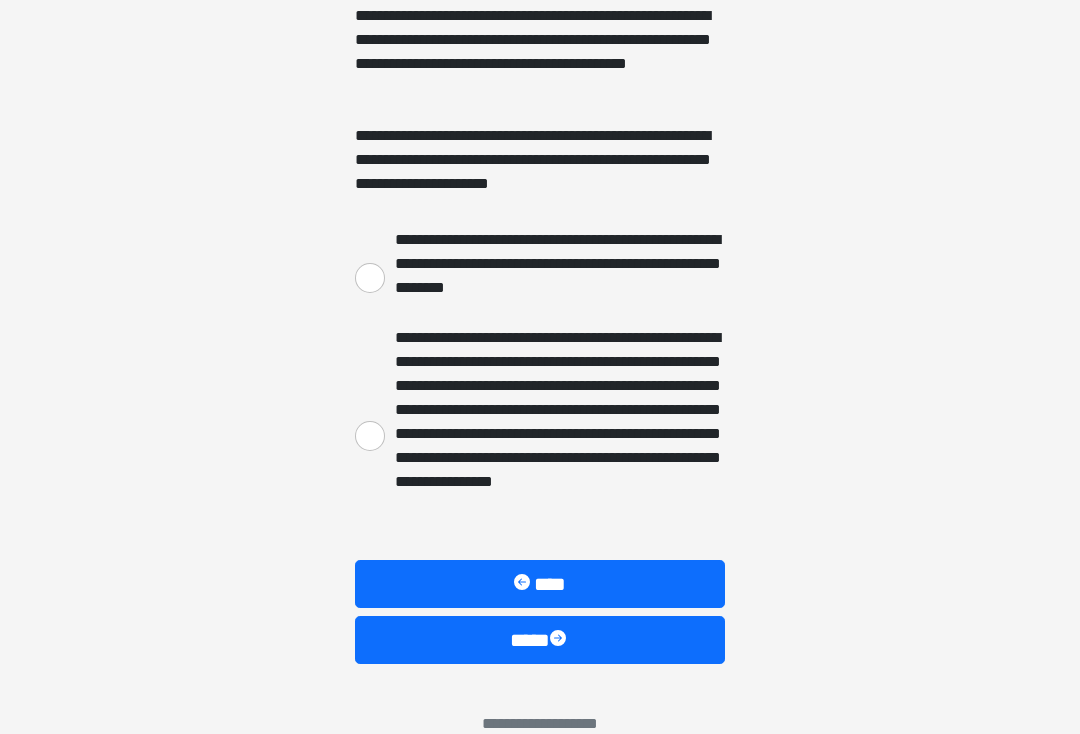 scroll, scrollTop: 358, scrollLeft: 0, axis: vertical 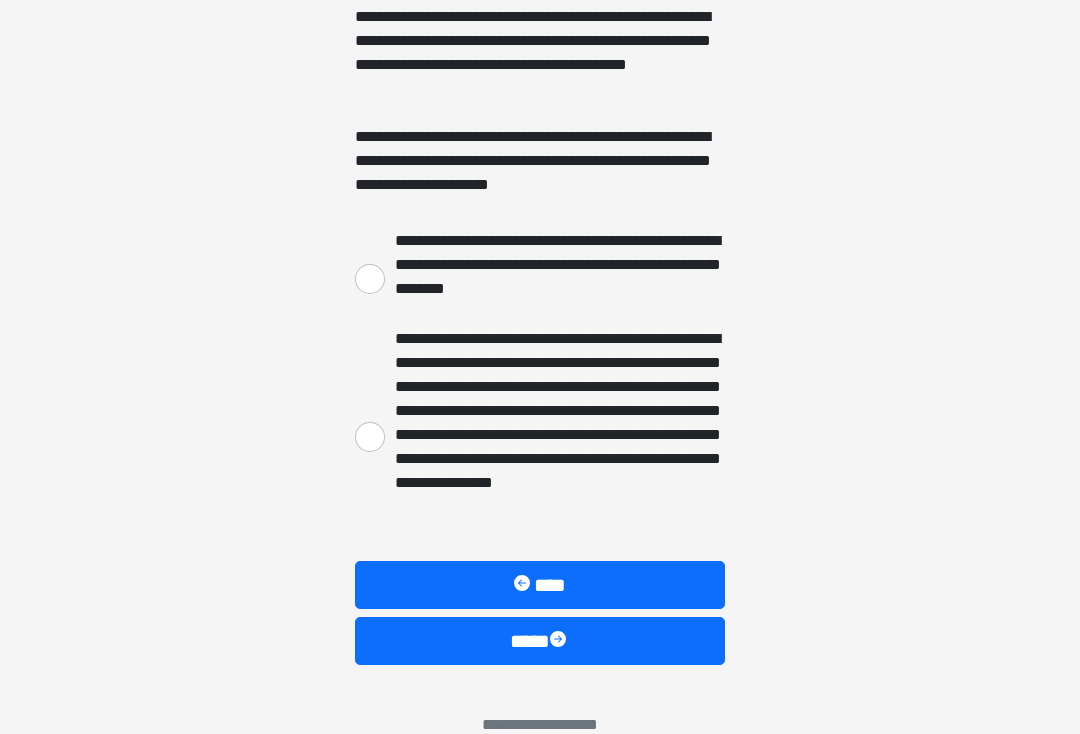 click on "**********" at bounding box center (370, 437) 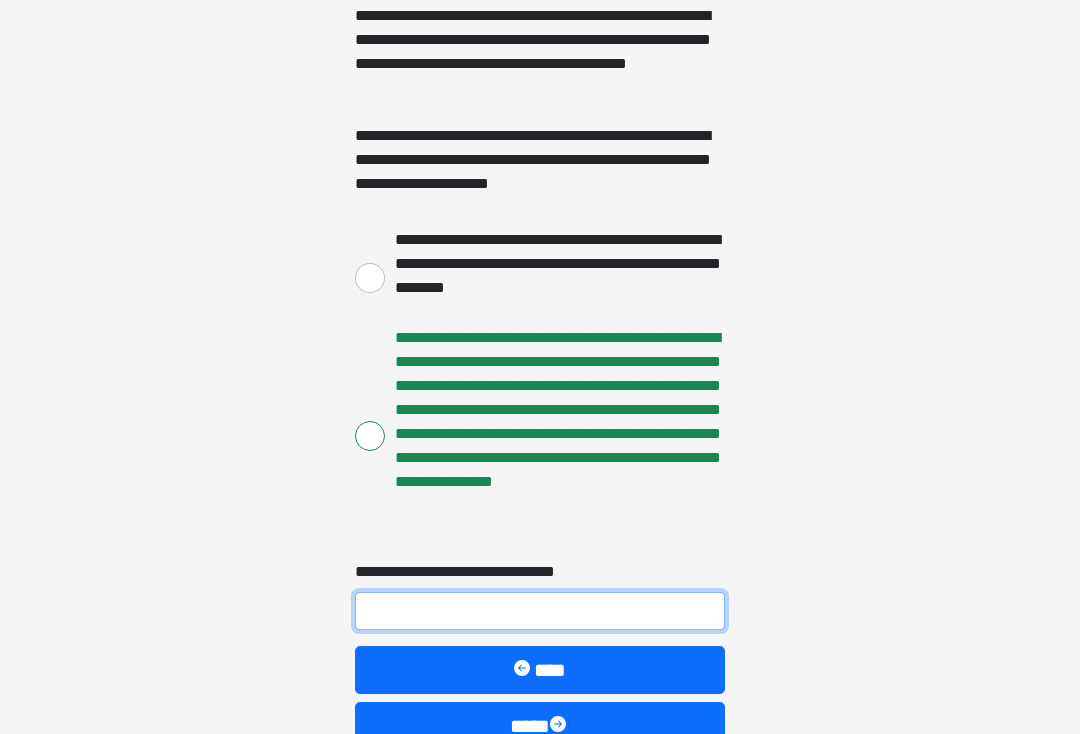 click on "**********" at bounding box center (540, 611) 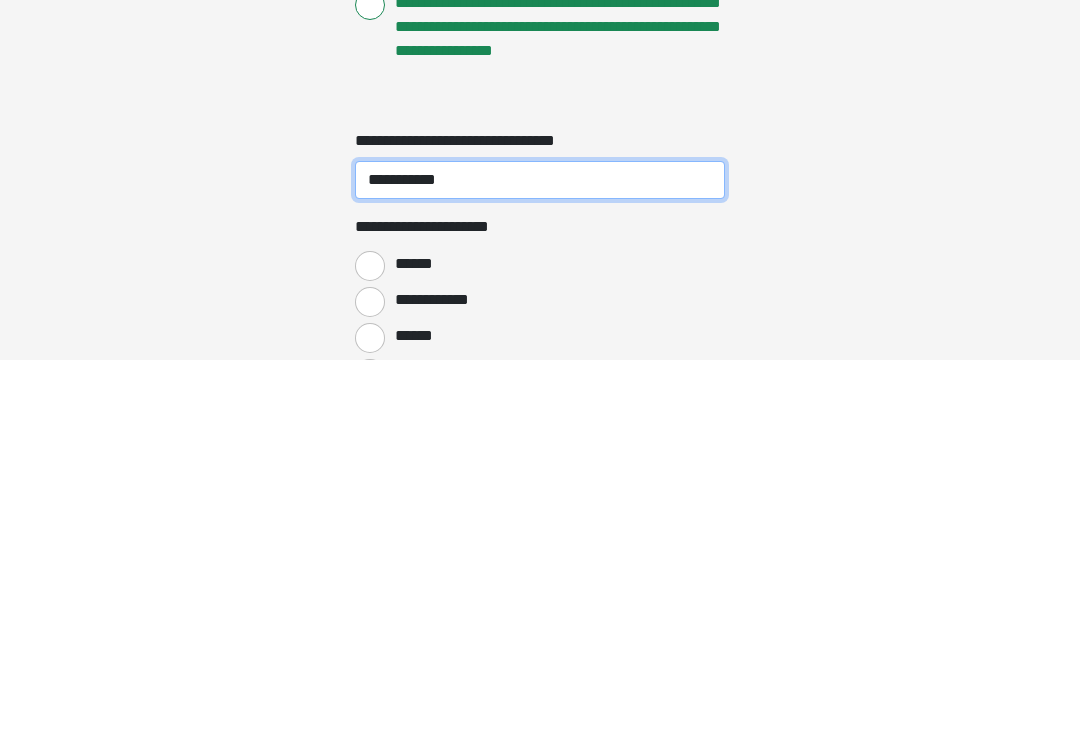type on "**********" 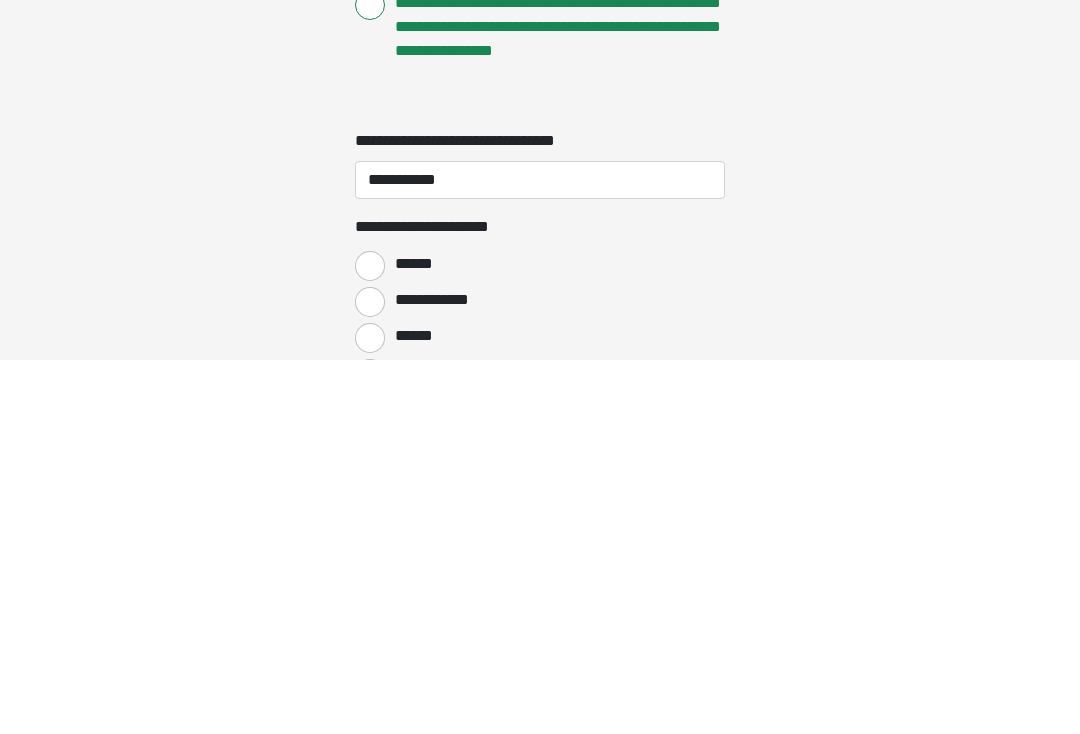 click on "******" at bounding box center (370, 641) 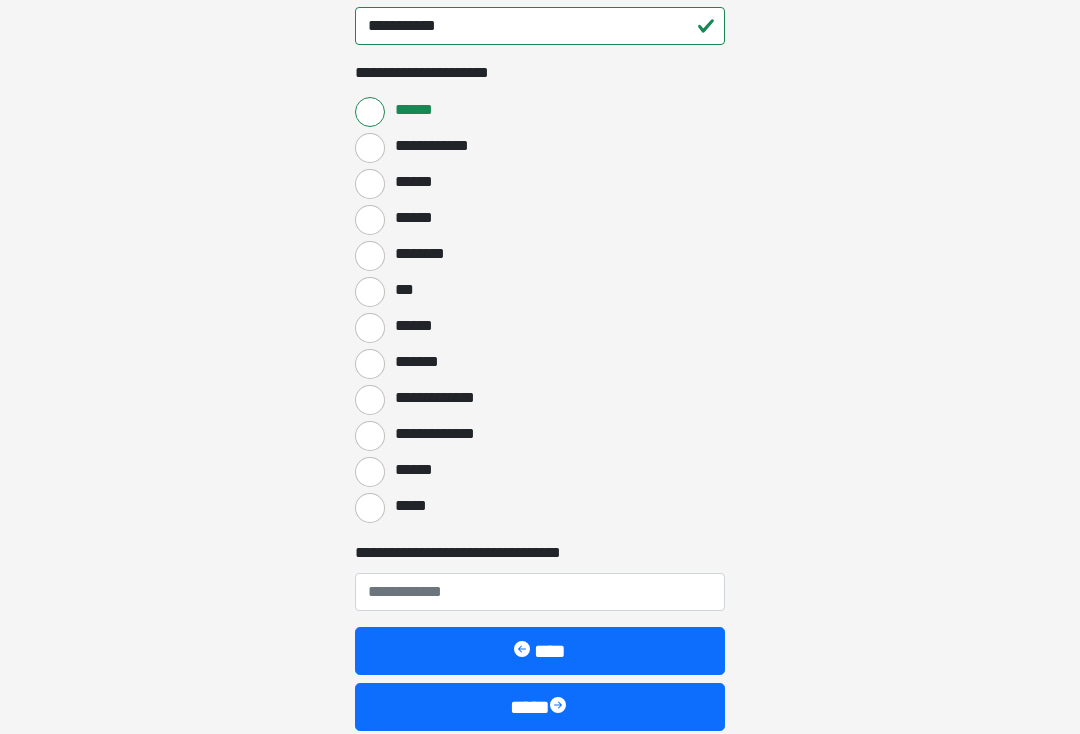 scroll, scrollTop: 1009, scrollLeft: 0, axis: vertical 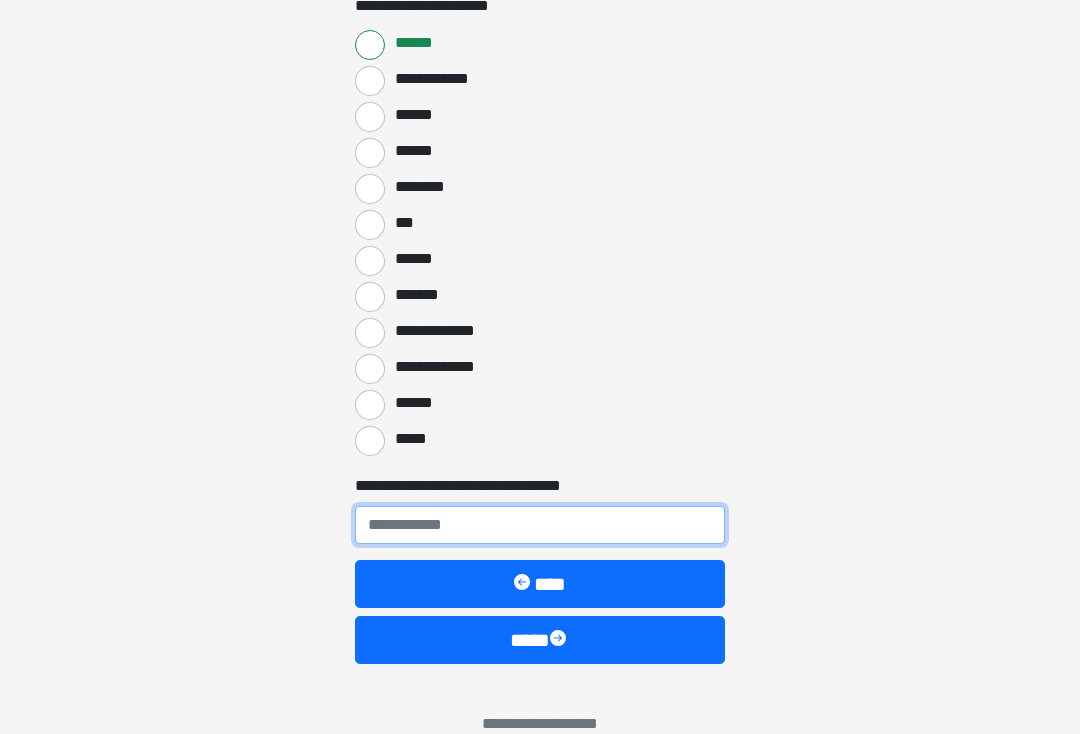 click on "**********" at bounding box center [540, 526] 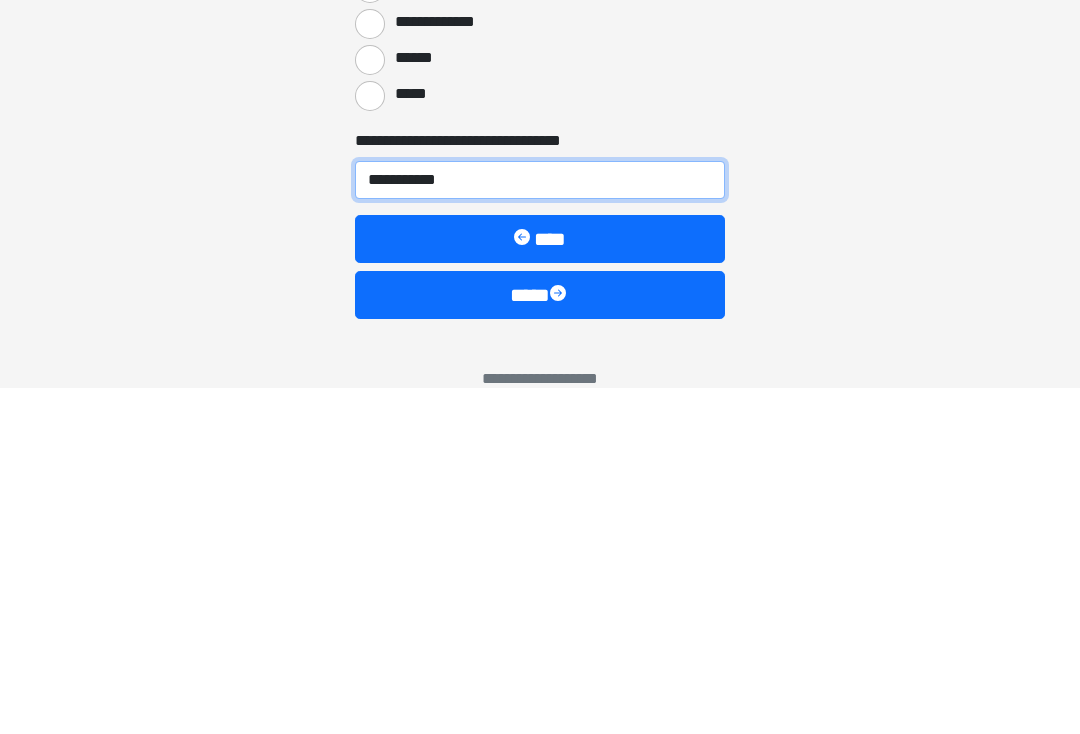 type on "**********" 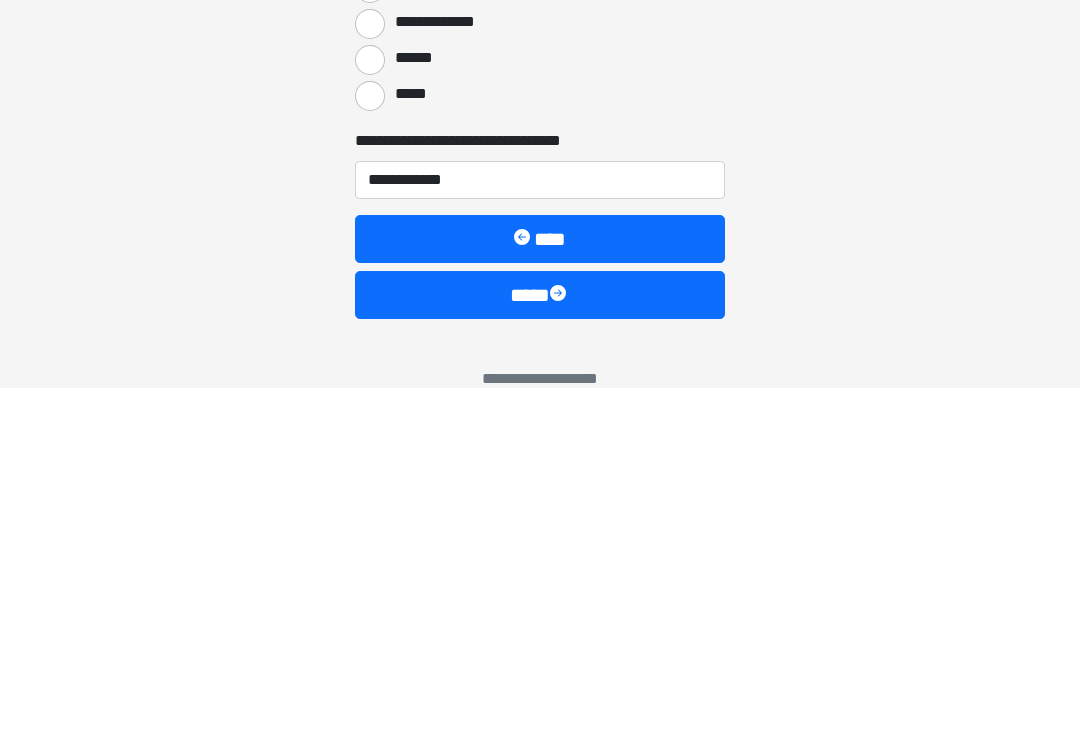 click on "****" at bounding box center (540, 641) 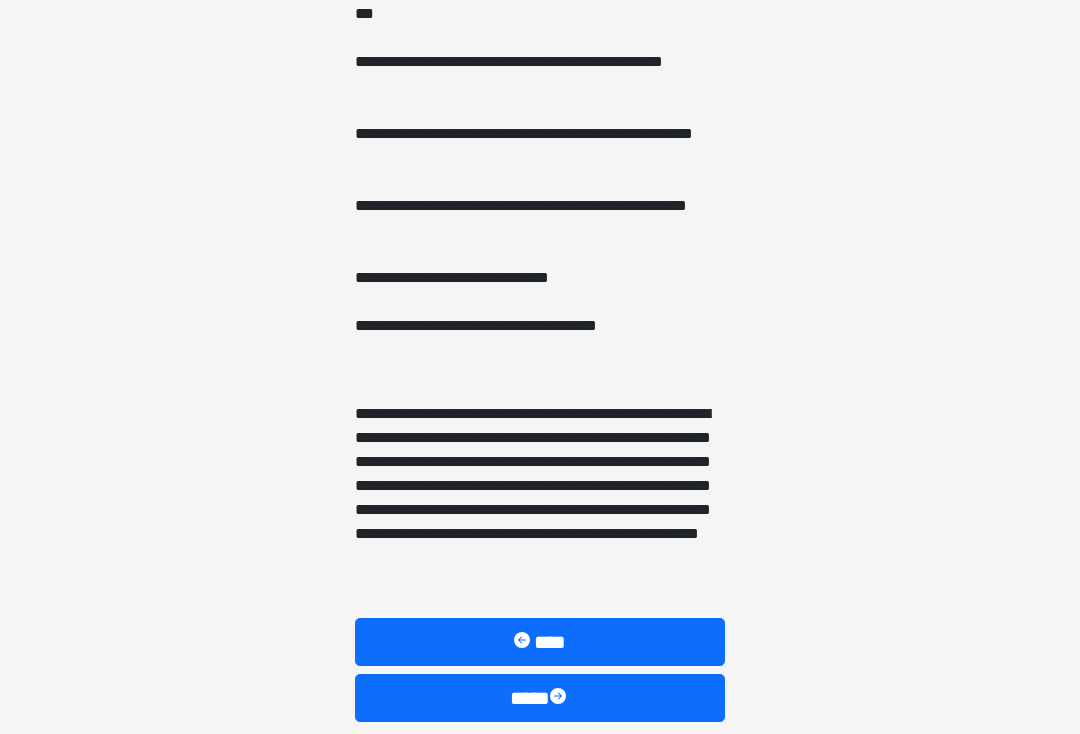 scroll, scrollTop: 1457, scrollLeft: 0, axis: vertical 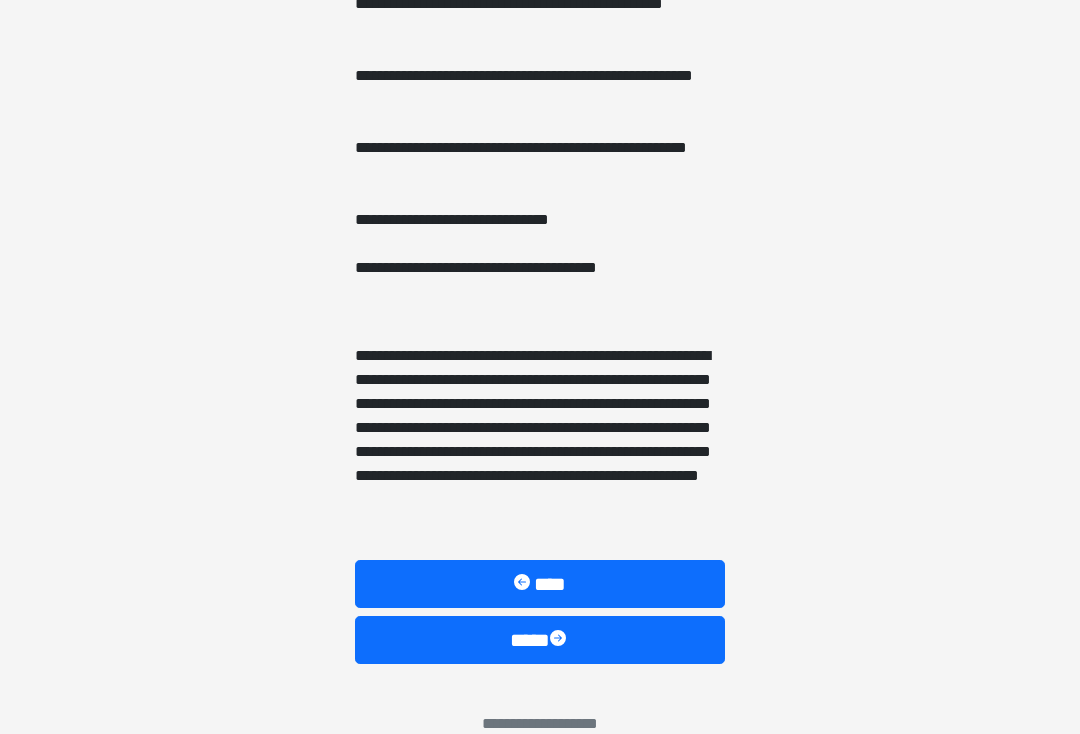 click on "****" at bounding box center [540, 641] 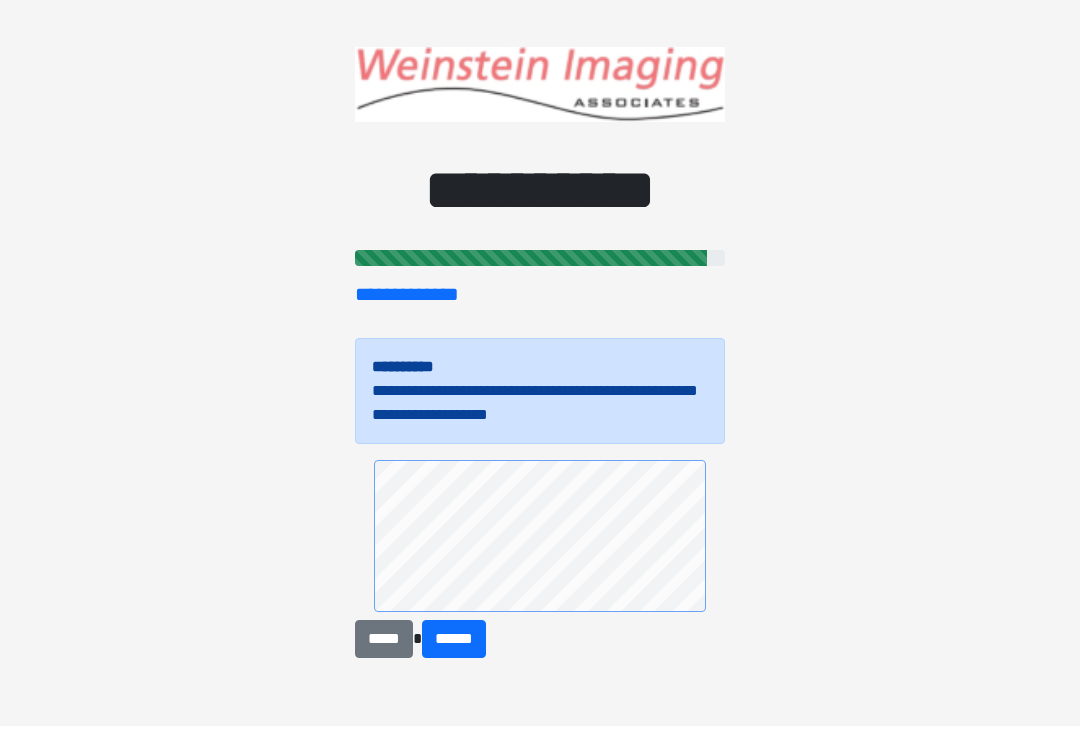 scroll, scrollTop: 9, scrollLeft: 0, axis: vertical 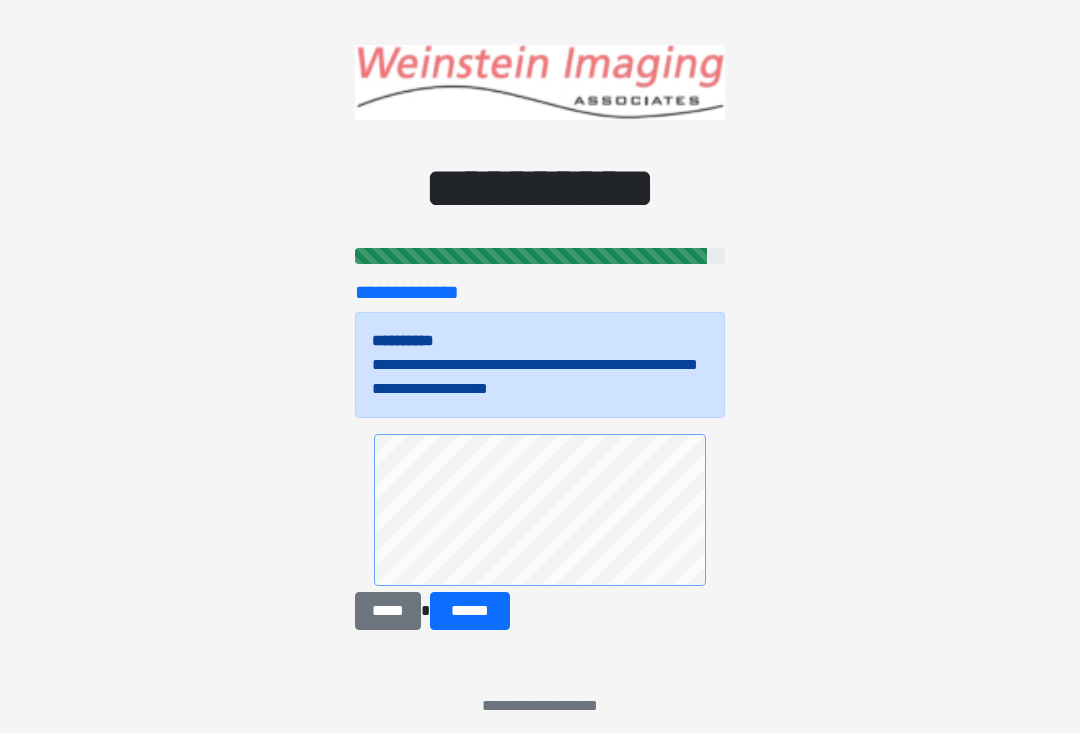 click on "******" at bounding box center (470, 612) 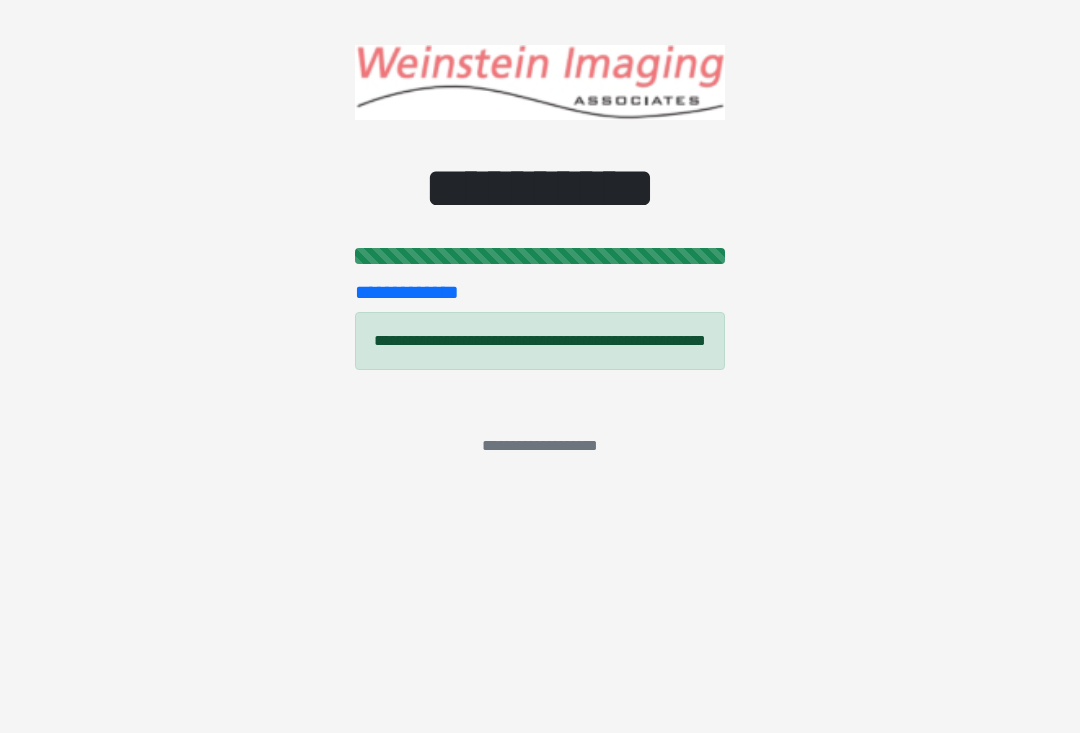 scroll, scrollTop: 0, scrollLeft: 0, axis: both 